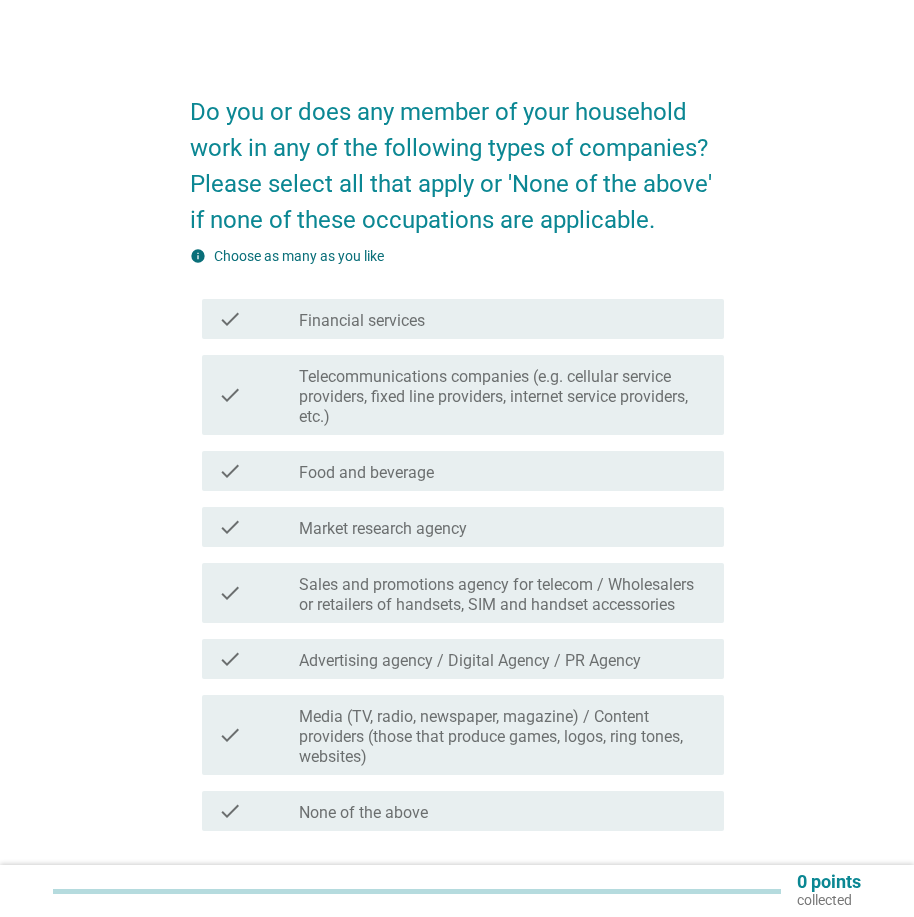 scroll, scrollTop: 0, scrollLeft: 0, axis: both 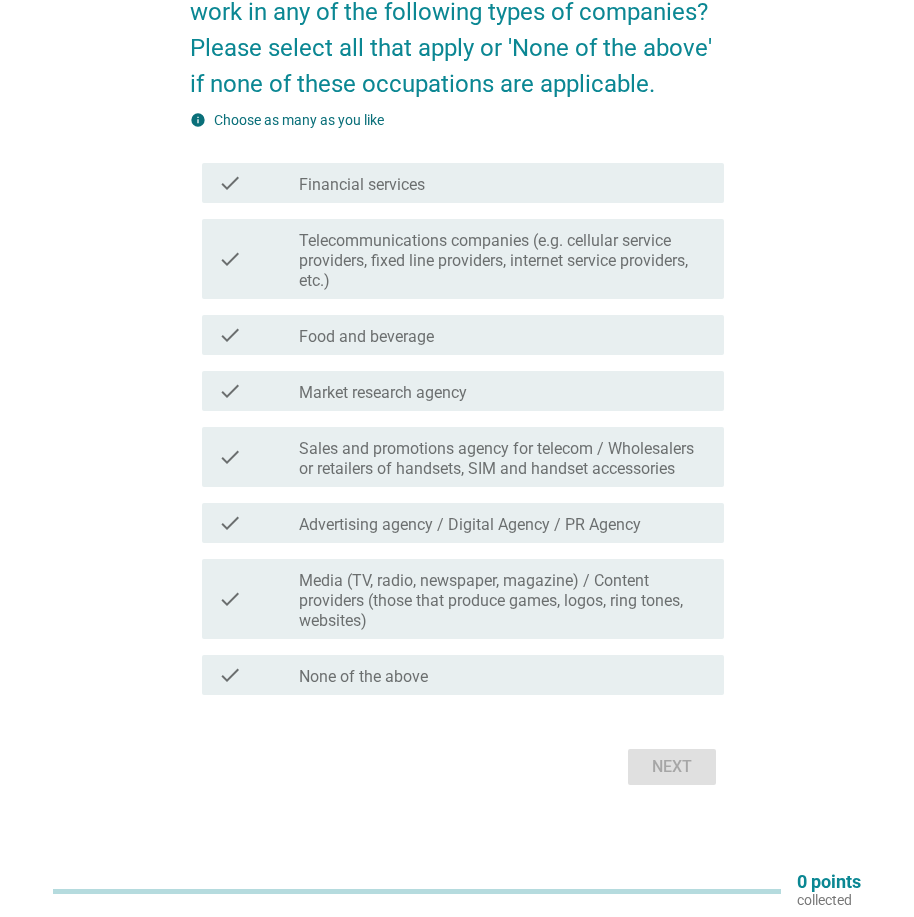 click on "check     check_box_outline_blank None of the above" at bounding box center (457, 675) 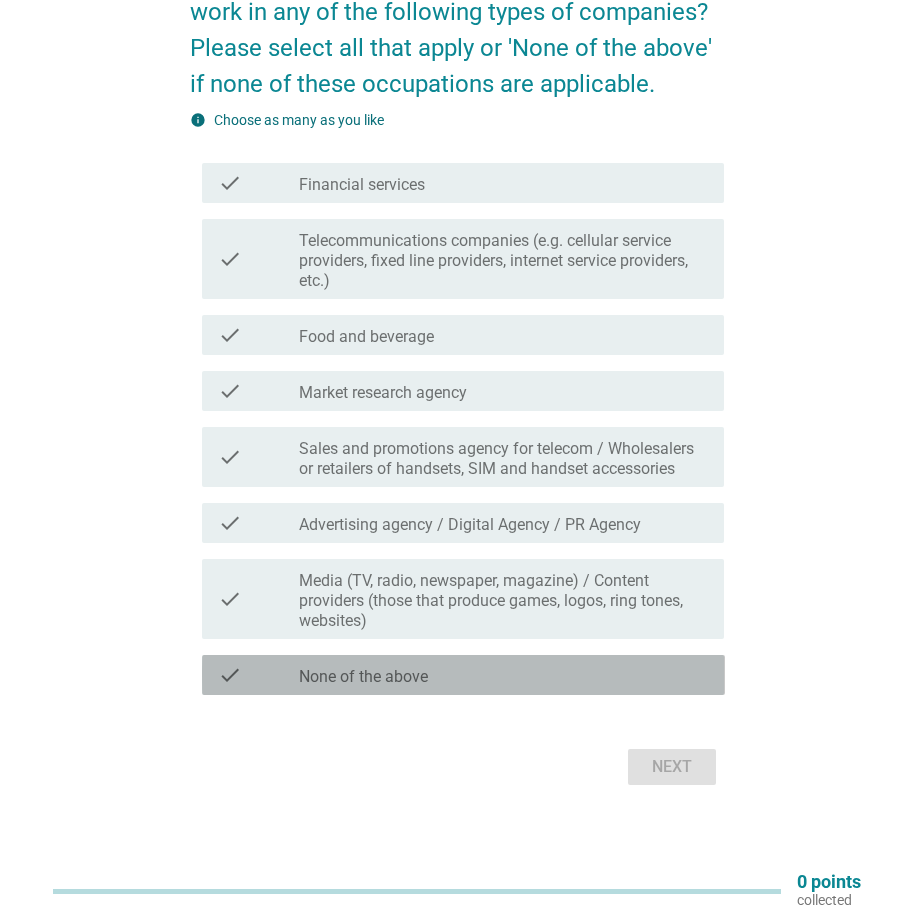click on "check_box_outline_blank None of the above" at bounding box center (503, 675) 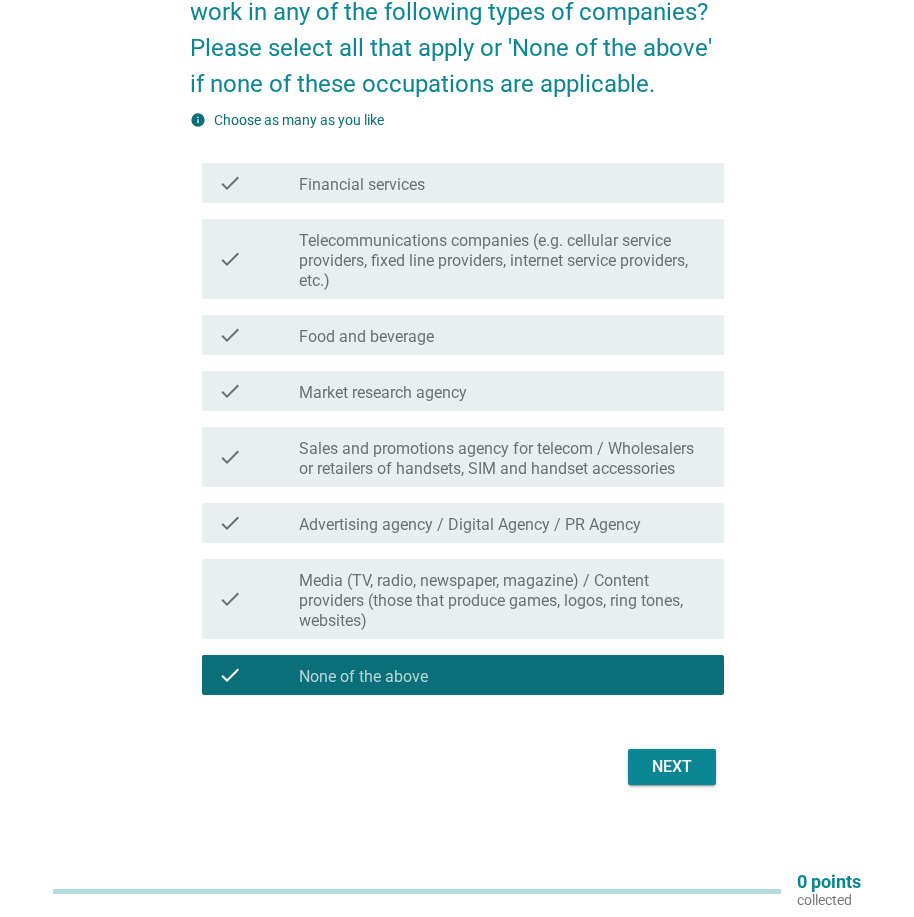 click on "Next" at bounding box center [672, 767] 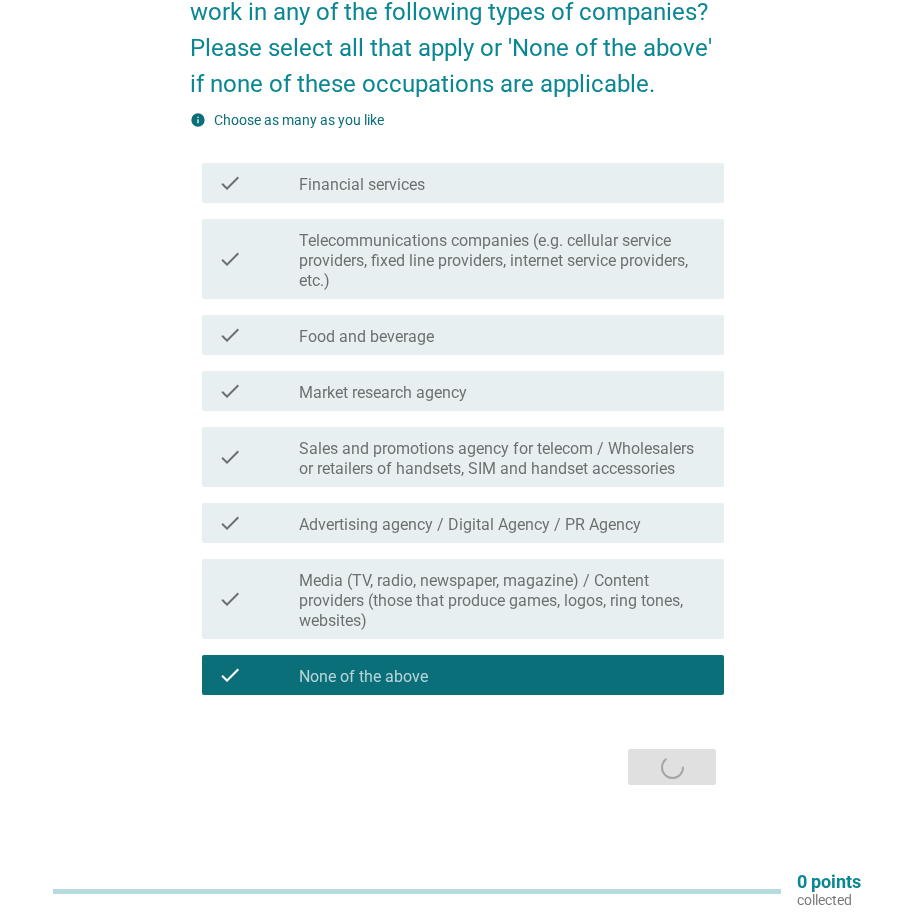 scroll, scrollTop: 0, scrollLeft: 0, axis: both 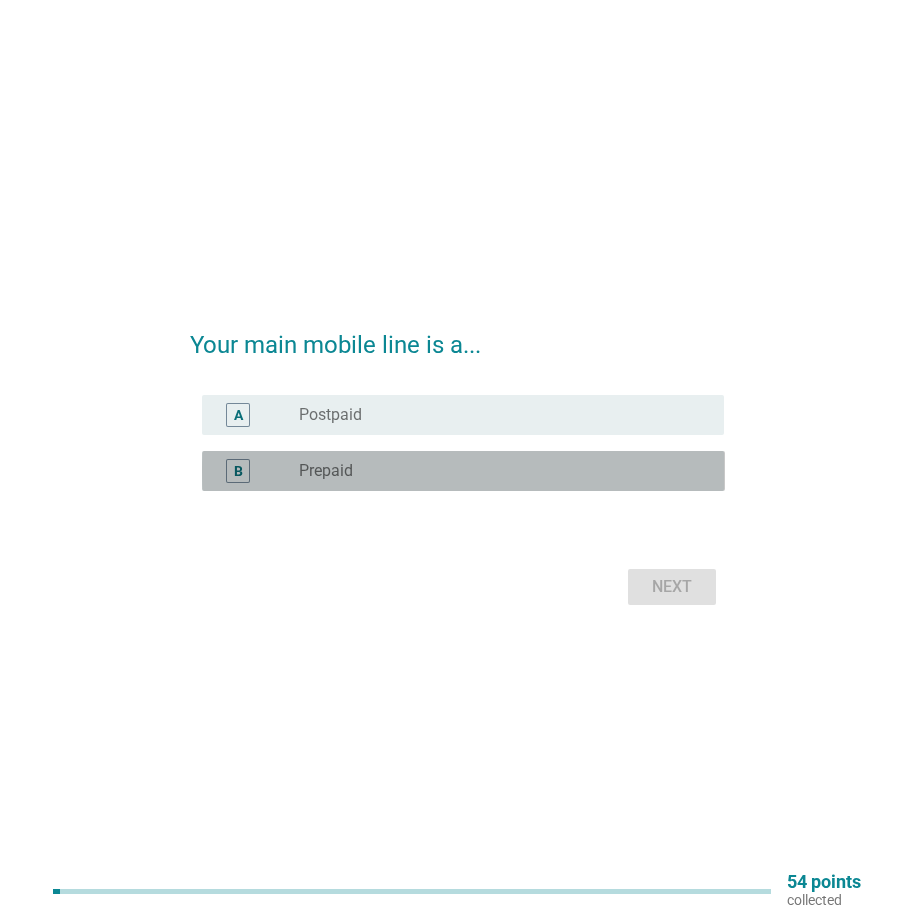 click on "radio_button_unchecked Prepaid" at bounding box center (495, 471) 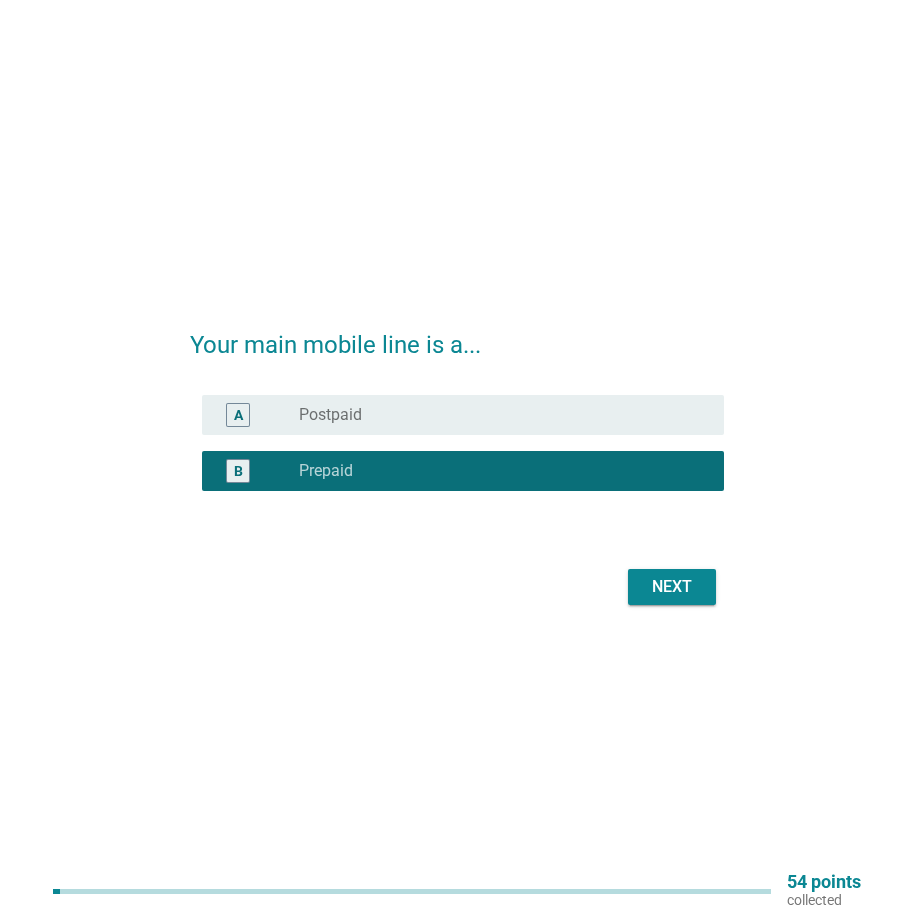 click on "Next" at bounding box center (672, 587) 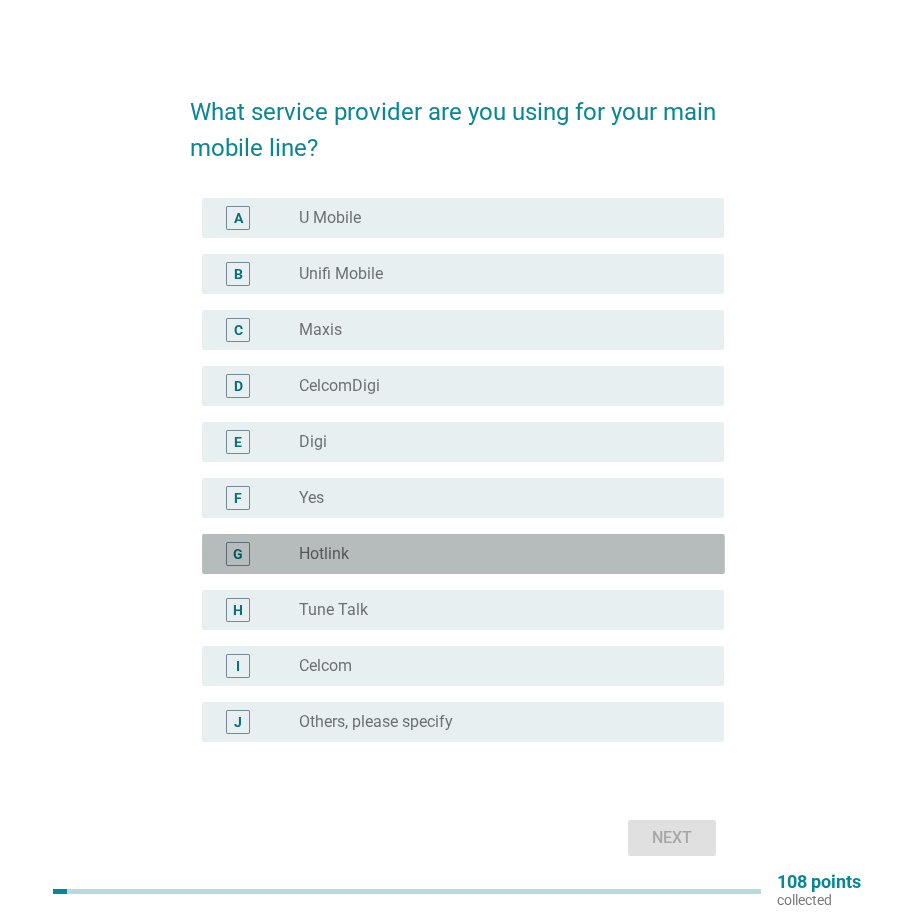 click on "G     radio_button_unchecked Hotlink" at bounding box center (463, 554) 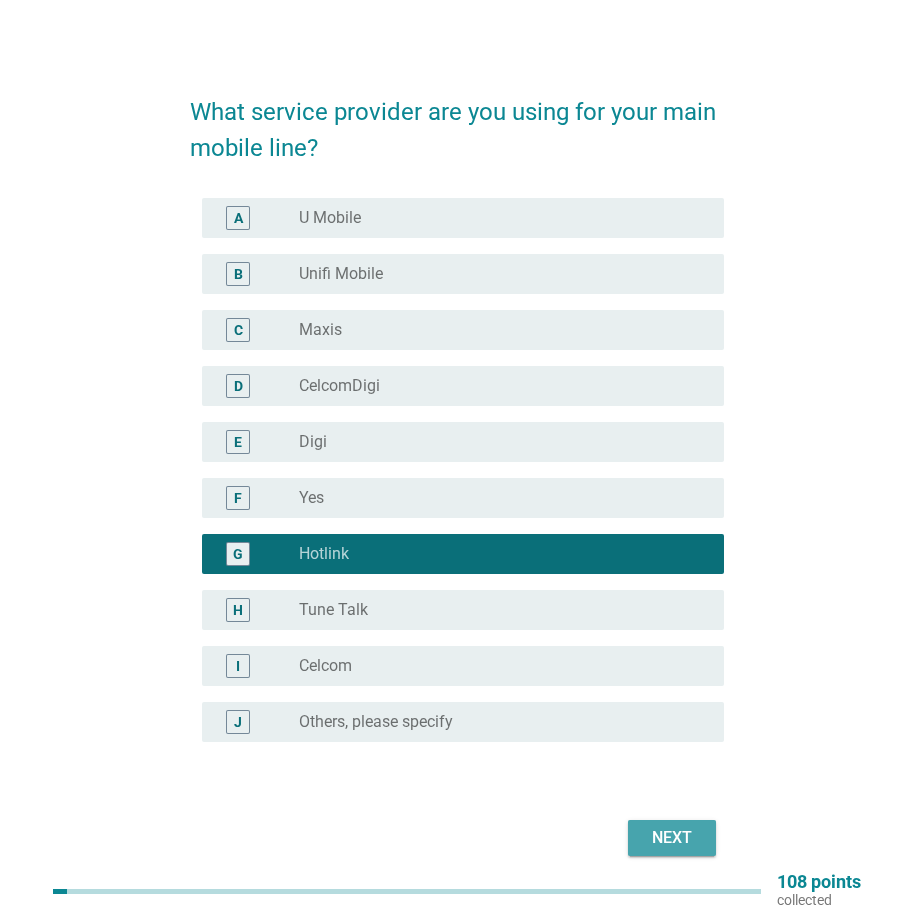 click on "Next" at bounding box center (672, 838) 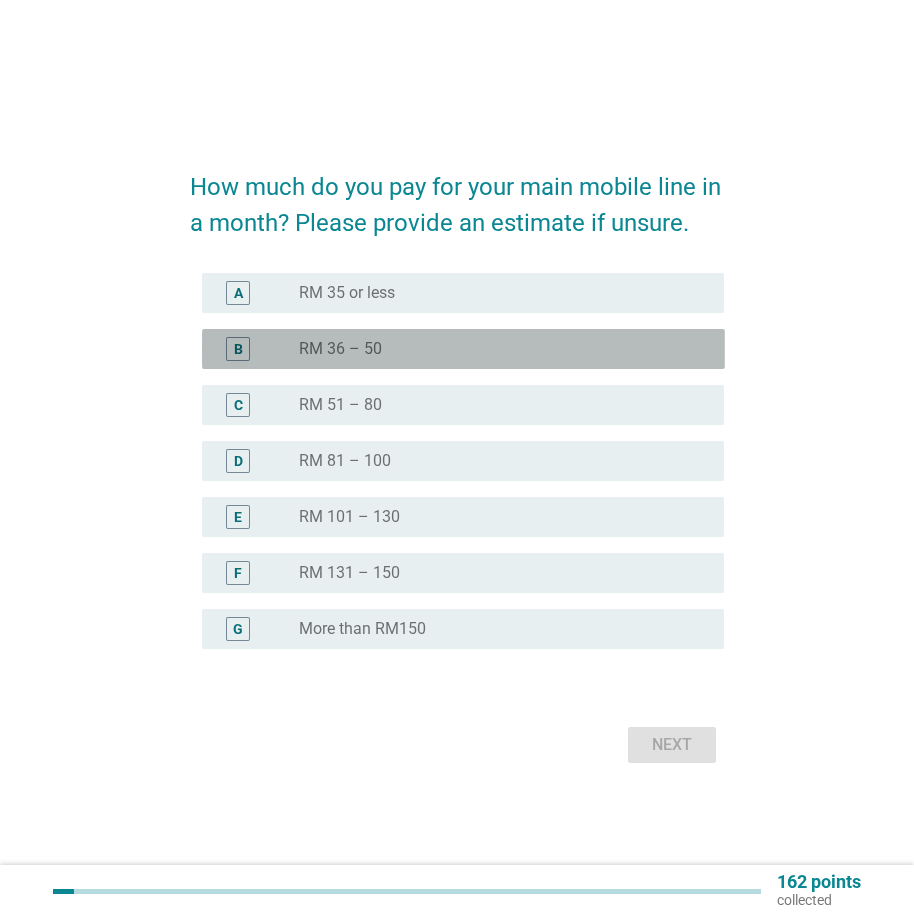 click on "B     radio_button_unchecked RM 36 – 50" at bounding box center [463, 349] 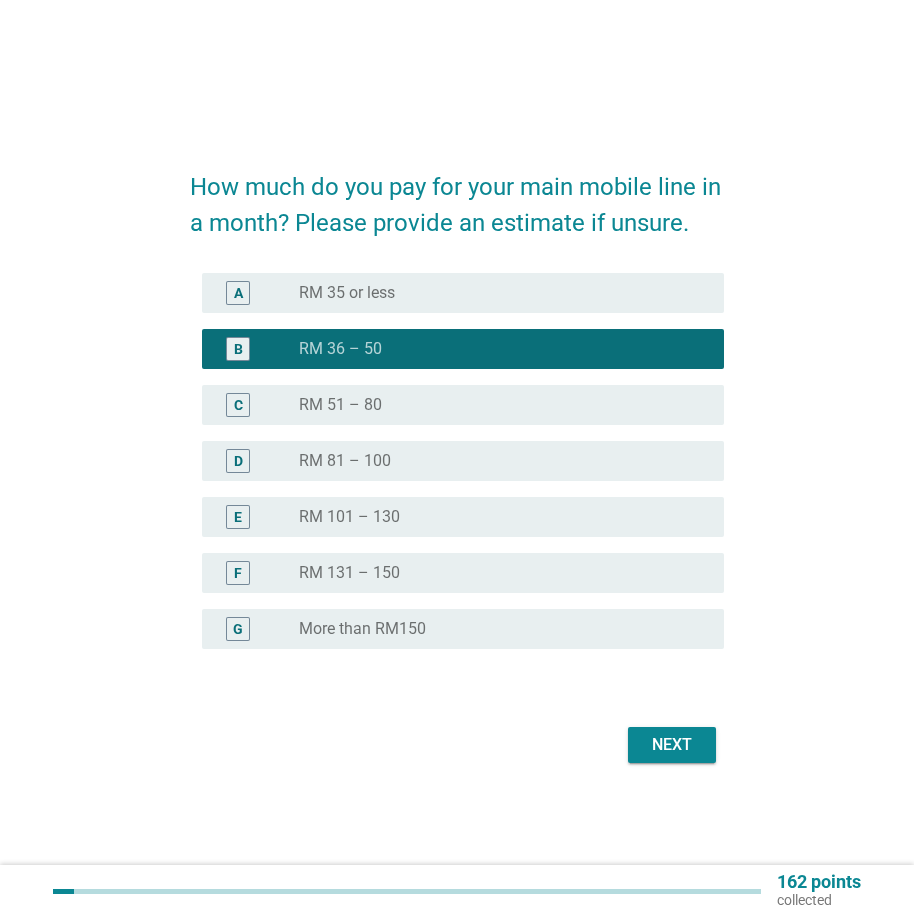 click on "Next" at bounding box center (672, 745) 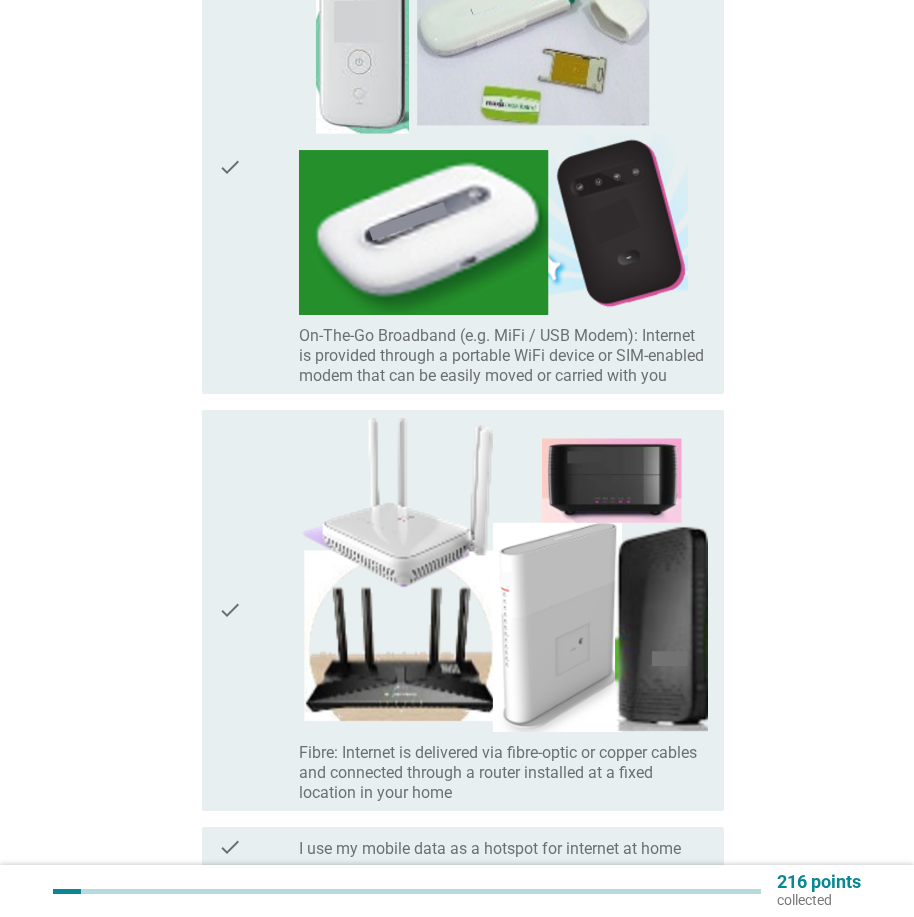 scroll, scrollTop: 1041, scrollLeft: 0, axis: vertical 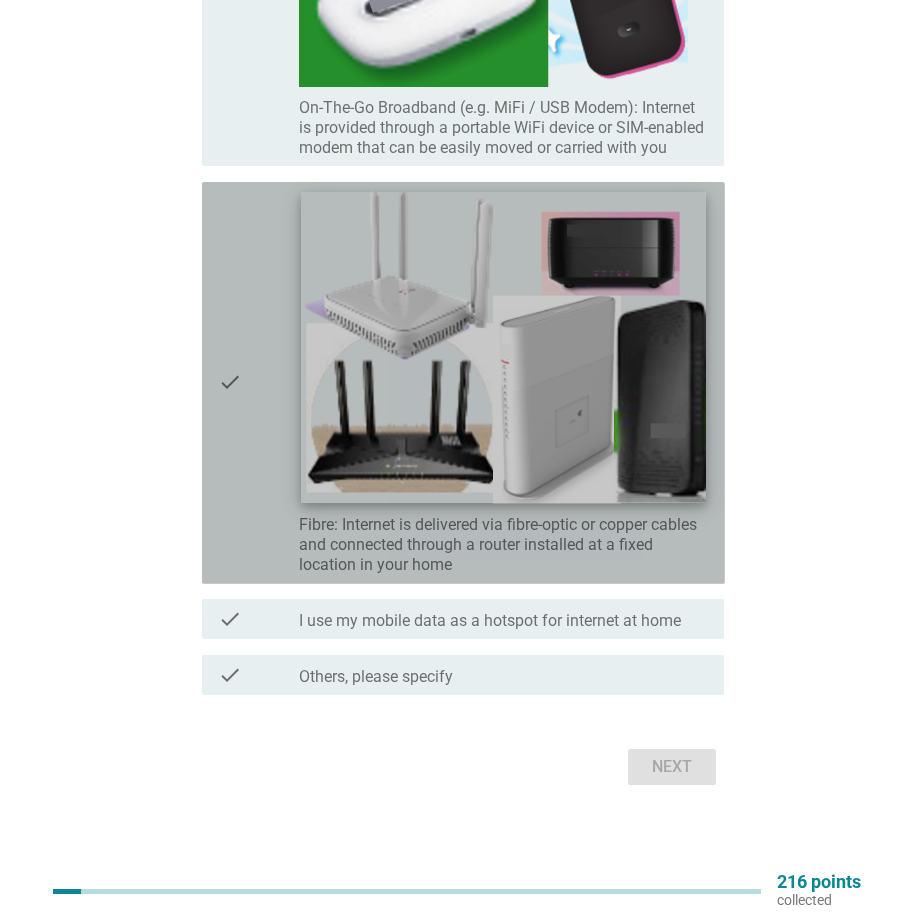 click at bounding box center (503, 347) 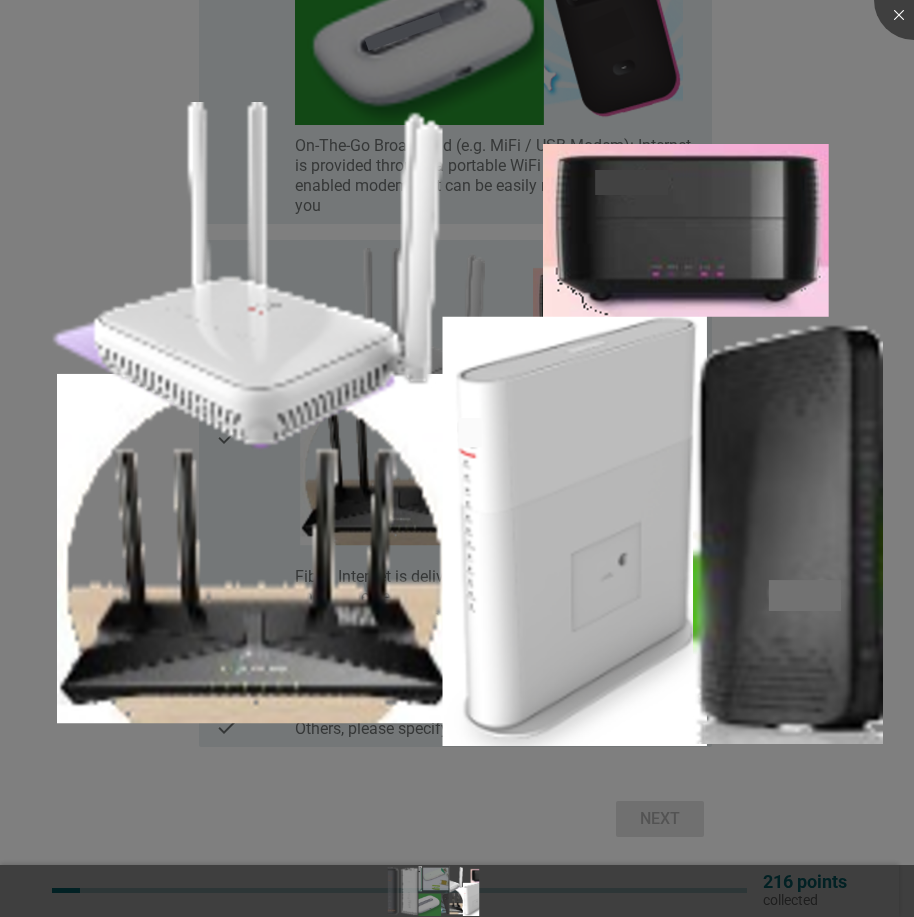click at bounding box center [457, 856] 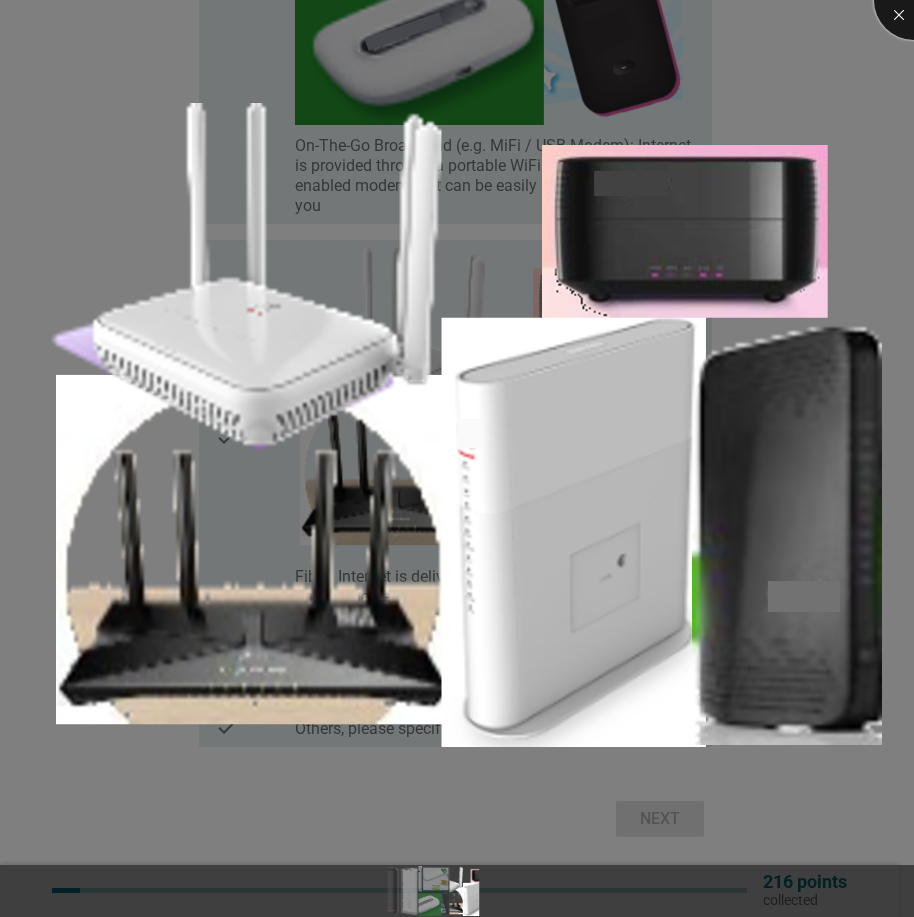 click at bounding box center [914, 0] 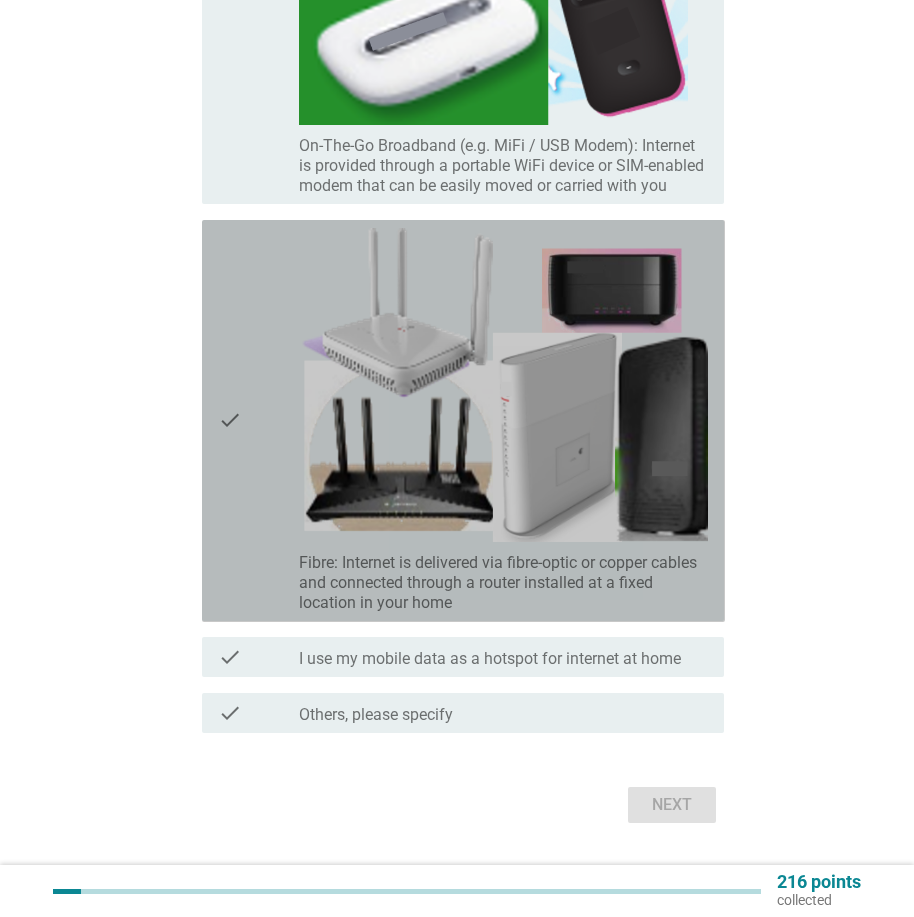 click on "check" at bounding box center (259, 421) 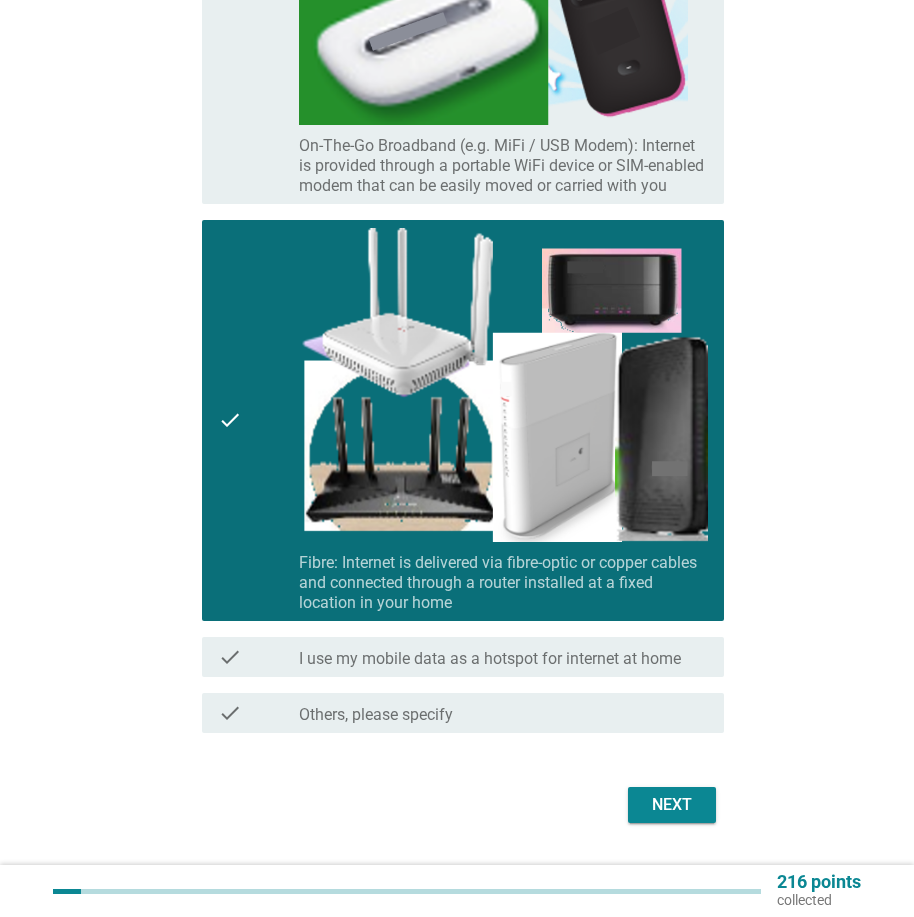 click on "Next" at bounding box center [672, 805] 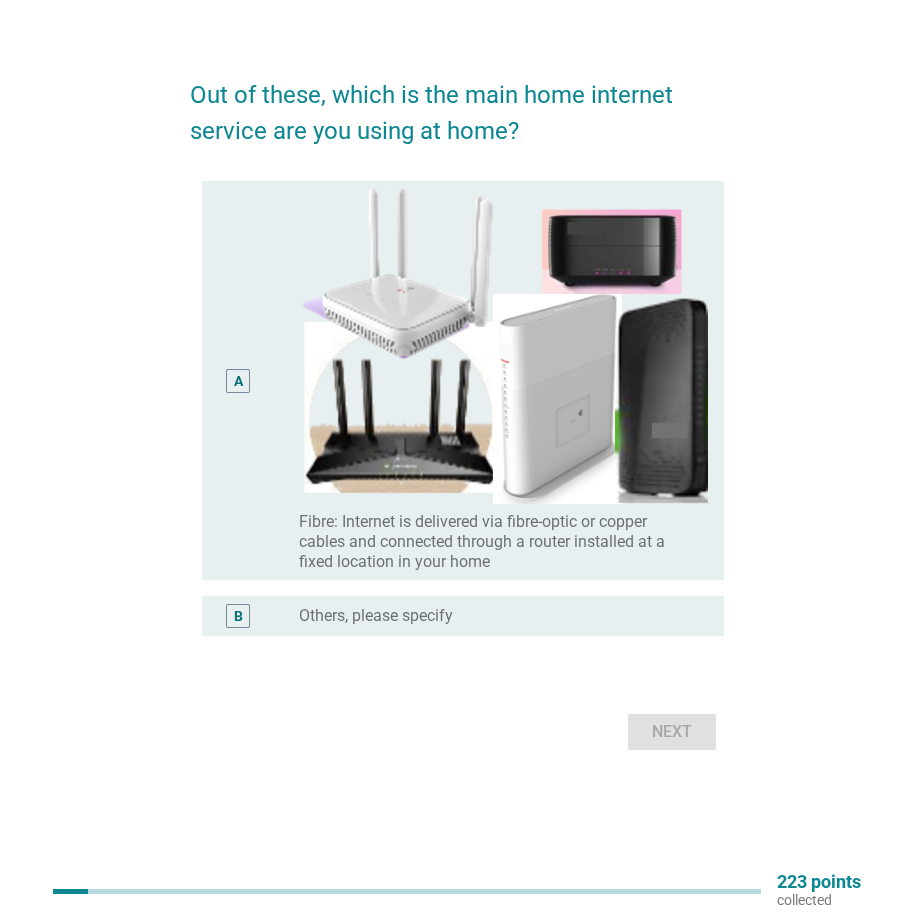 scroll, scrollTop: 0, scrollLeft: 0, axis: both 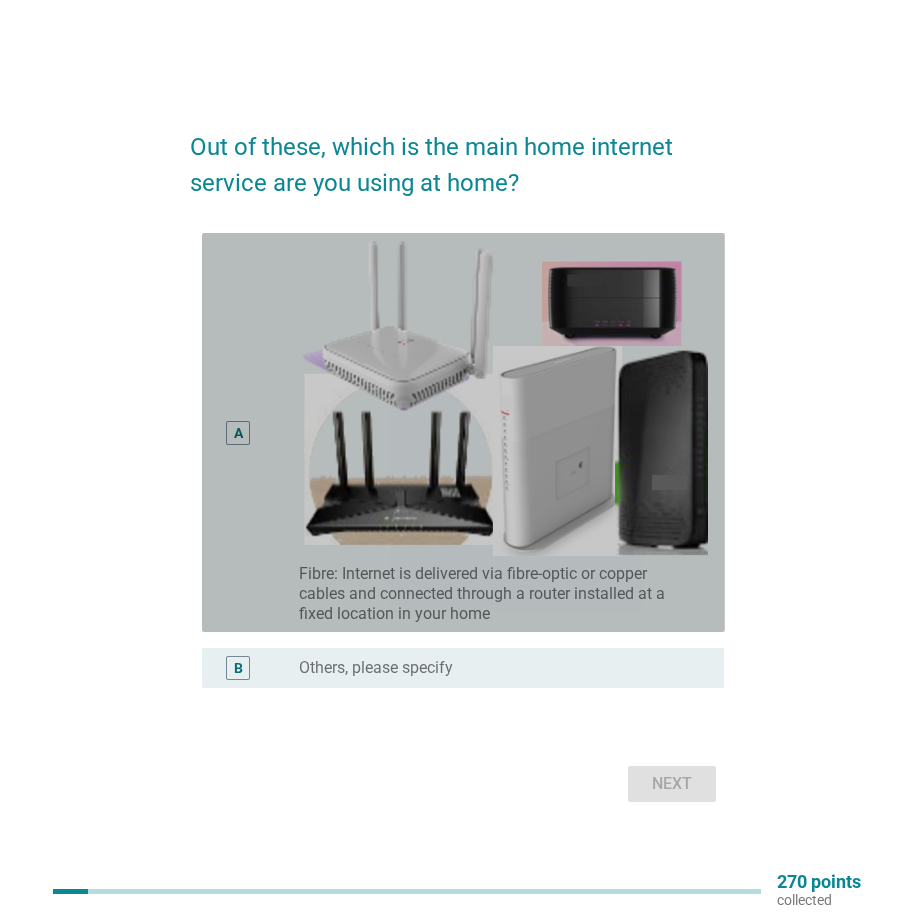 click on "A     radio_button_unchecked Fibre: Internet is delivered via fibre-optic or copper cables and connected through a router installed at a fixed location in your home" at bounding box center [463, 432] 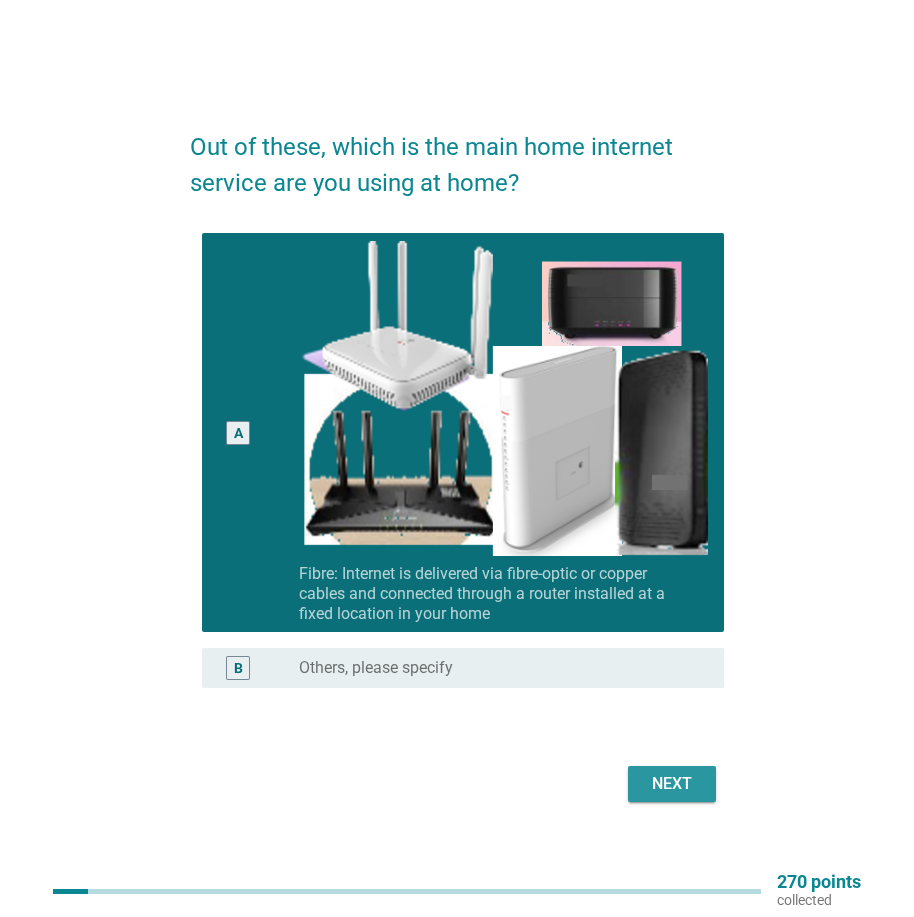click on "Next" at bounding box center (672, 784) 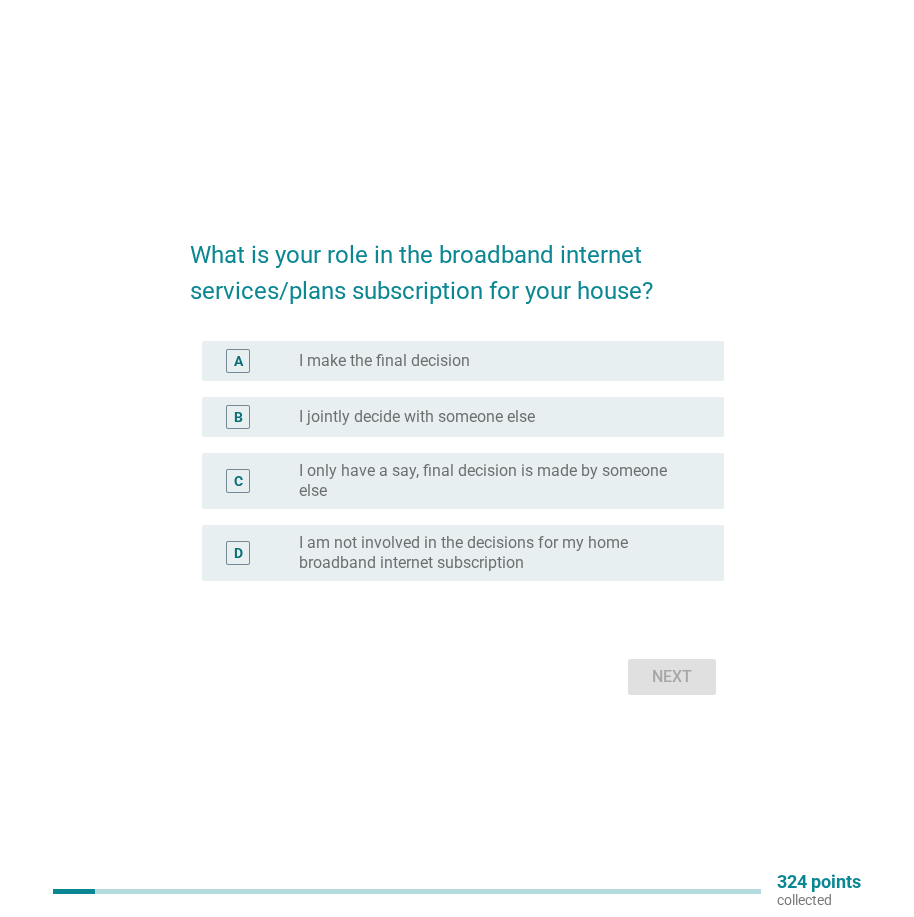 click on "radio_button_unchecked I jointly decide with someone else" at bounding box center [495, 417] 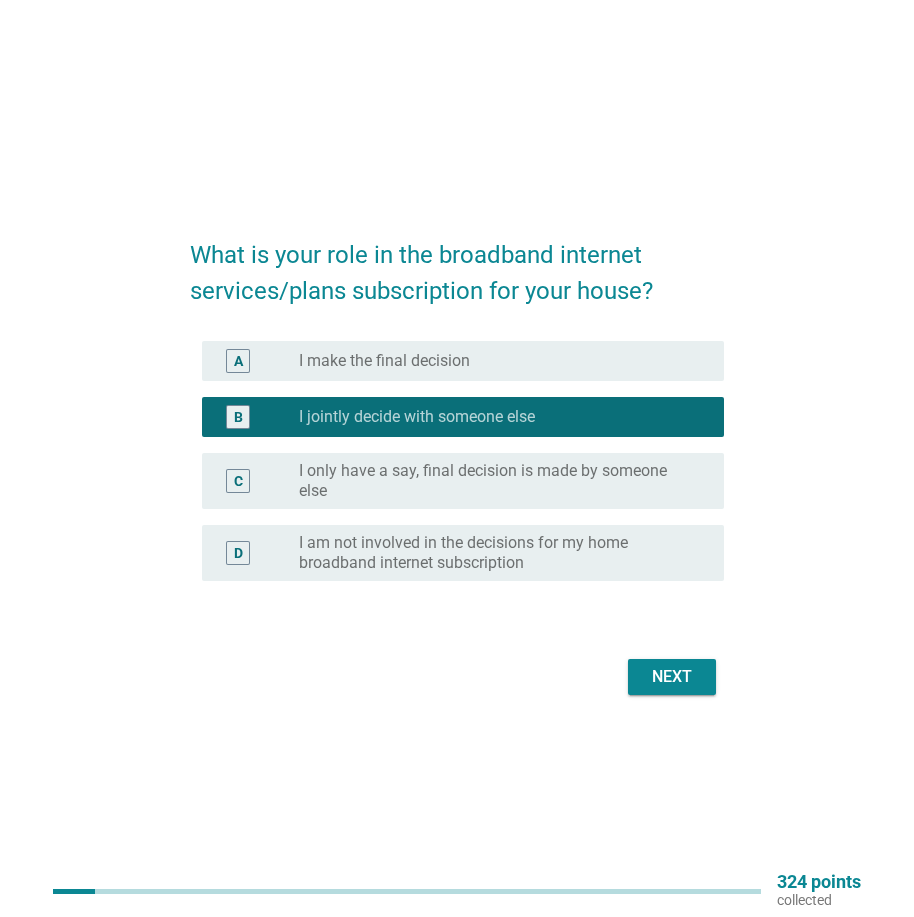 click on "Next" at bounding box center [672, 677] 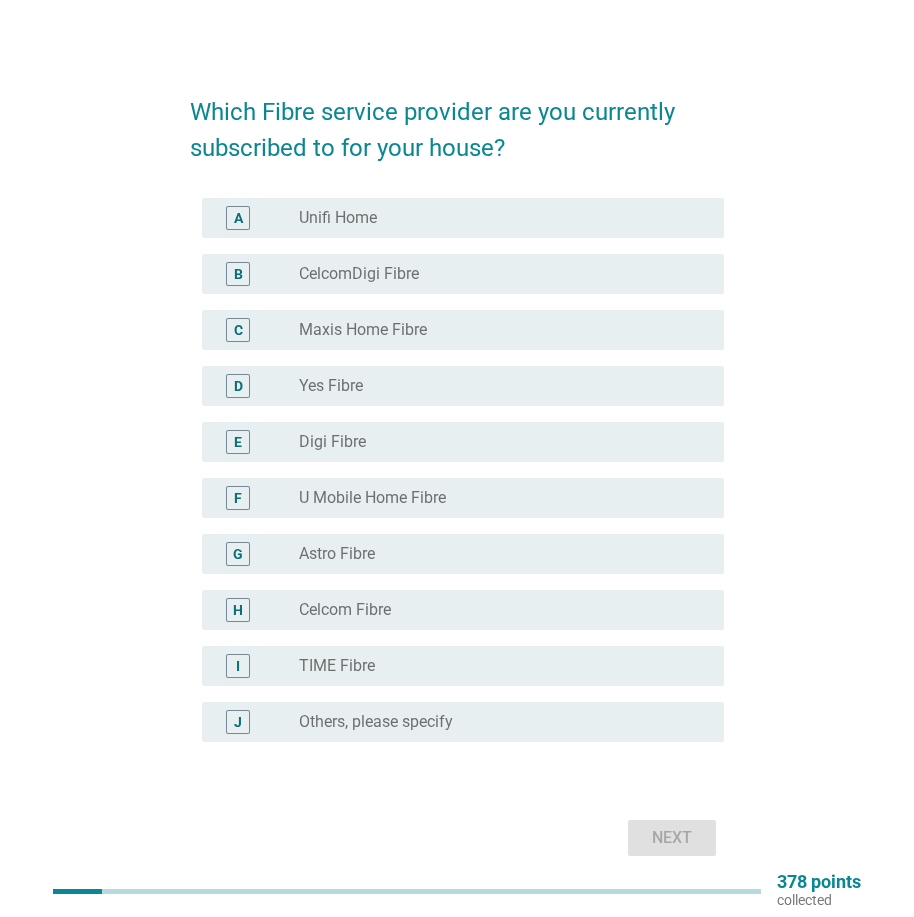 click on "A     radio_button_unchecked Unifi Home" at bounding box center [457, 218] 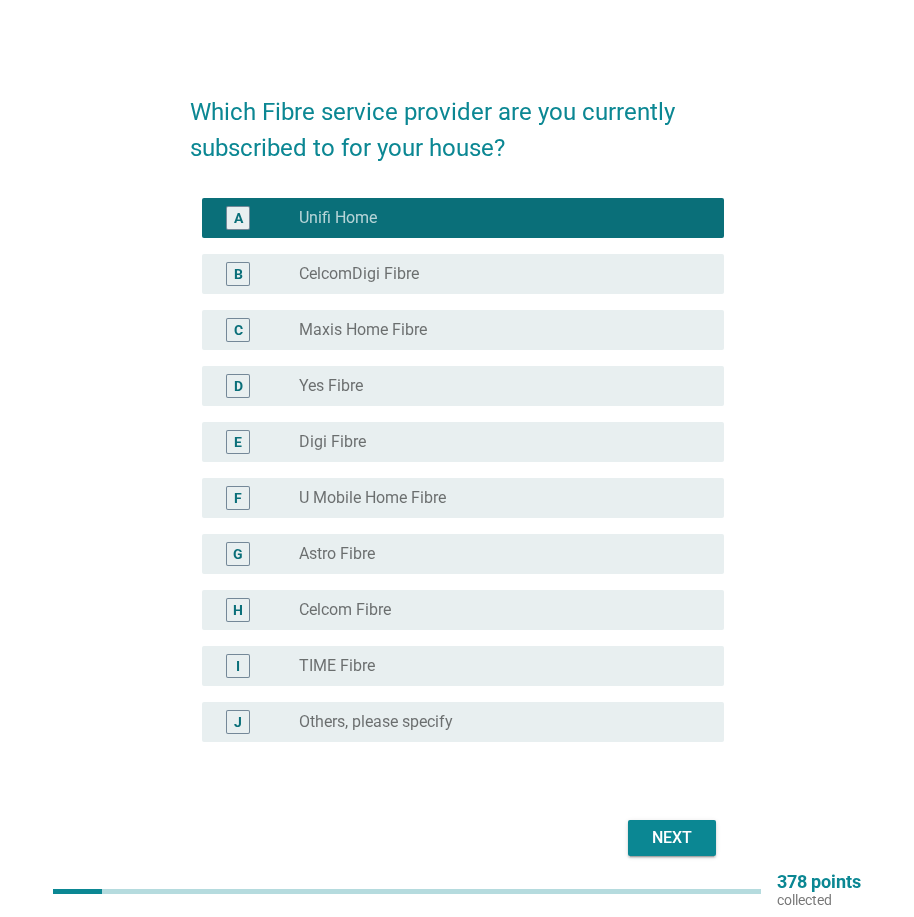 click on "Next" at bounding box center [672, 838] 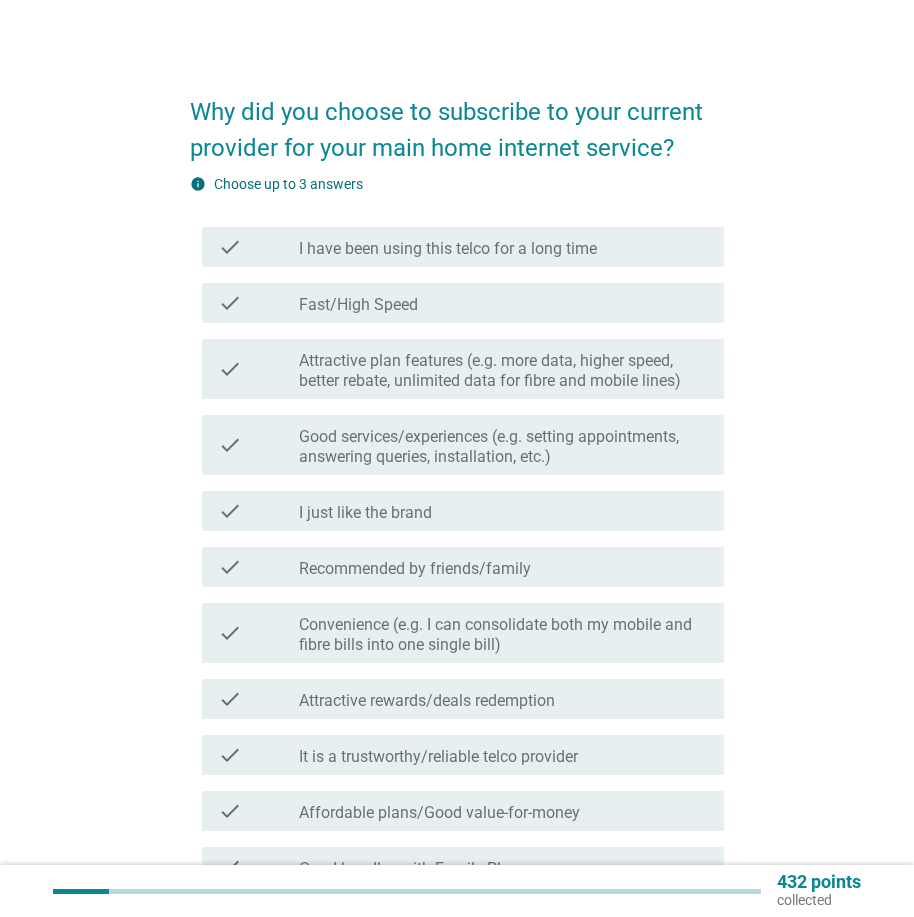 click on "check_box_outline_blank I have been using this telco for a long time" at bounding box center [503, 247] 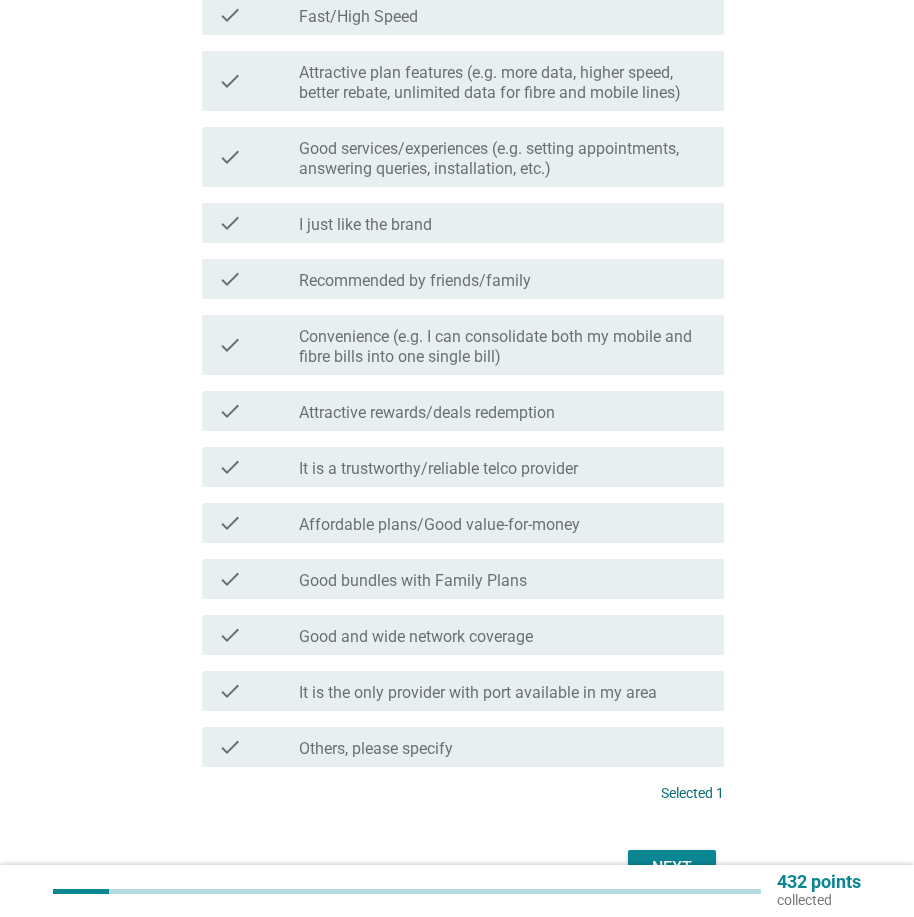 scroll, scrollTop: 389, scrollLeft: 0, axis: vertical 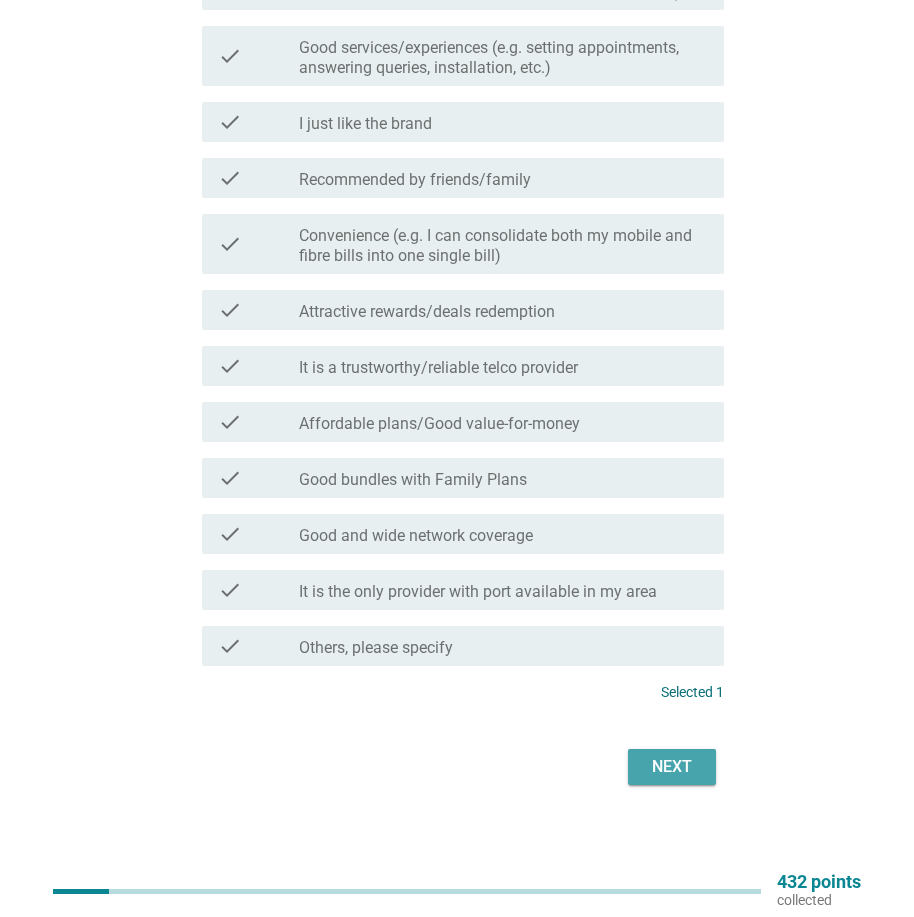 click on "Next" at bounding box center [672, 767] 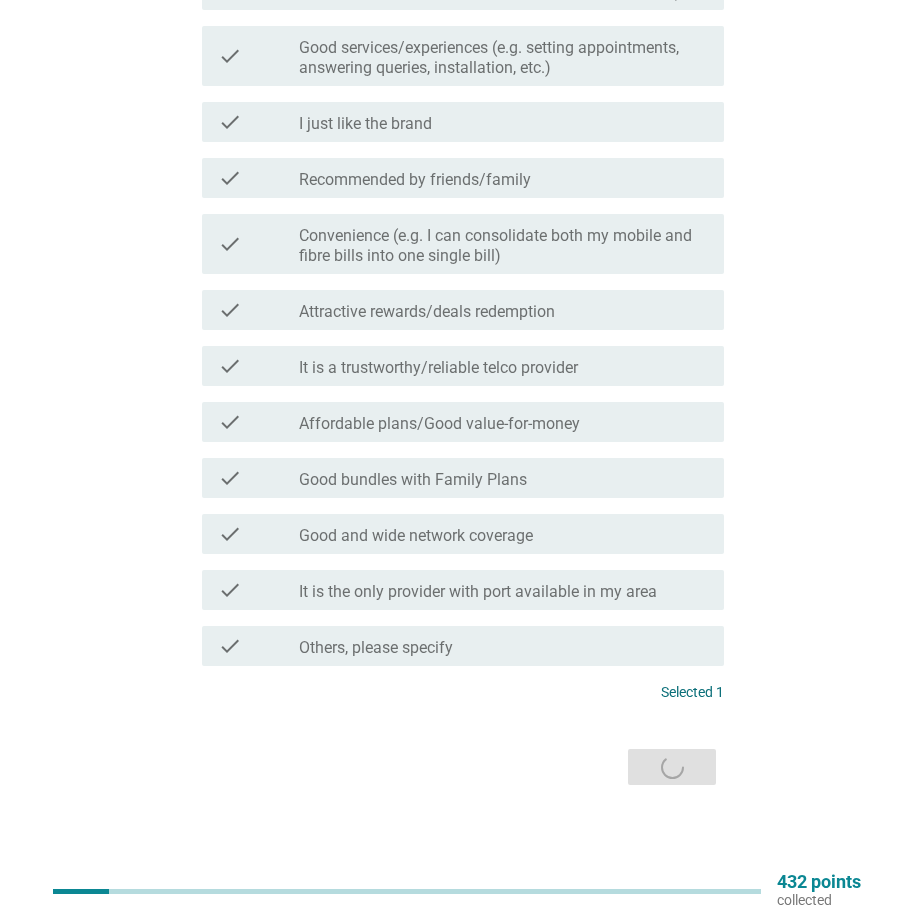 scroll, scrollTop: 0, scrollLeft: 0, axis: both 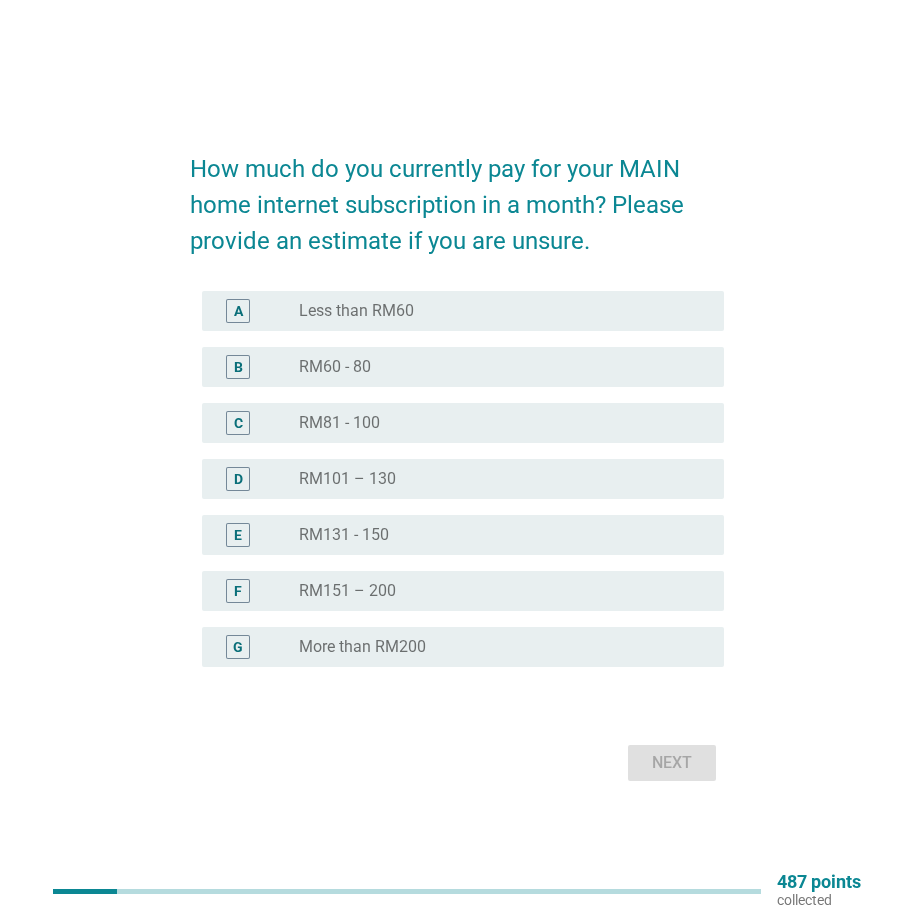 click on "radio_button_unchecked Less than RM60" at bounding box center (495, 311) 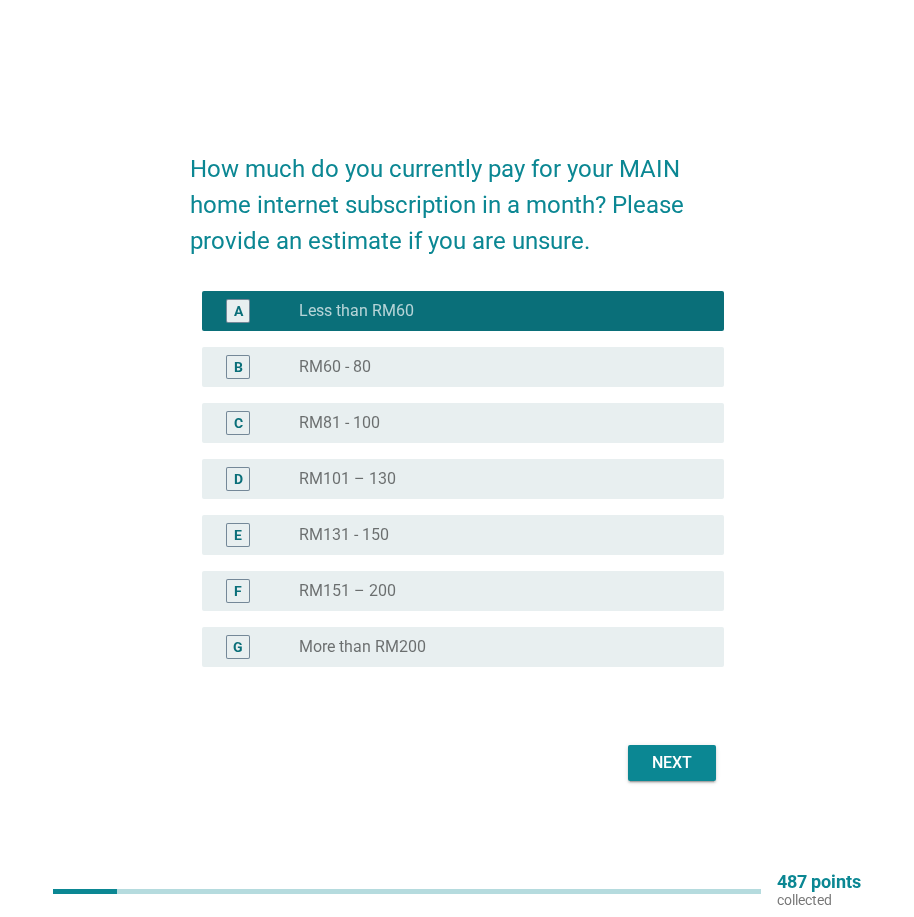 click on "radio_button_unchecked RM81 - 100" at bounding box center [495, 423] 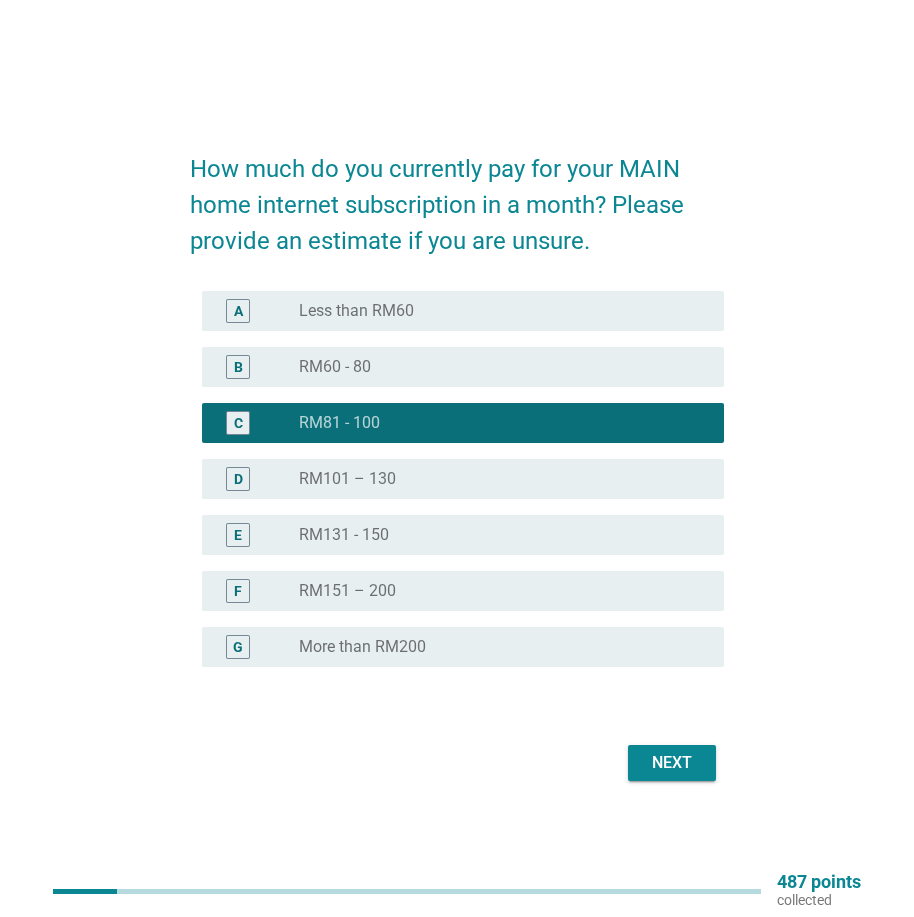 click on "Next" at bounding box center [672, 763] 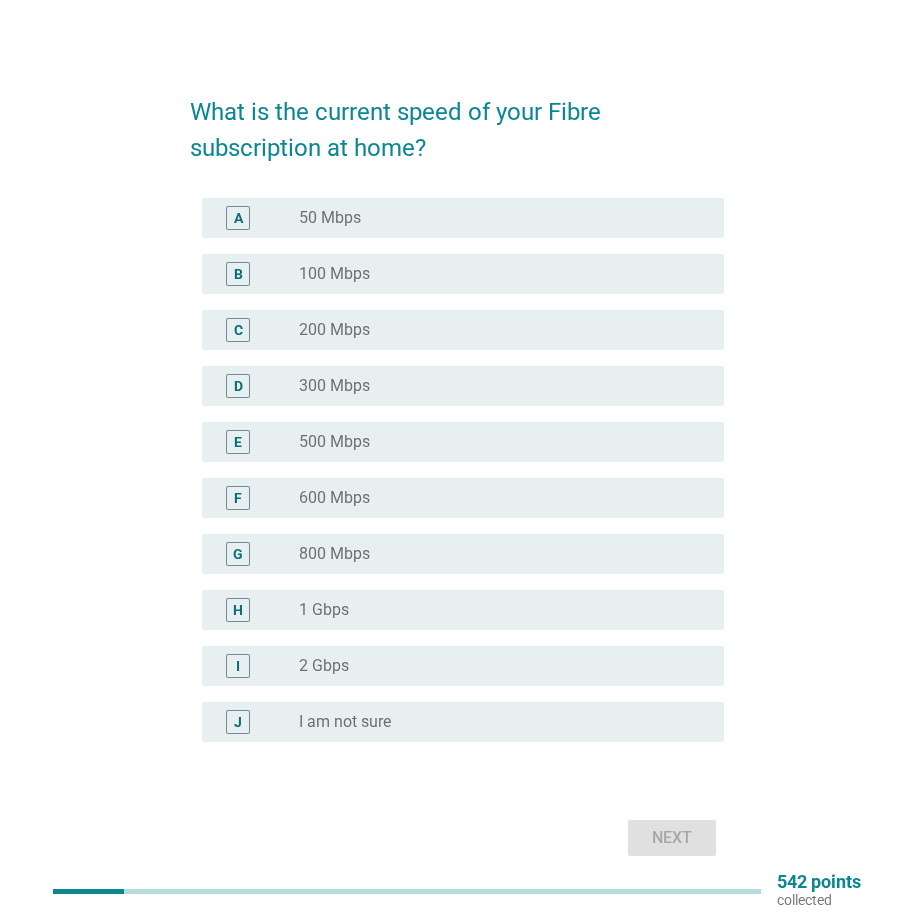 click on "radio_button_unchecked 100 Mbps" at bounding box center (495, 274) 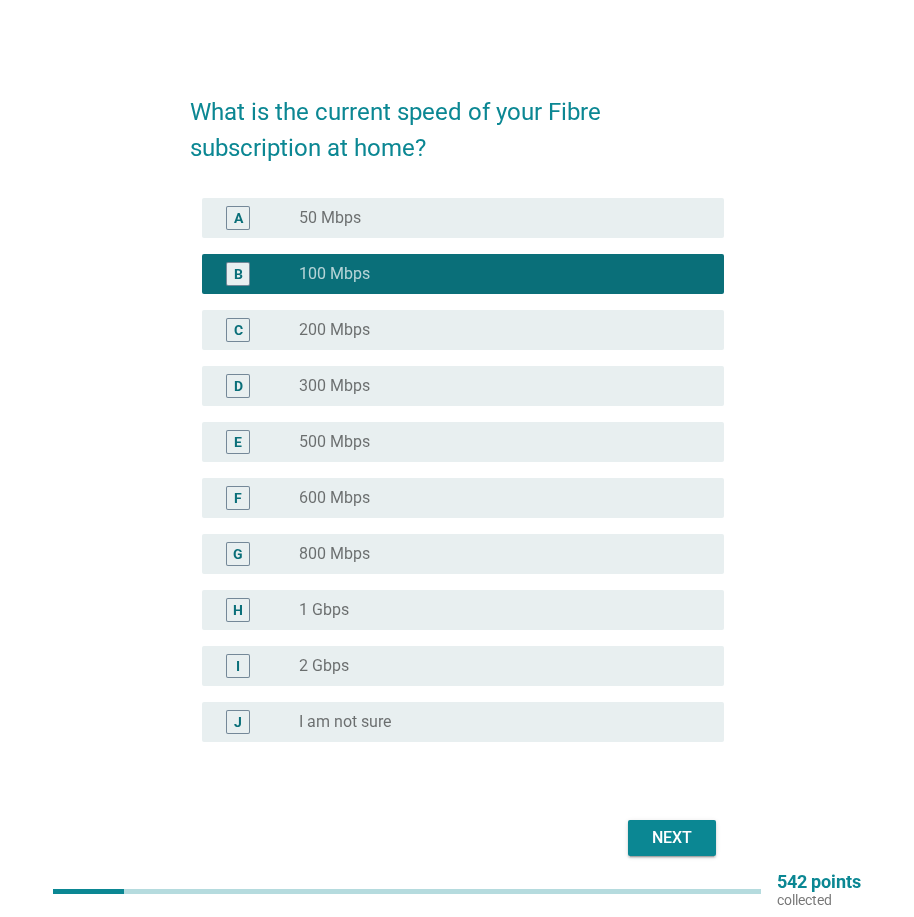 click on "Next" at bounding box center (672, 838) 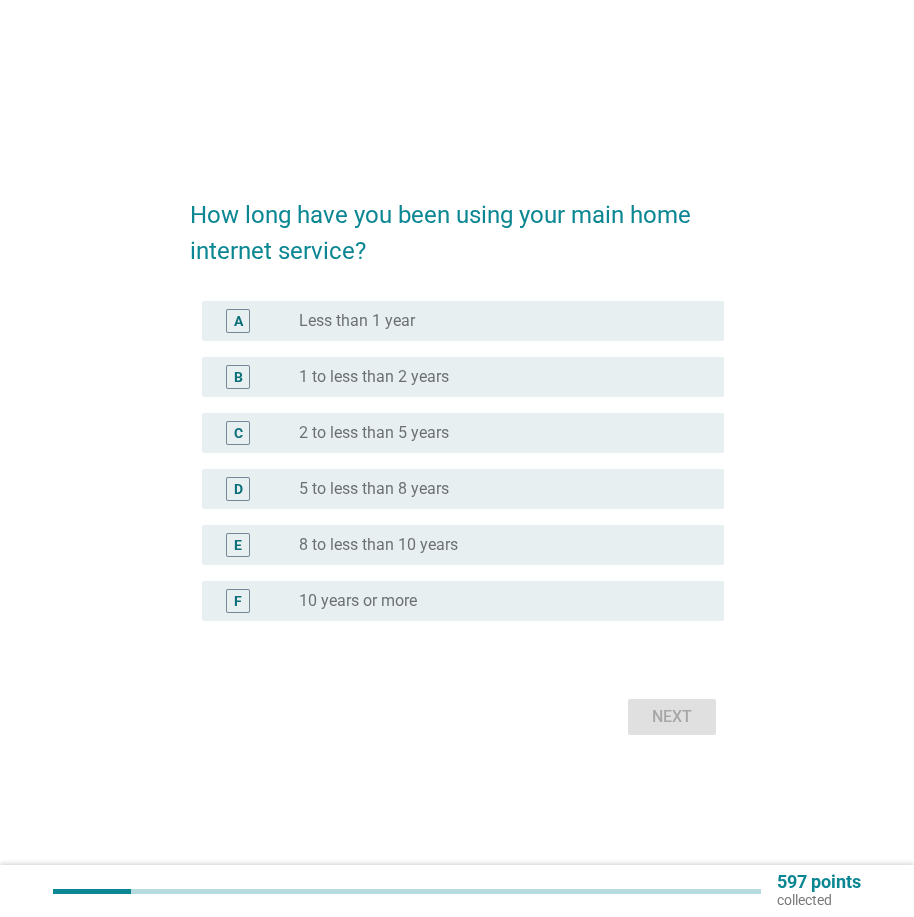 click on "radio_button_unchecked Less than 1 year" at bounding box center [503, 321] 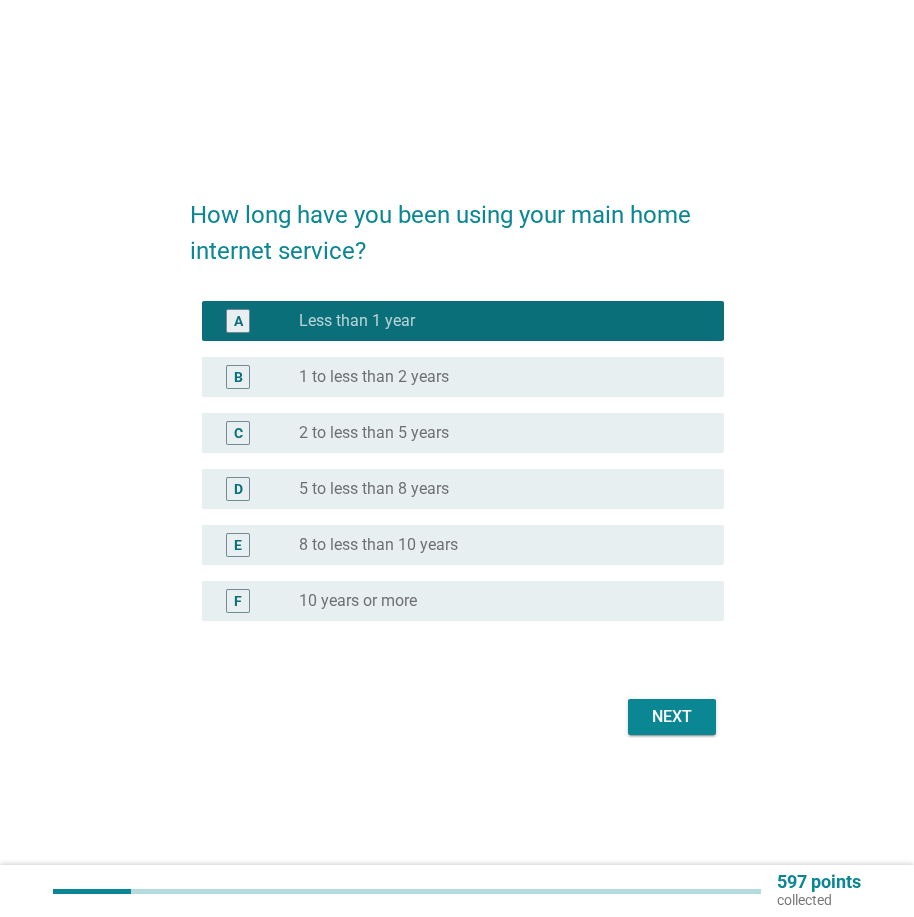 click on "B     radio_button_unchecked 1 to less than 2 years" at bounding box center [457, 377] 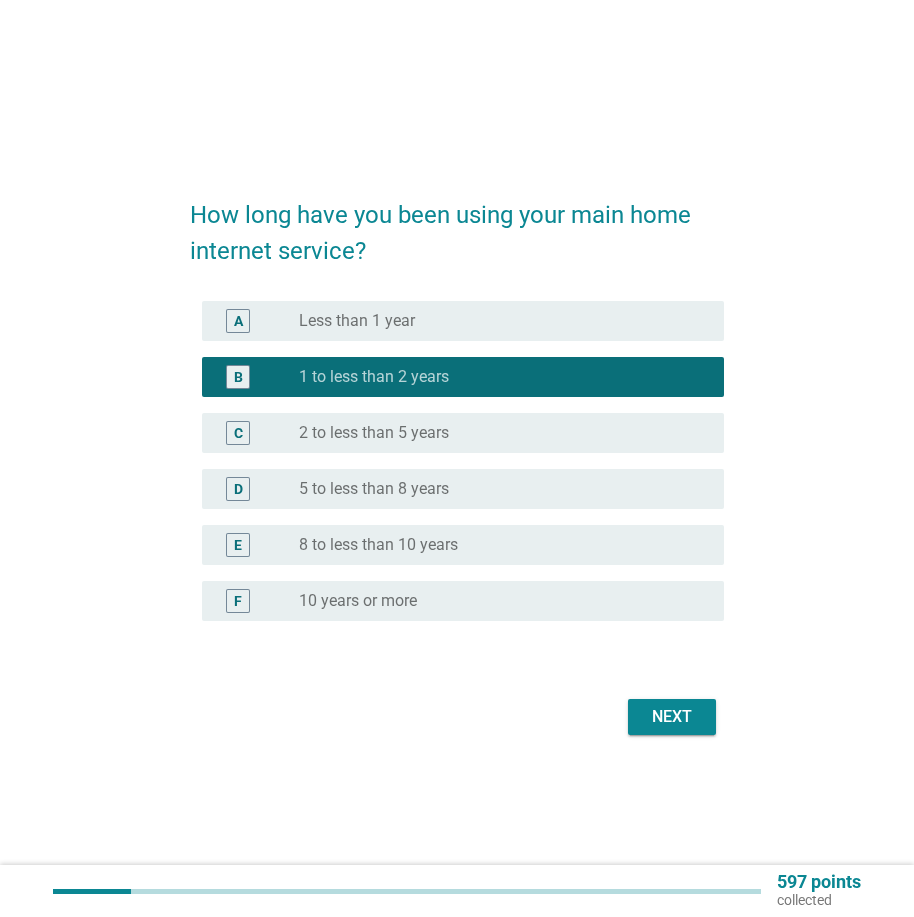 click on "Next" at bounding box center (672, 717) 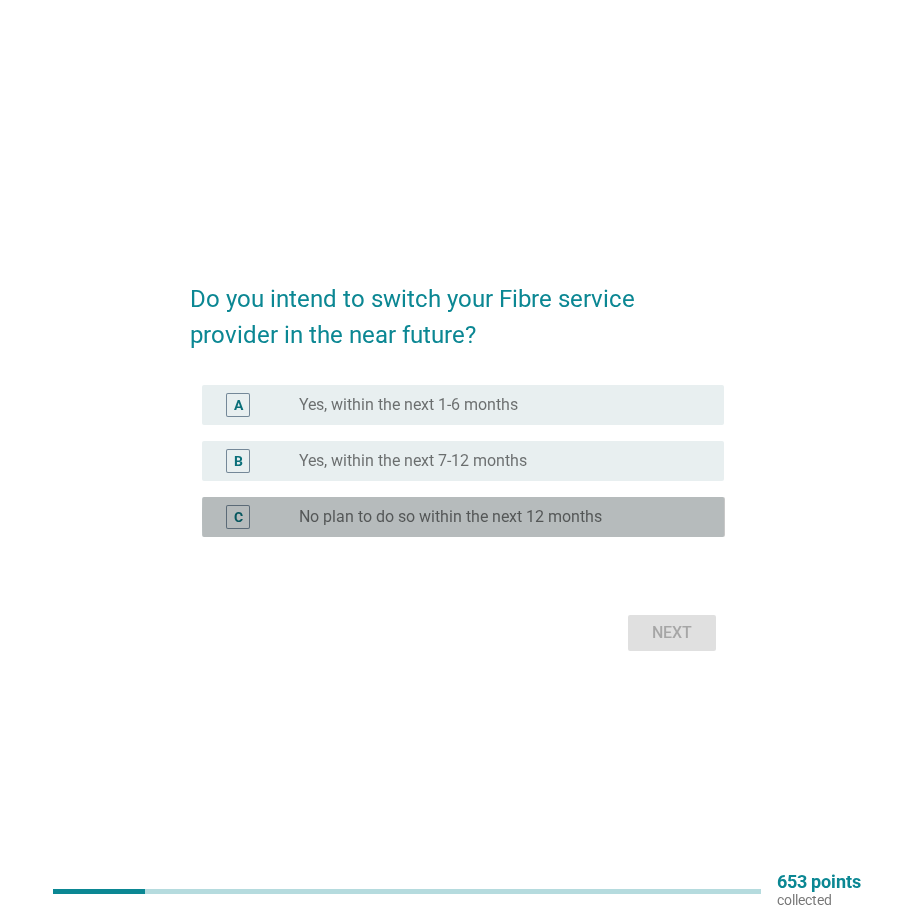 click on "radio_button_unchecked No plan to do so within the next 12 months" at bounding box center (495, 517) 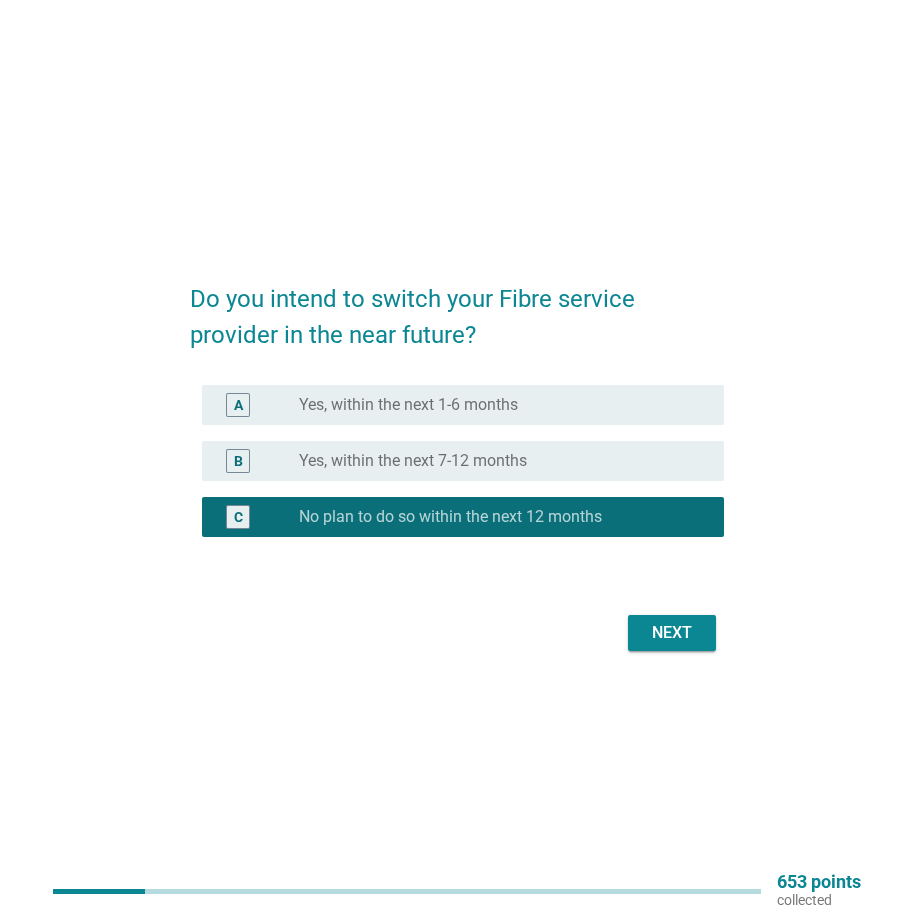 click on "Next" at bounding box center [457, 633] 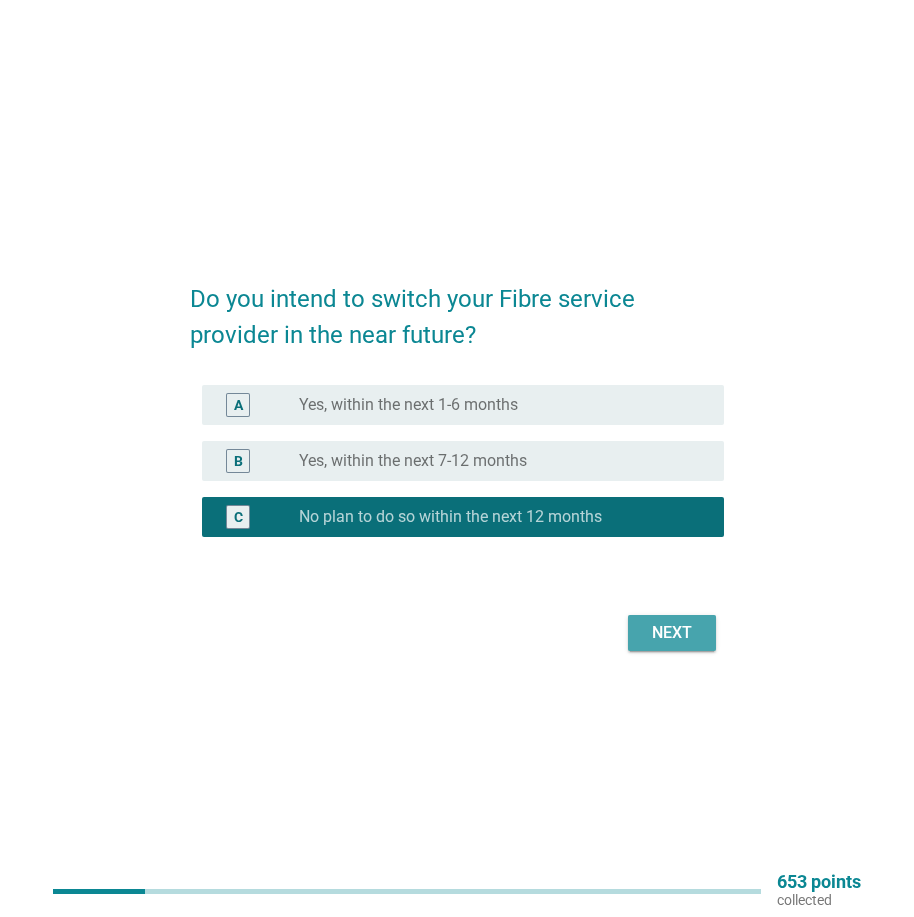 click on "Next" at bounding box center [672, 633] 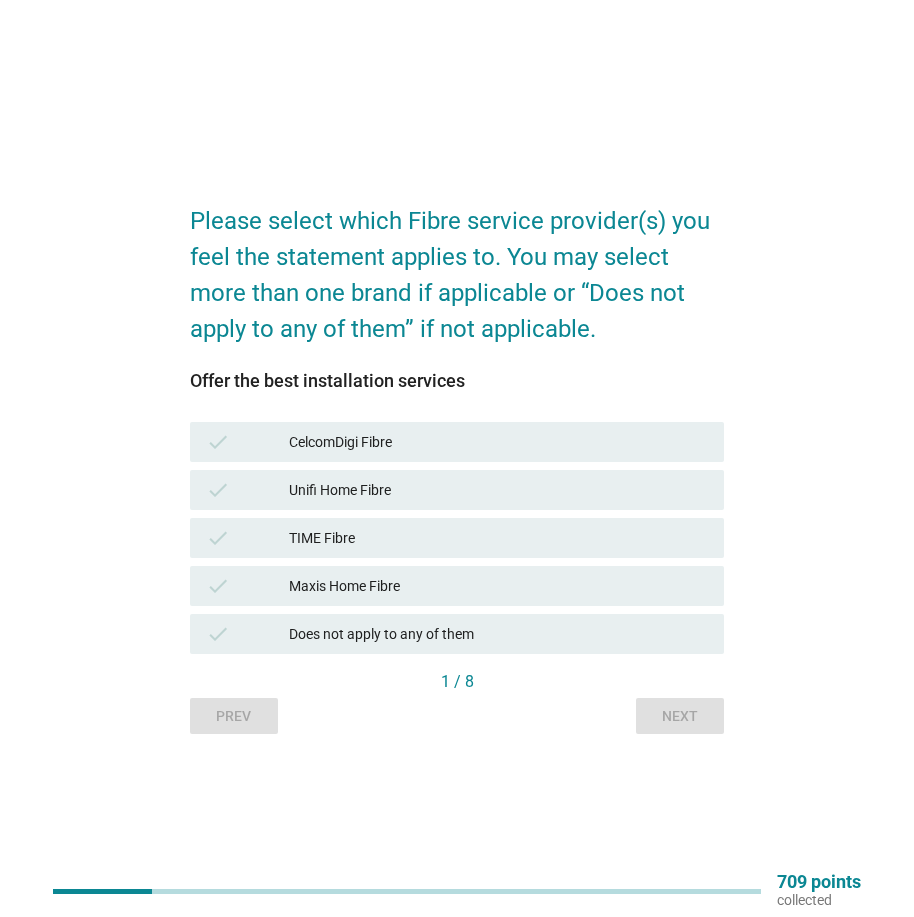 click on "check   Does not apply to any of them" at bounding box center [457, 634] 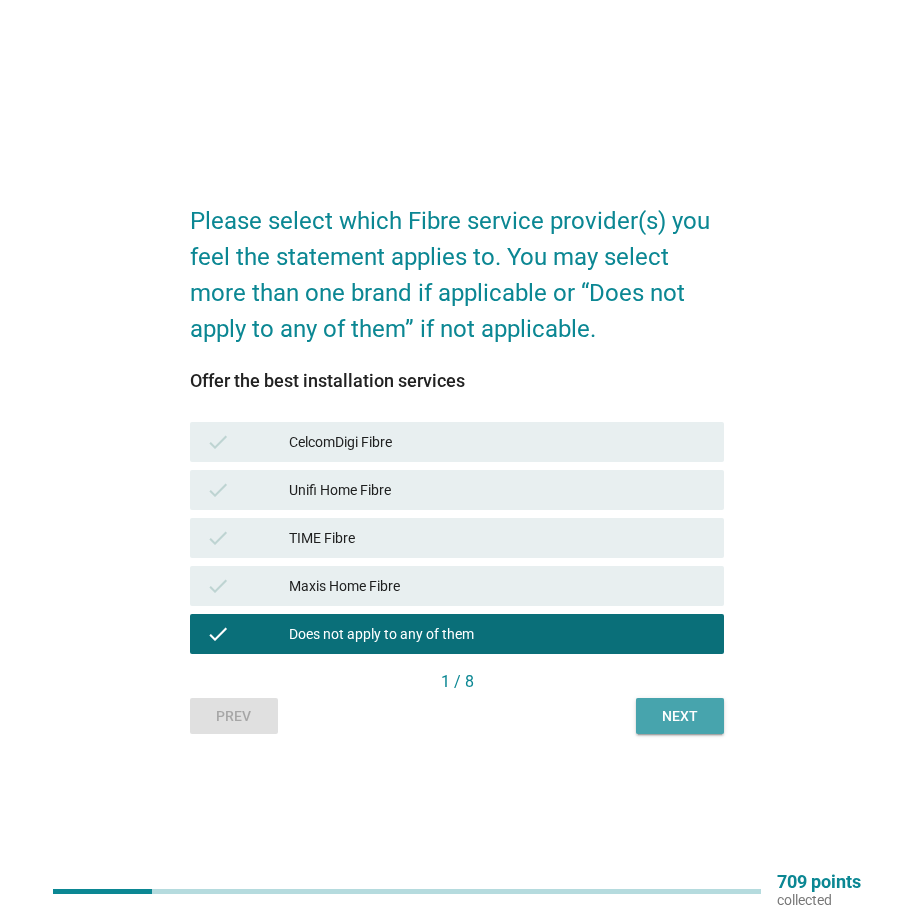 click on "Next" at bounding box center (680, 716) 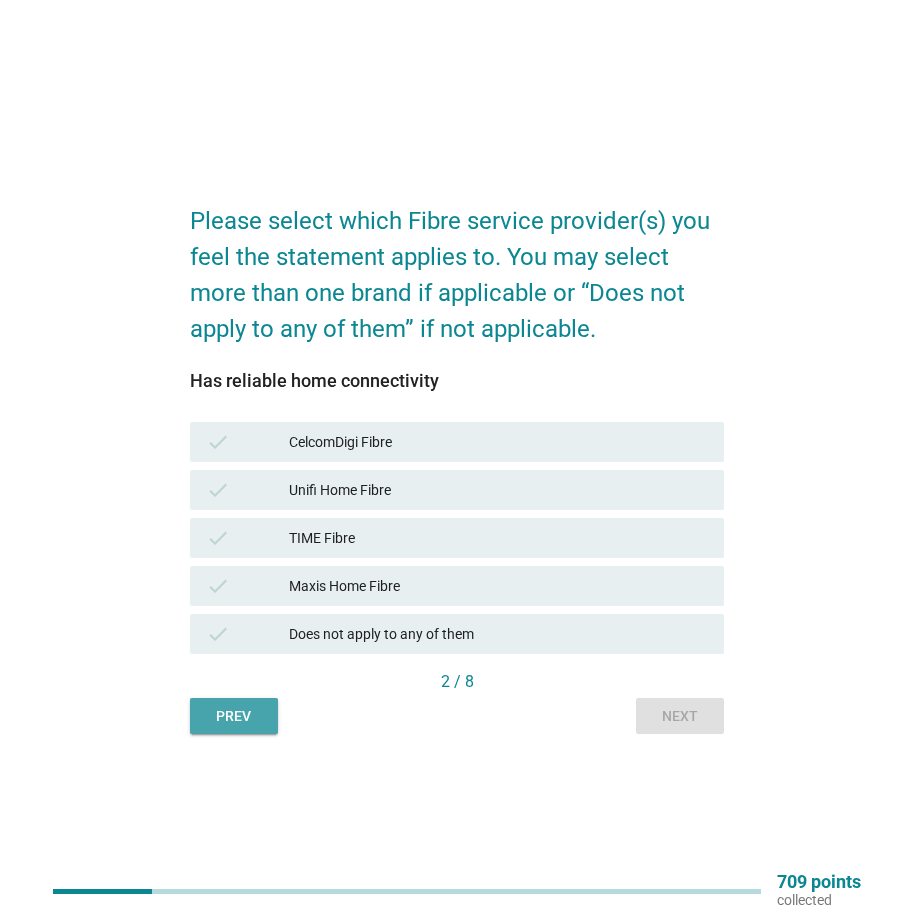 click on "Prev" at bounding box center (234, 716) 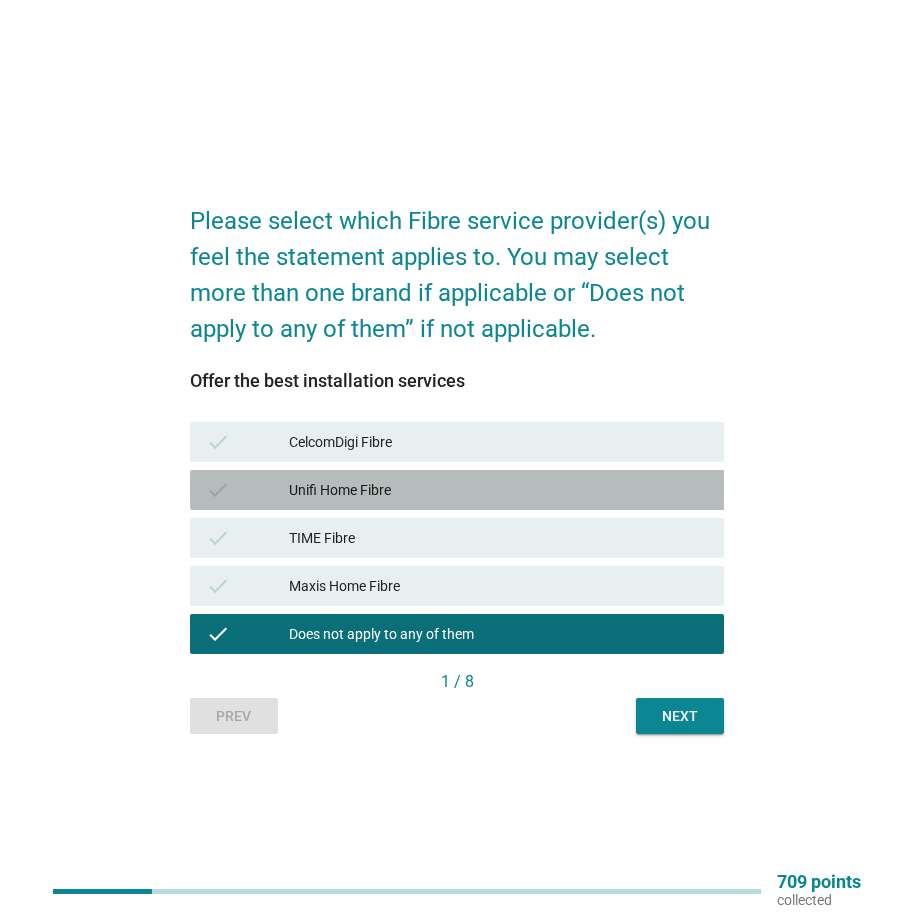 click on "Unifi Home Fibre" at bounding box center (498, 490) 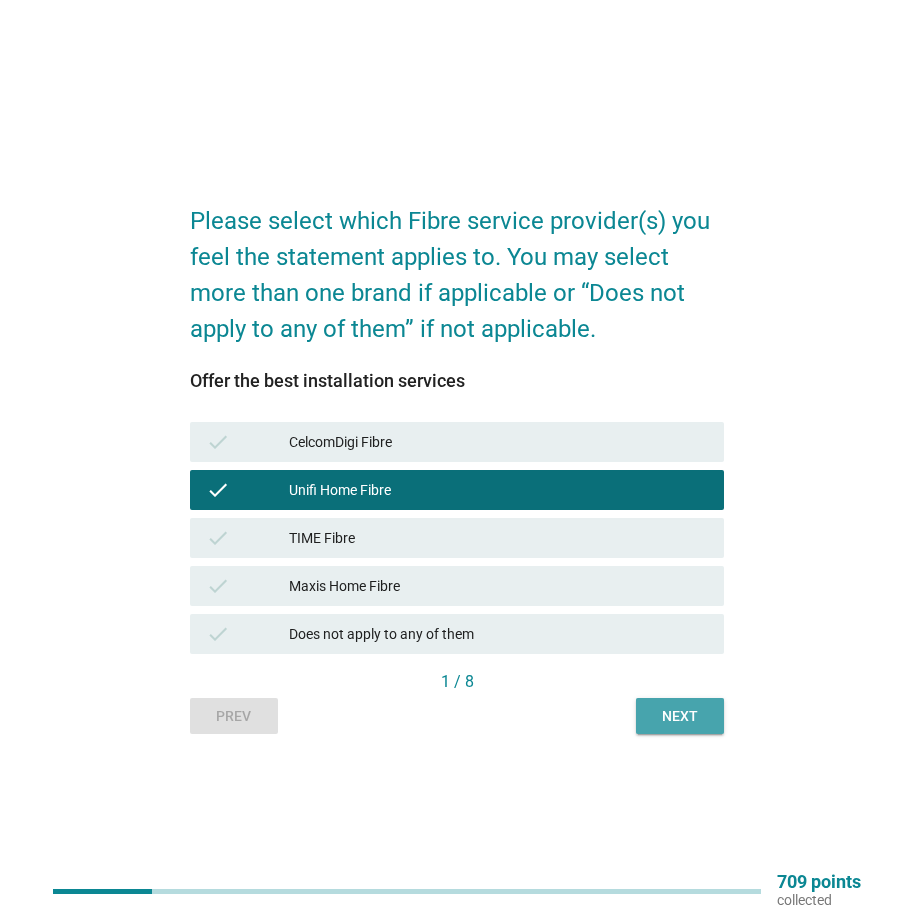 click on "Next" at bounding box center [680, 716] 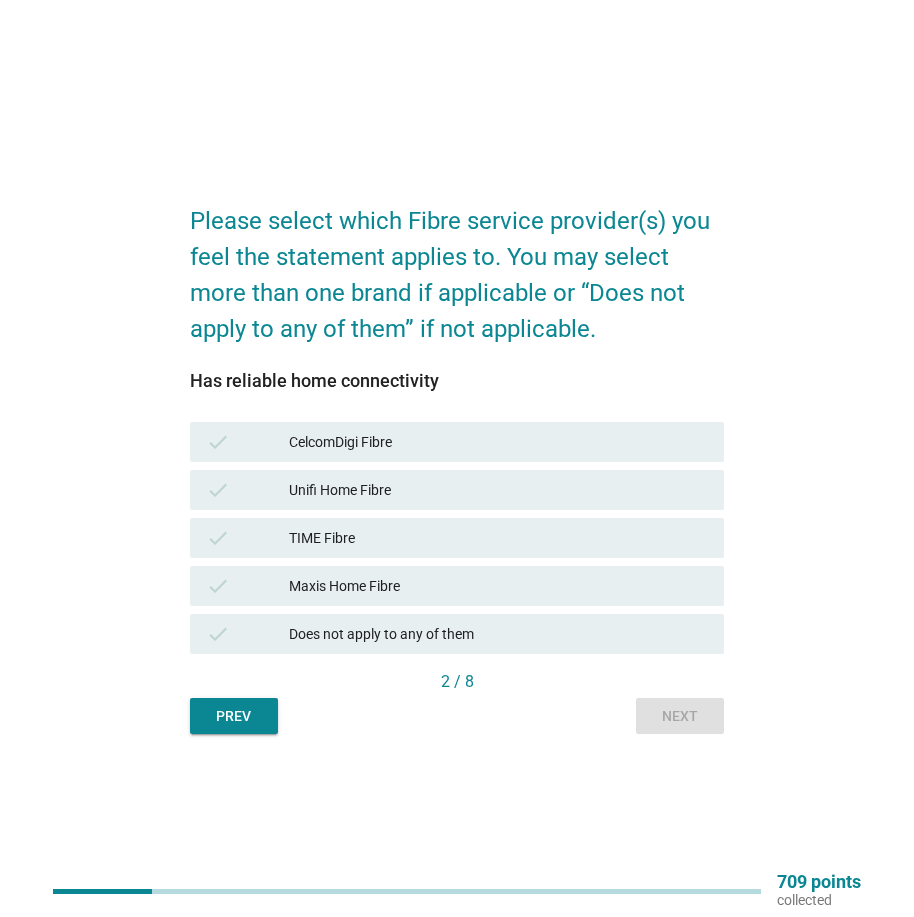 click on "Unifi Home Fibre" at bounding box center (498, 490) 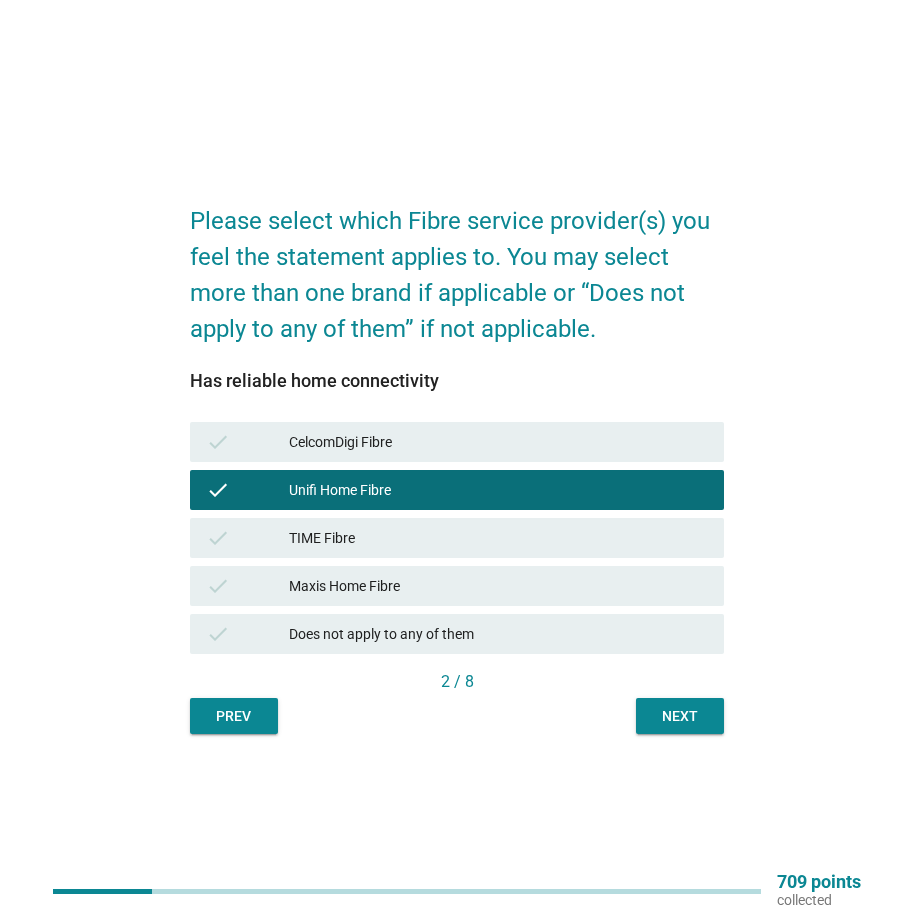 click on "Next" at bounding box center (680, 716) 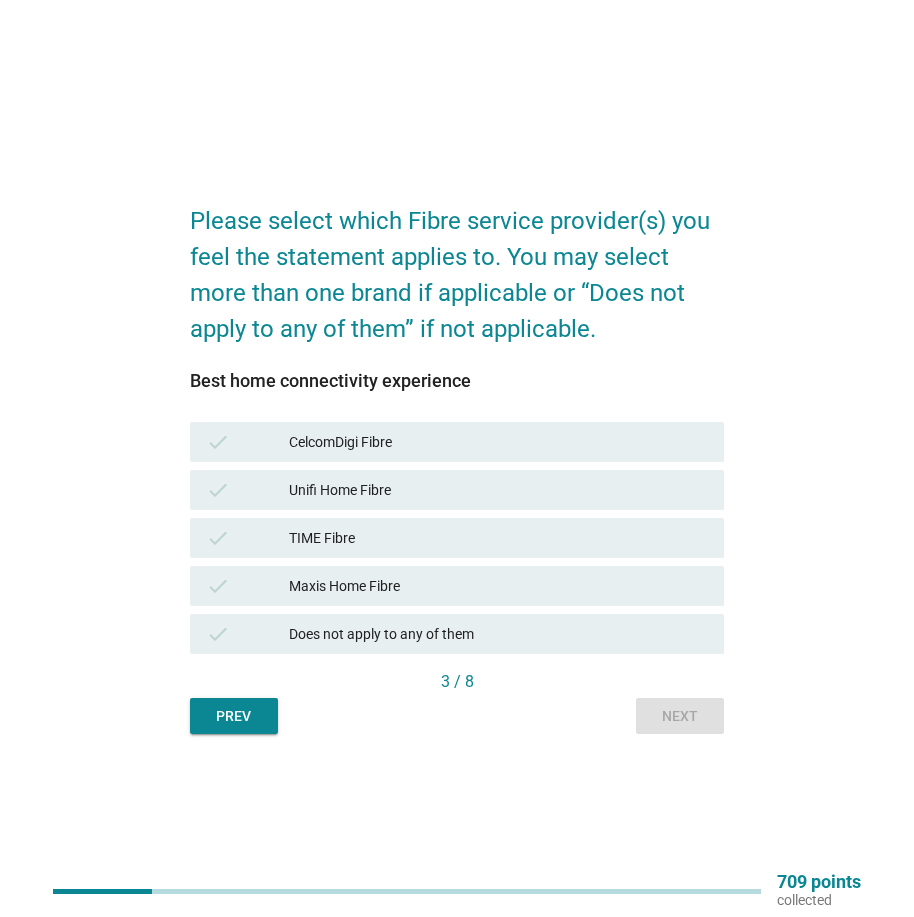 click on "Unifi Home Fibre" at bounding box center (498, 490) 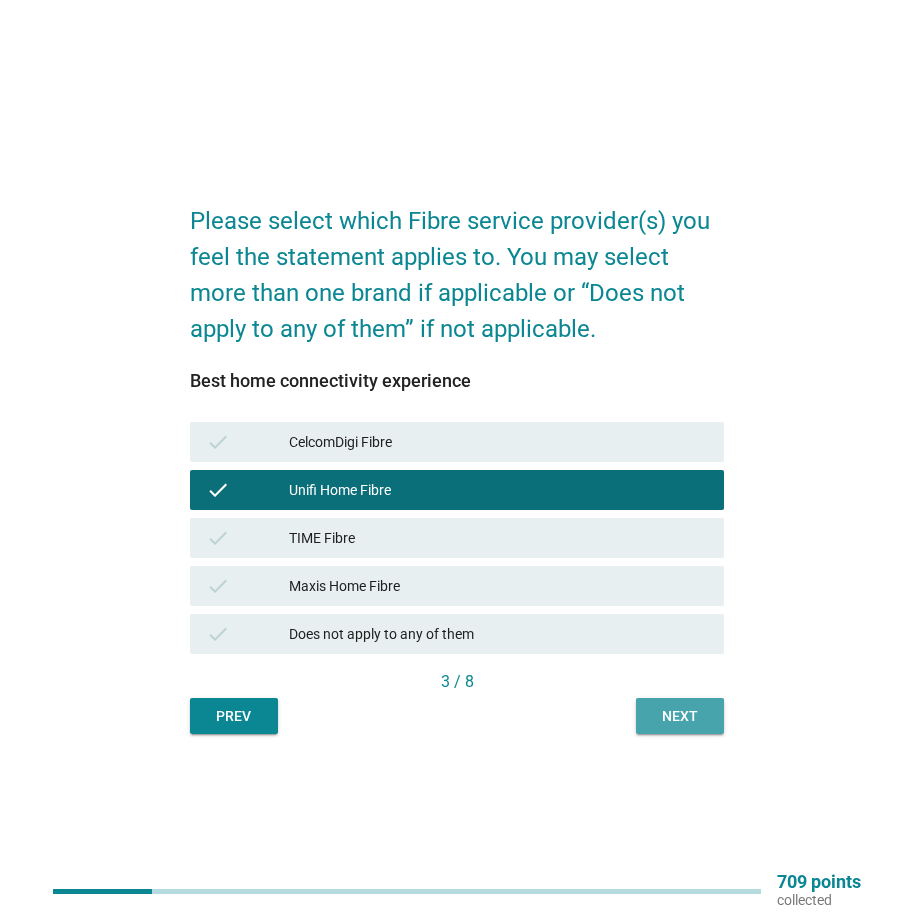 click on "Next" at bounding box center (680, 716) 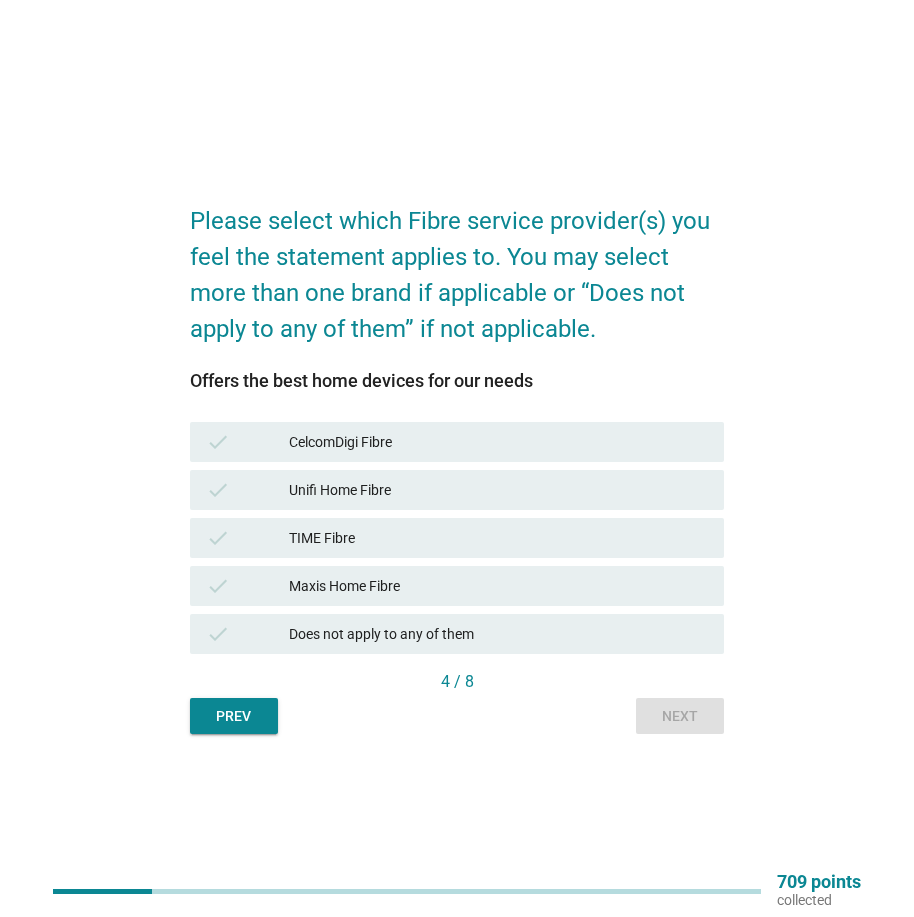 click on "Unifi Home Fibre" at bounding box center [498, 490] 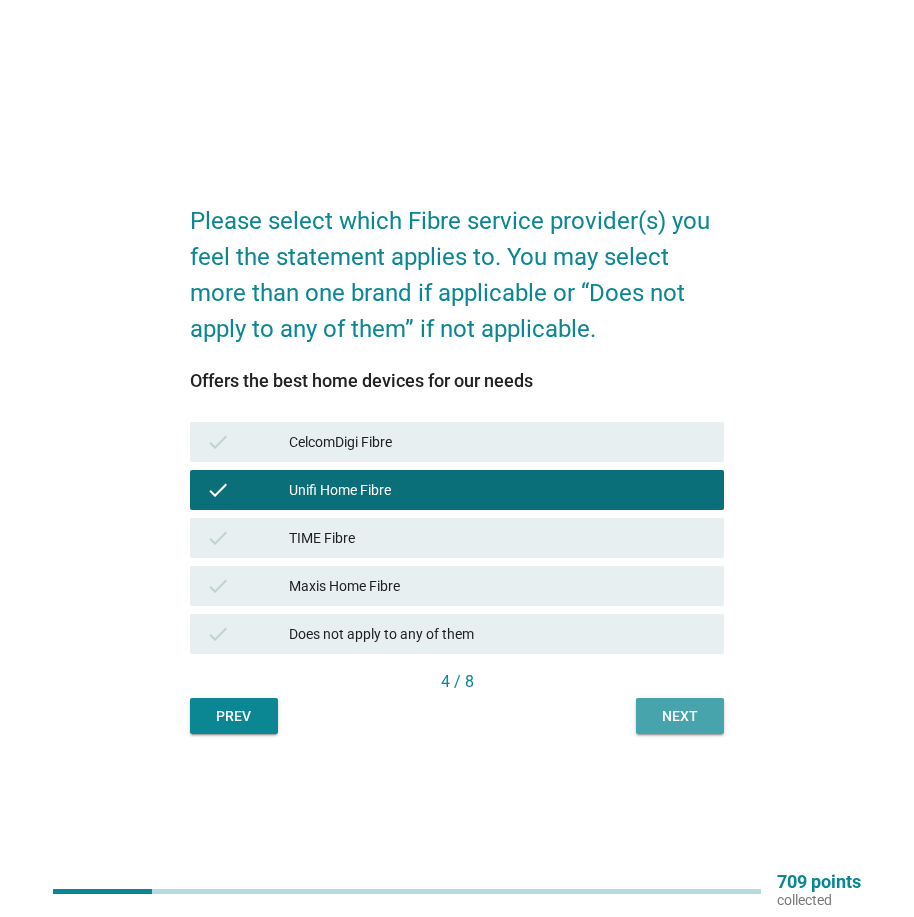 click on "Next" at bounding box center [680, 716] 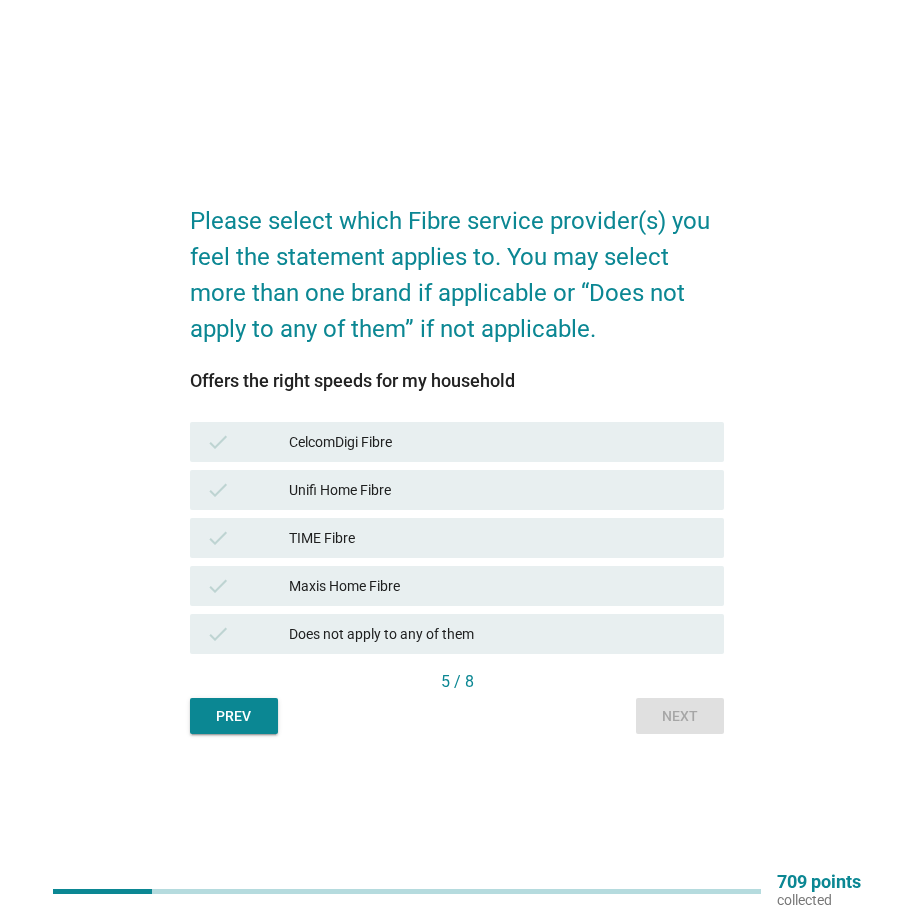 click on "Unifi Home Fibre" at bounding box center (498, 490) 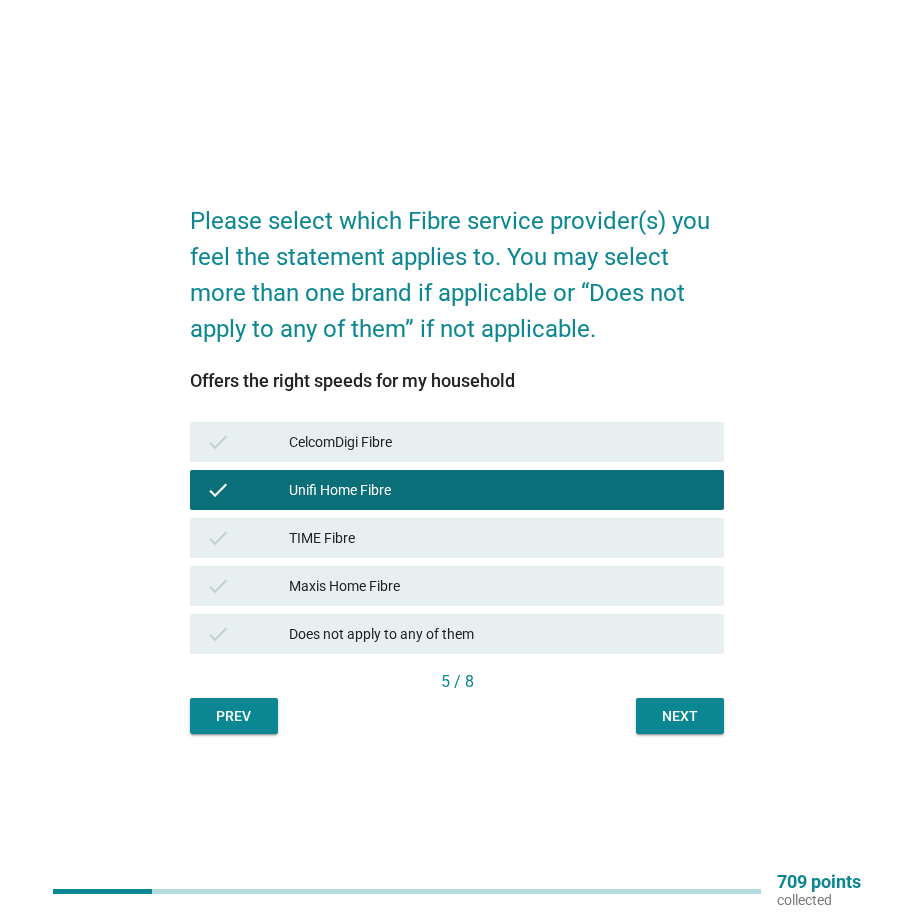 click on "Next" at bounding box center [680, 716] 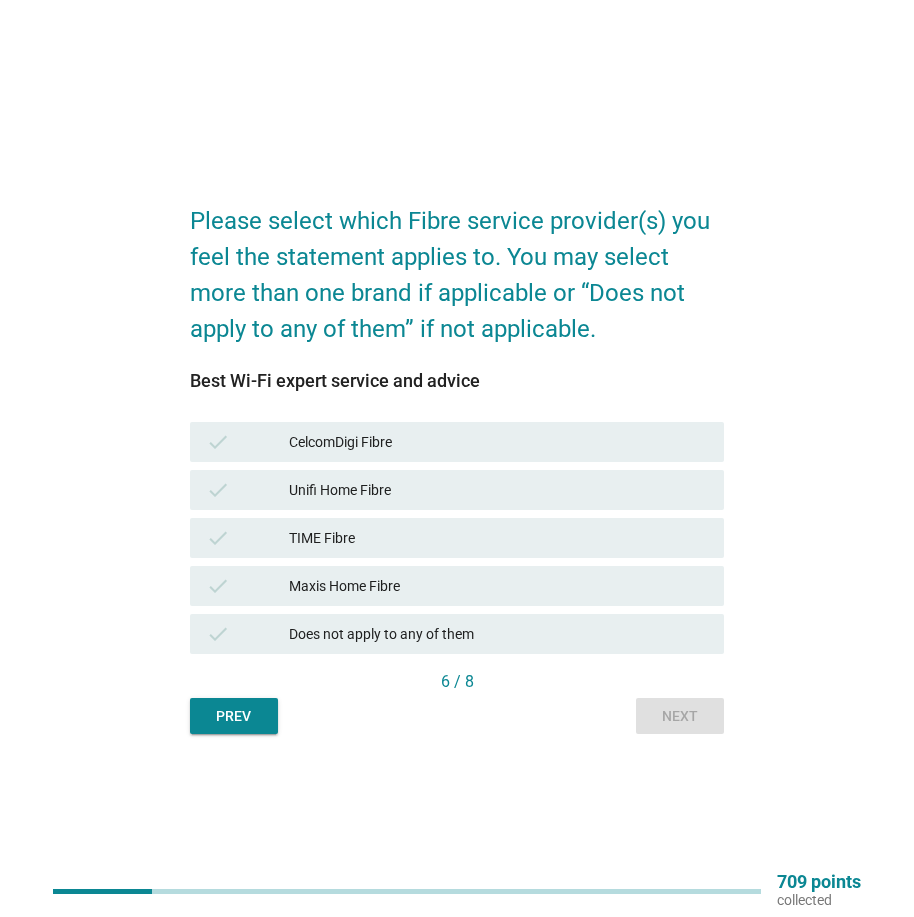 click on "Unifi Home Fibre" at bounding box center (498, 490) 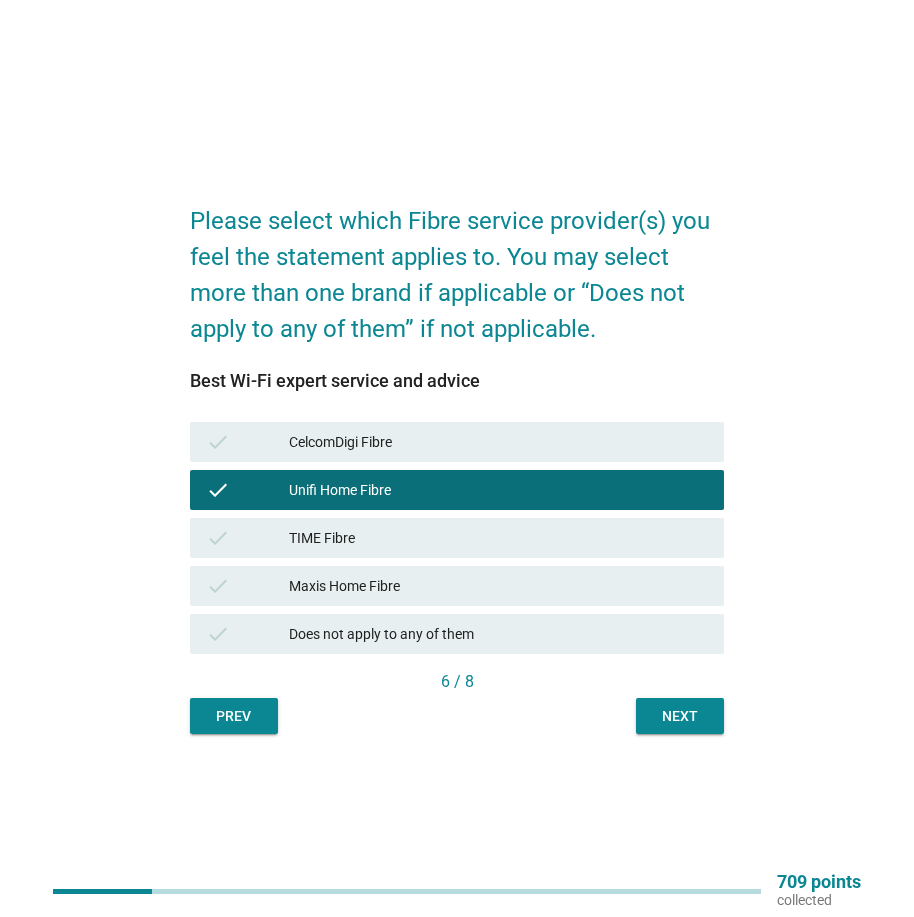 click on "Next" at bounding box center (680, 716) 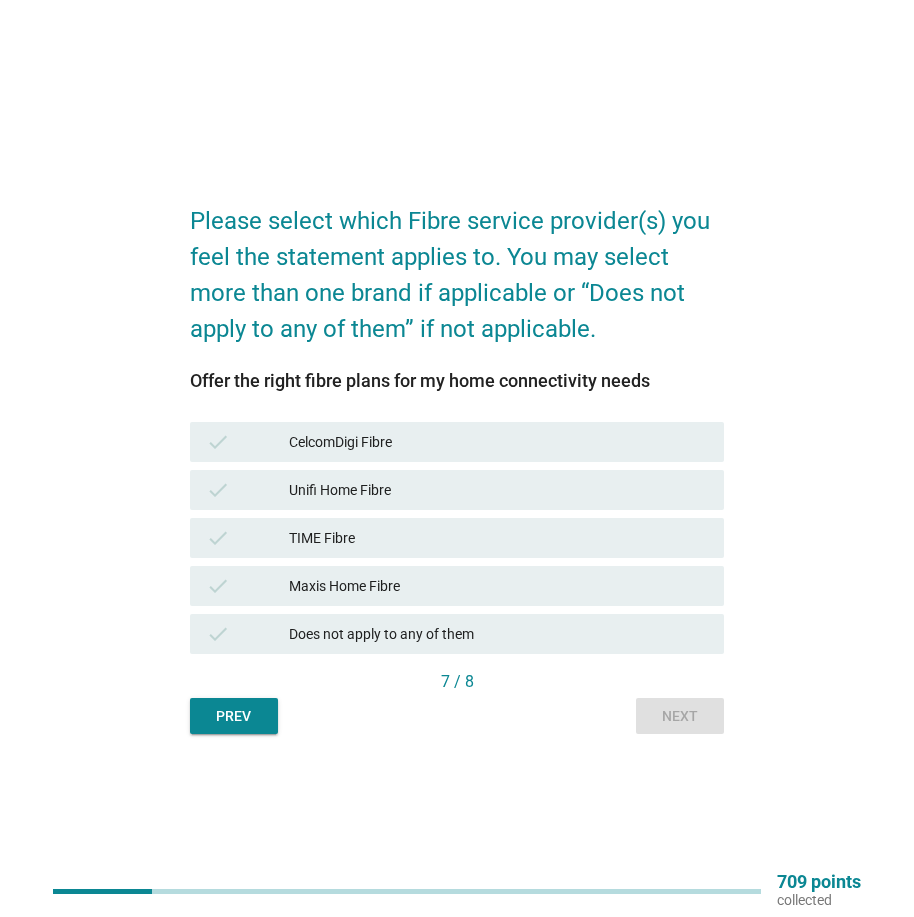 click on "Unifi Home Fibre" at bounding box center (498, 490) 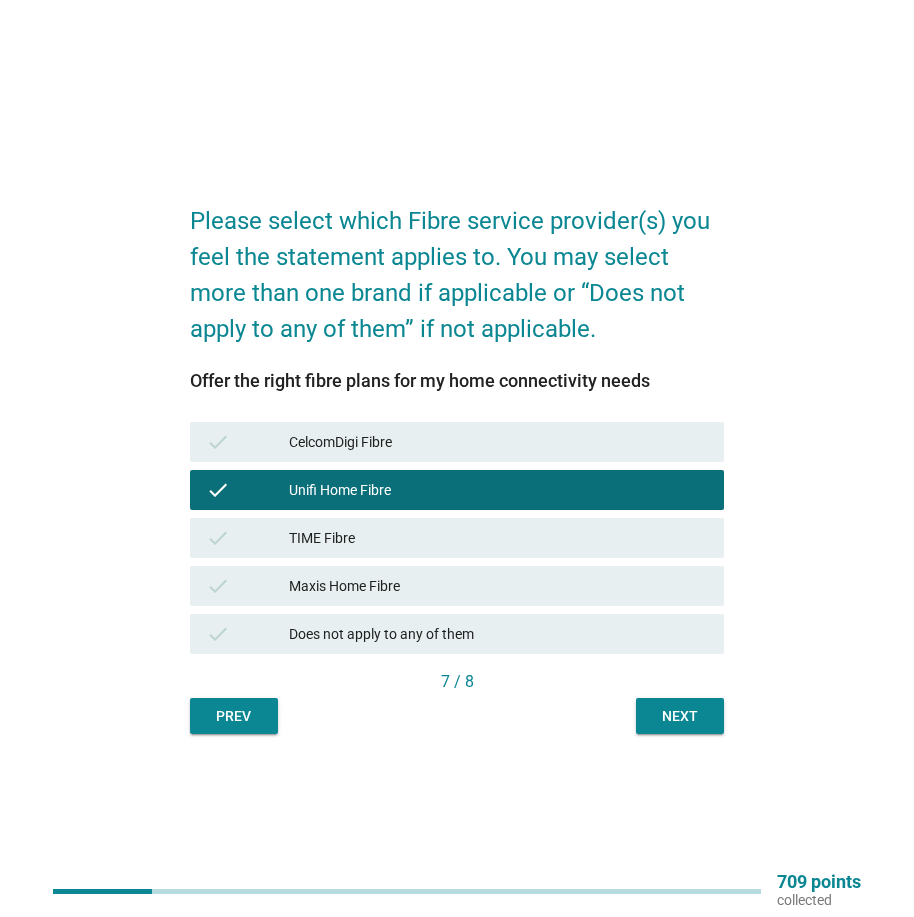 click on "Next" at bounding box center (680, 716) 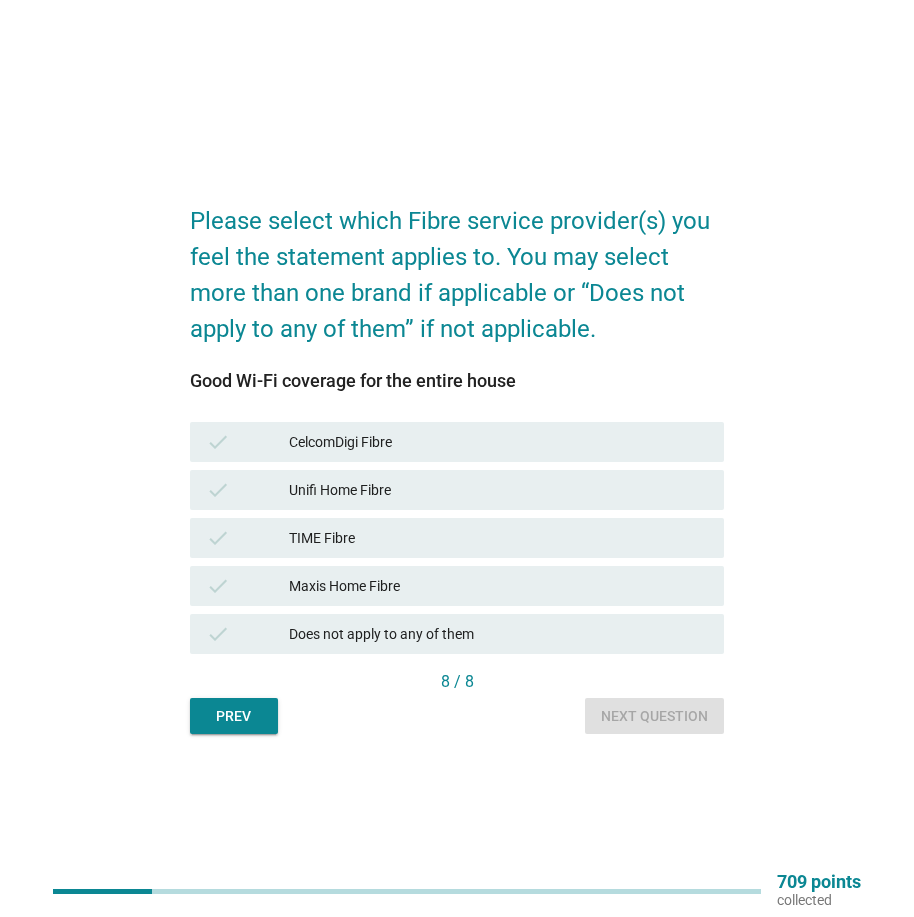 click on "Unifi Home Fibre" at bounding box center (498, 490) 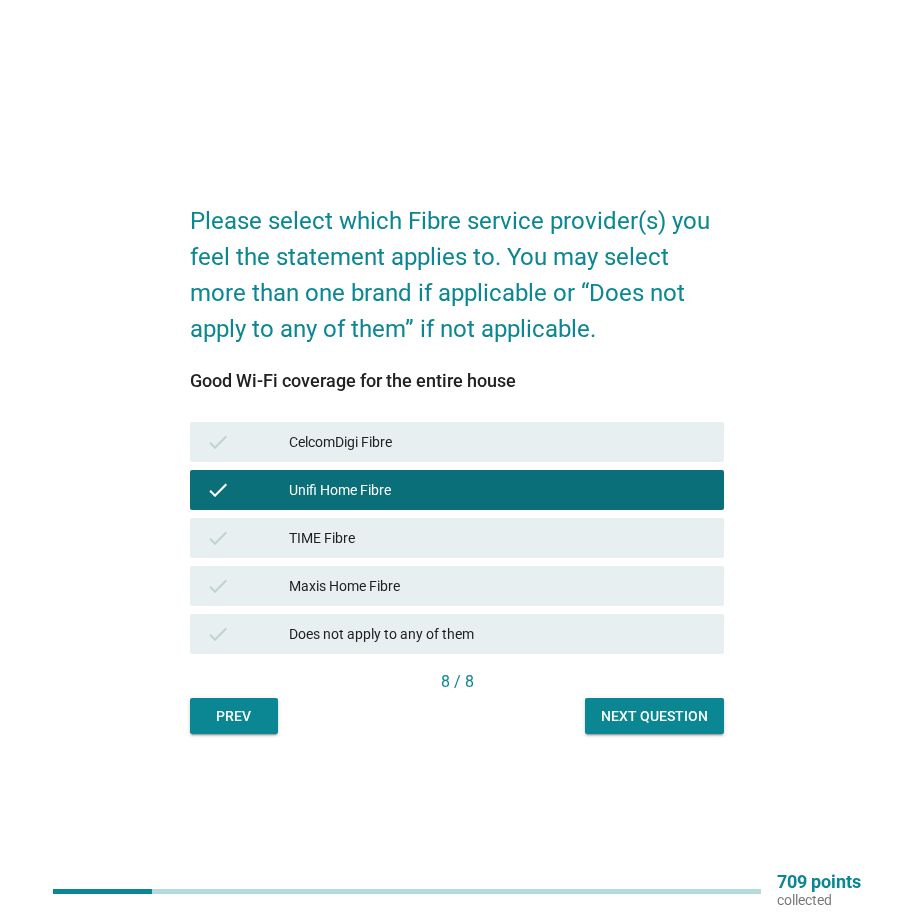 click on "Next question" at bounding box center [654, 716] 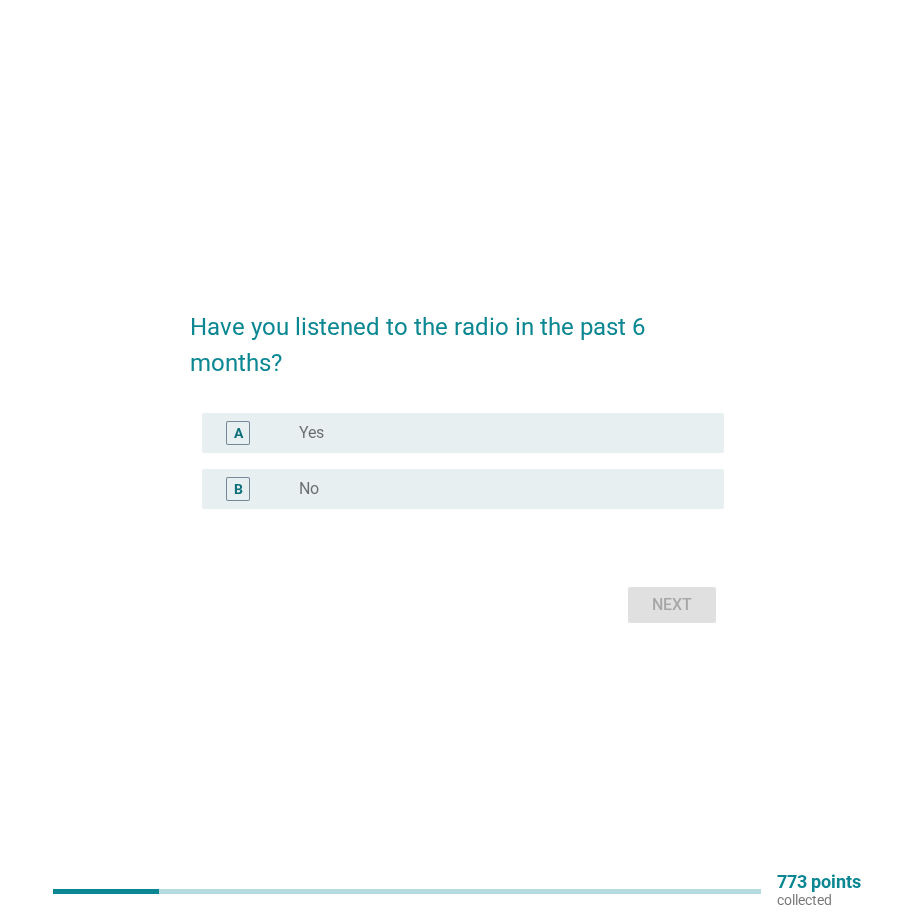 click on "radio_button_unchecked Yes" at bounding box center (495, 433) 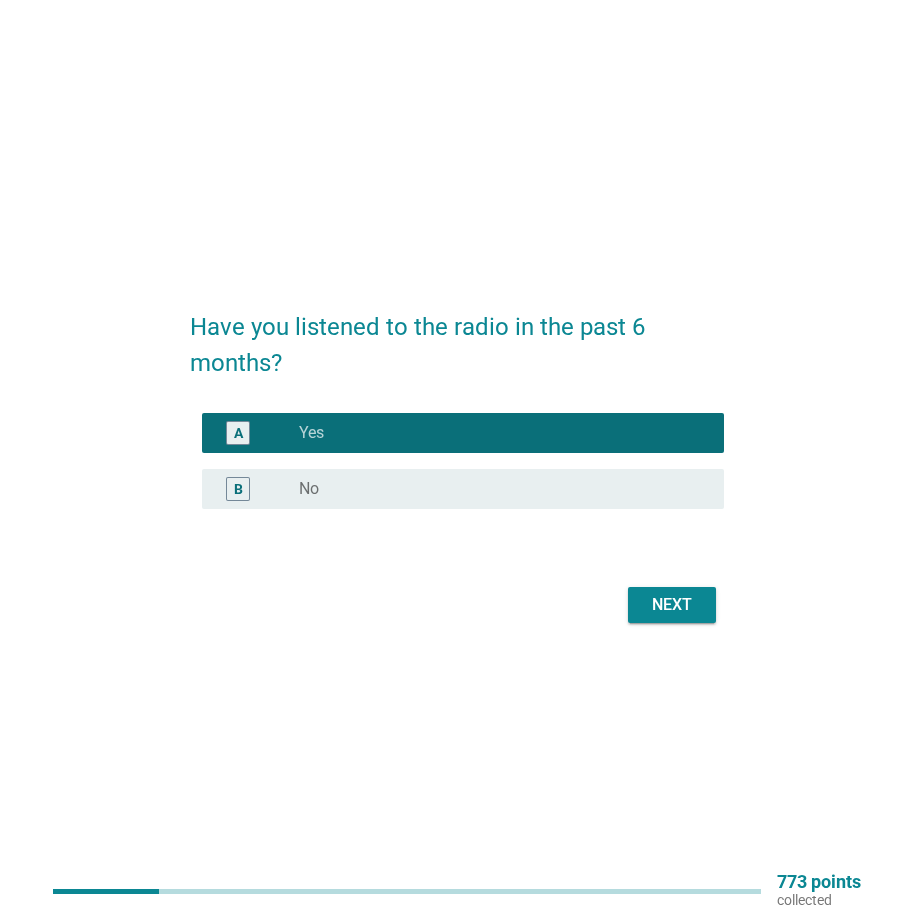 click on "Next" at bounding box center (672, 605) 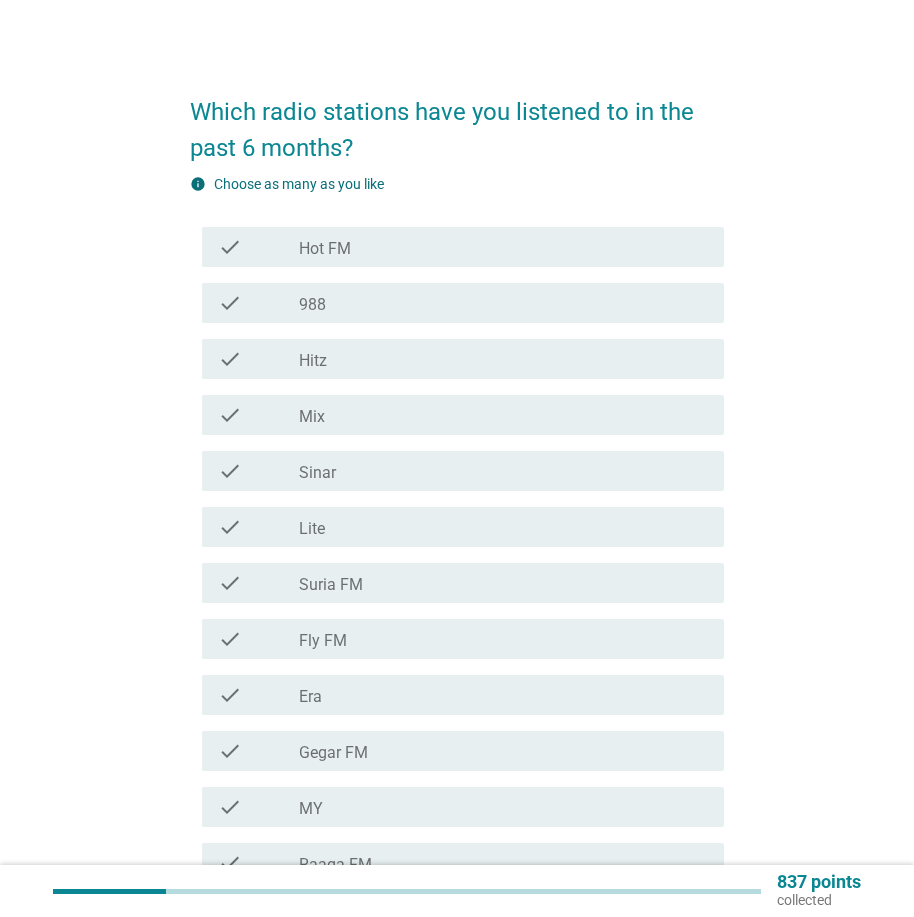 click on "check_box_outline_blank Hot FM" at bounding box center (503, 247) 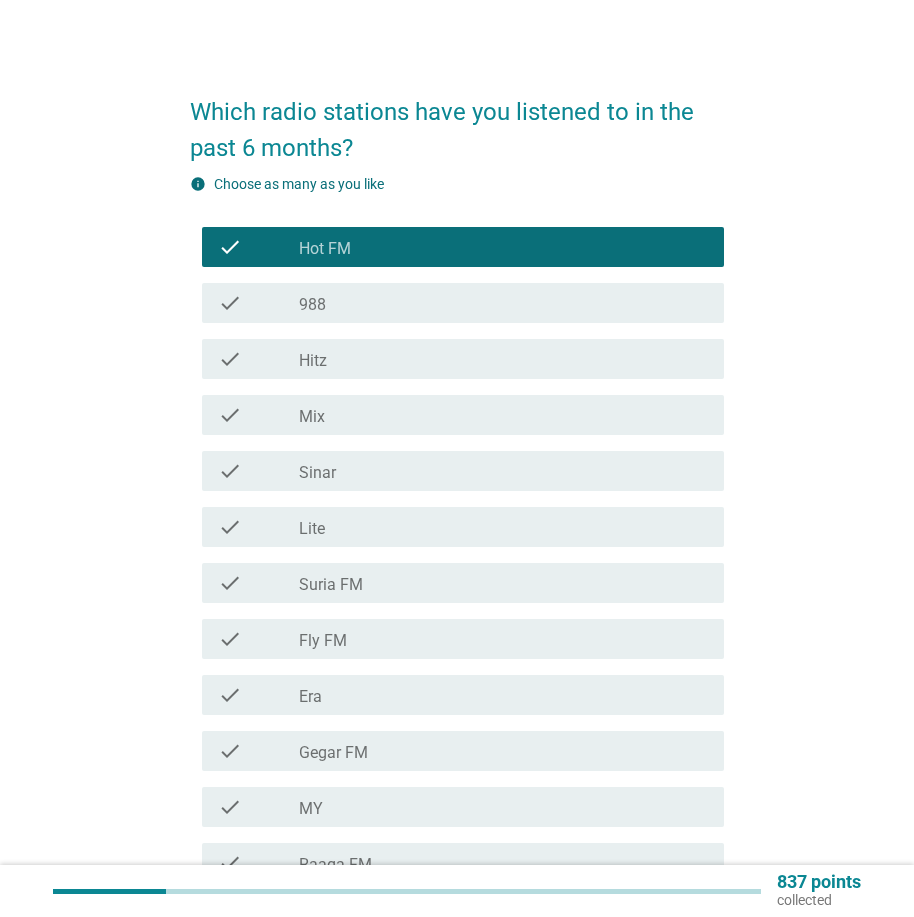 click on "check_box_outline_blank Sinar" at bounding box center [503, 471] 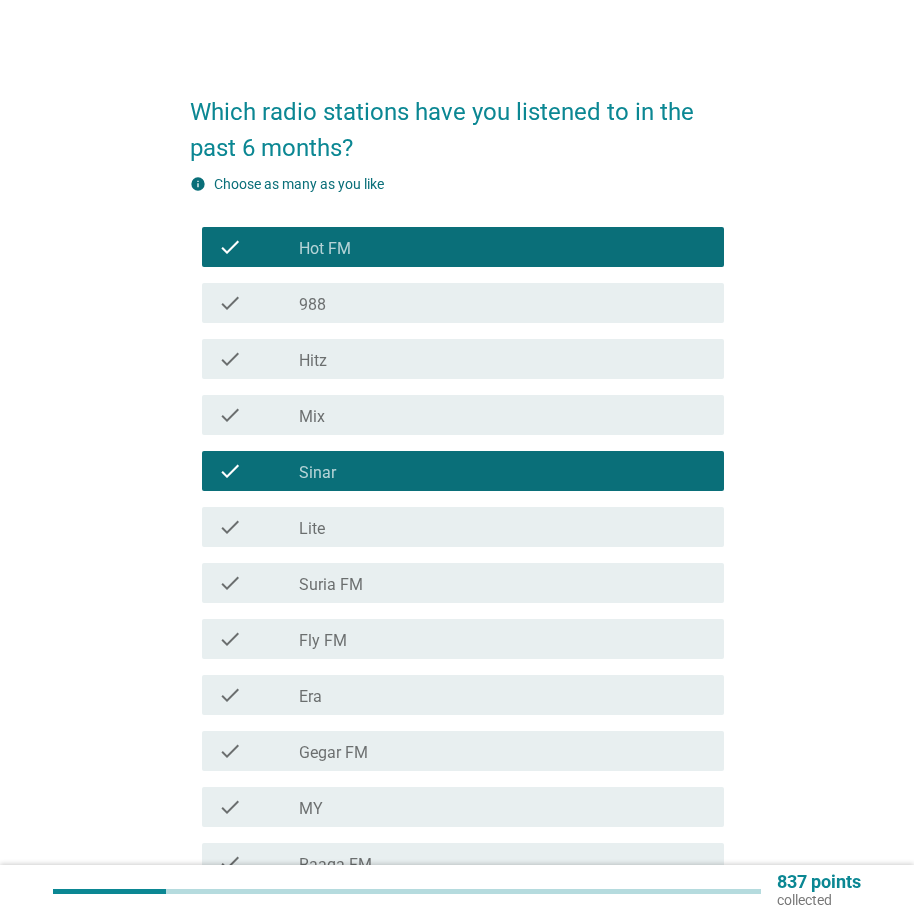 click on "check_box_outline_blank Suria FM" at bounding box center [503, 583] 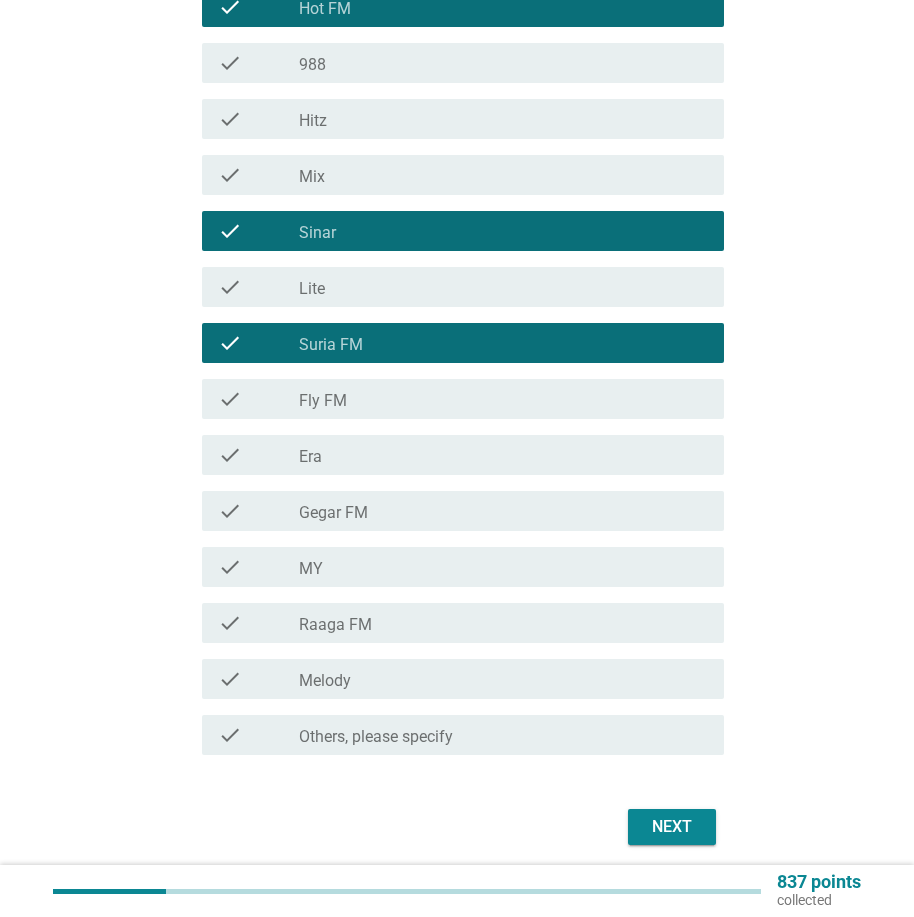 scroll, scrollTop: 300, scrollLeft: 0, axis: vertical 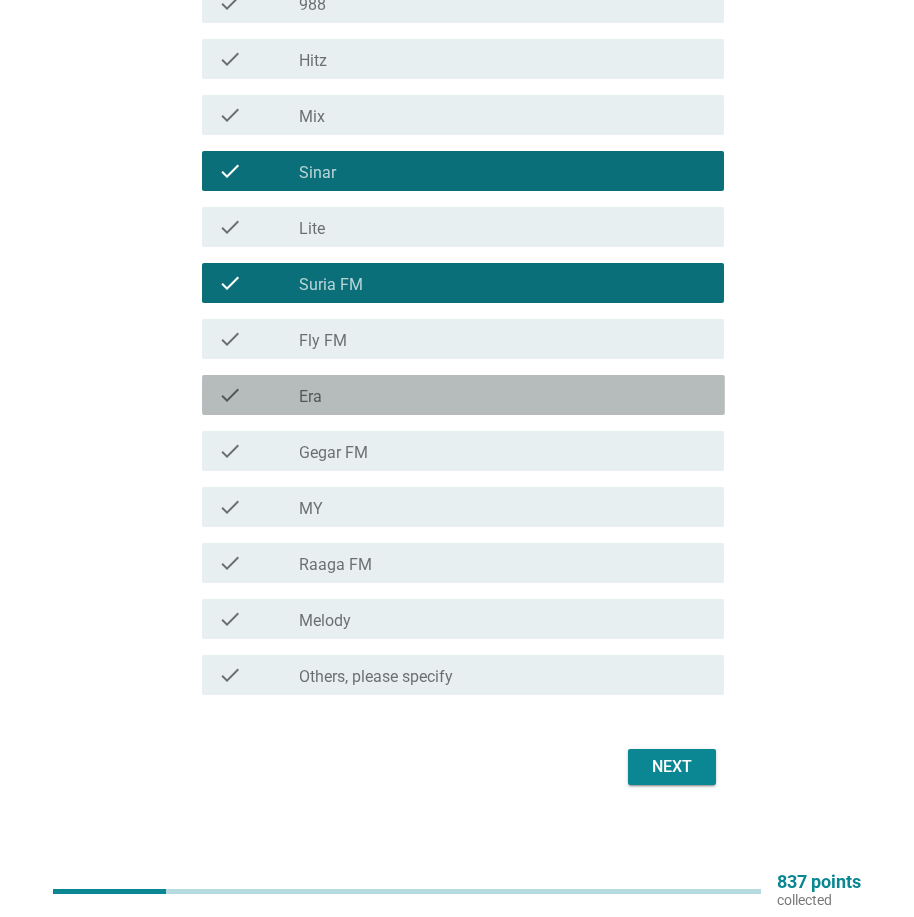 click on "check_box_outline_blank Era" at bounding box center [503, 395] 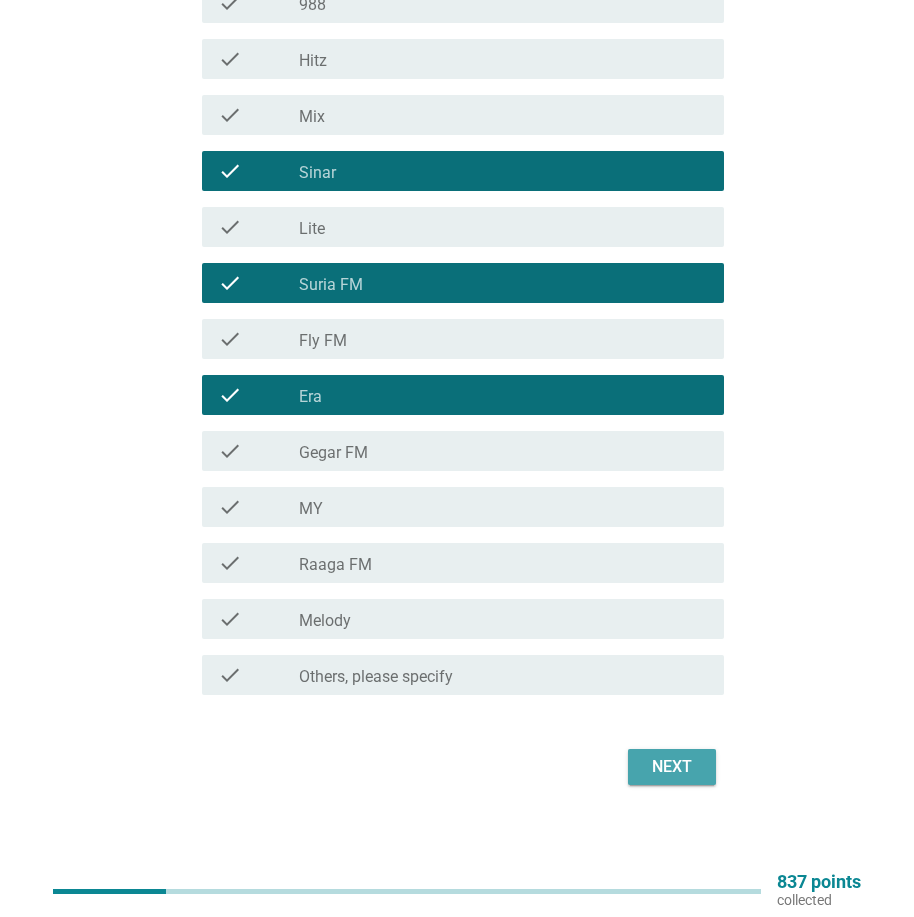 click on "Next" at bounding box center (672, 767) 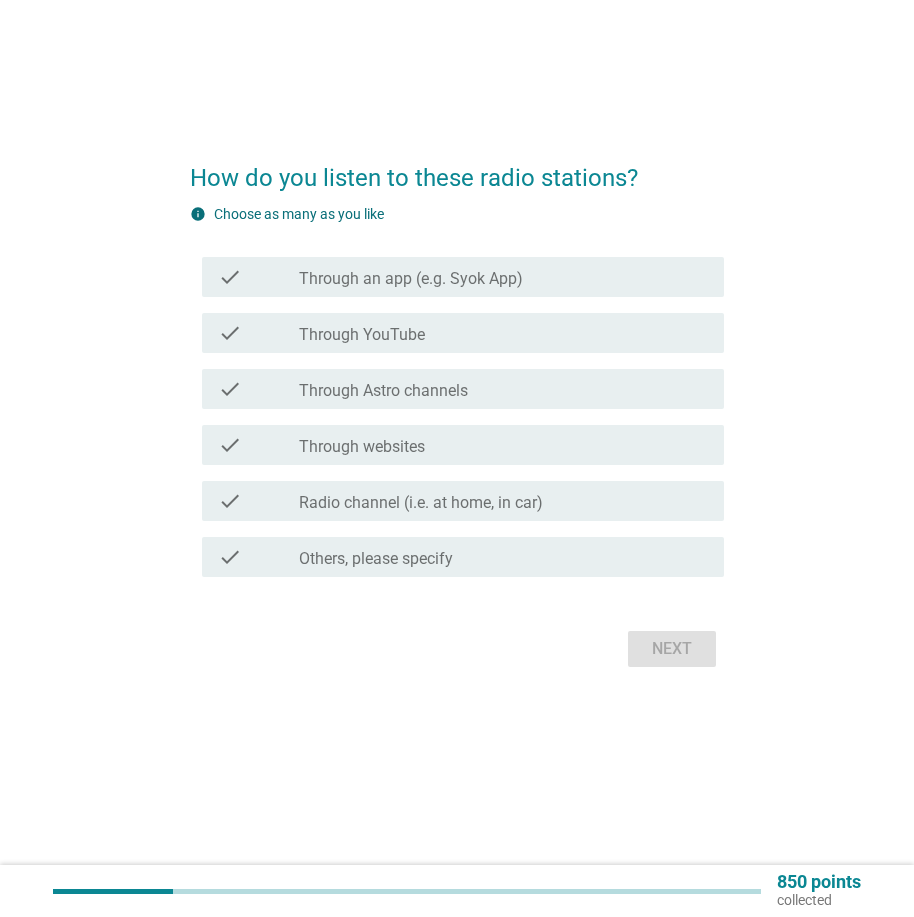 scroll, scrollTop: 0, scrollLeft: 0, axis: both 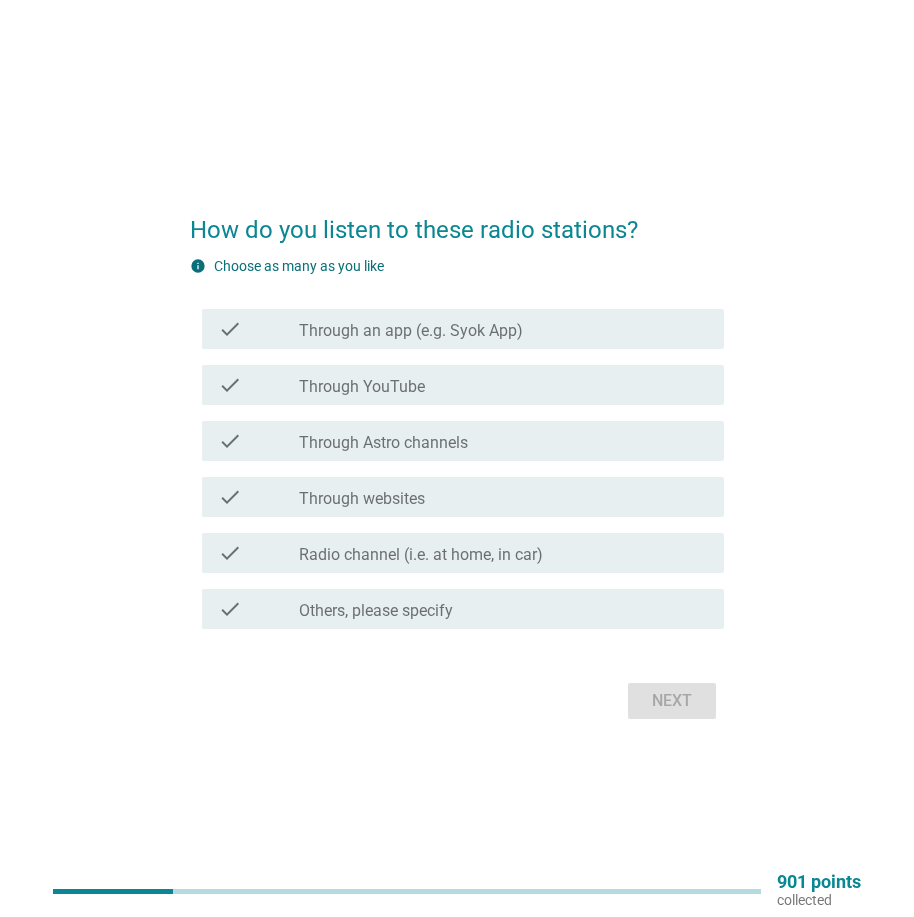 click on "check     check_box_outline_blank Through websites" at bounding box center [457, 497] 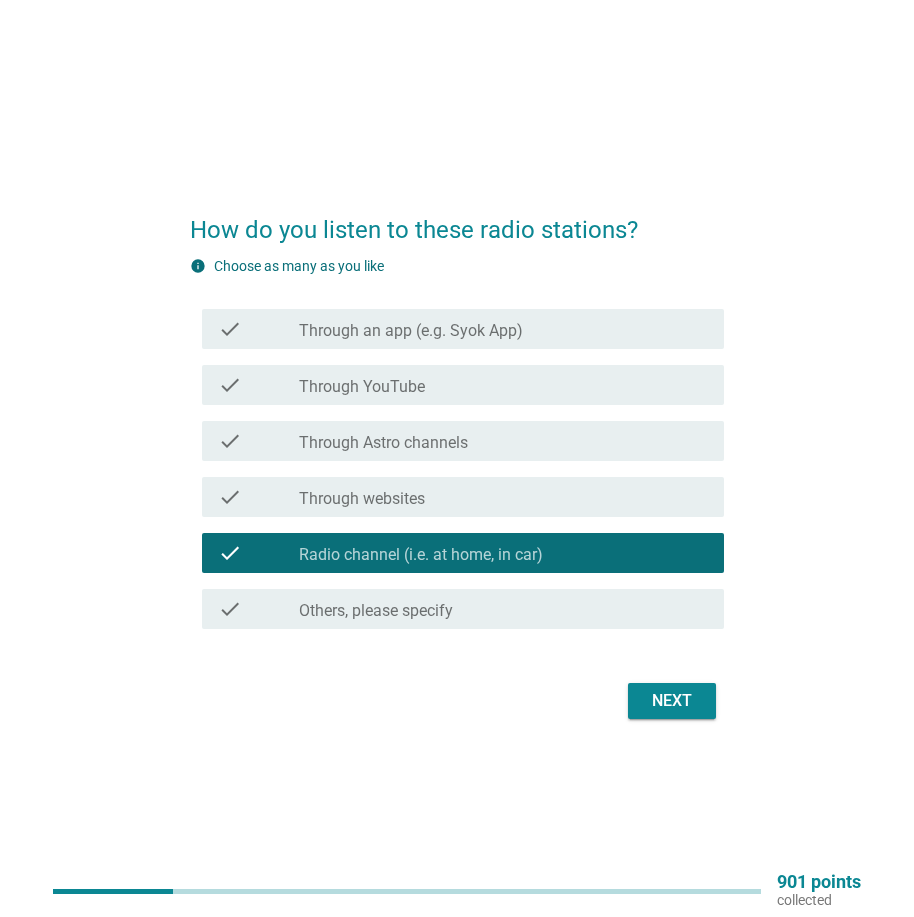click on "Next" at bounding box center (672, 701) 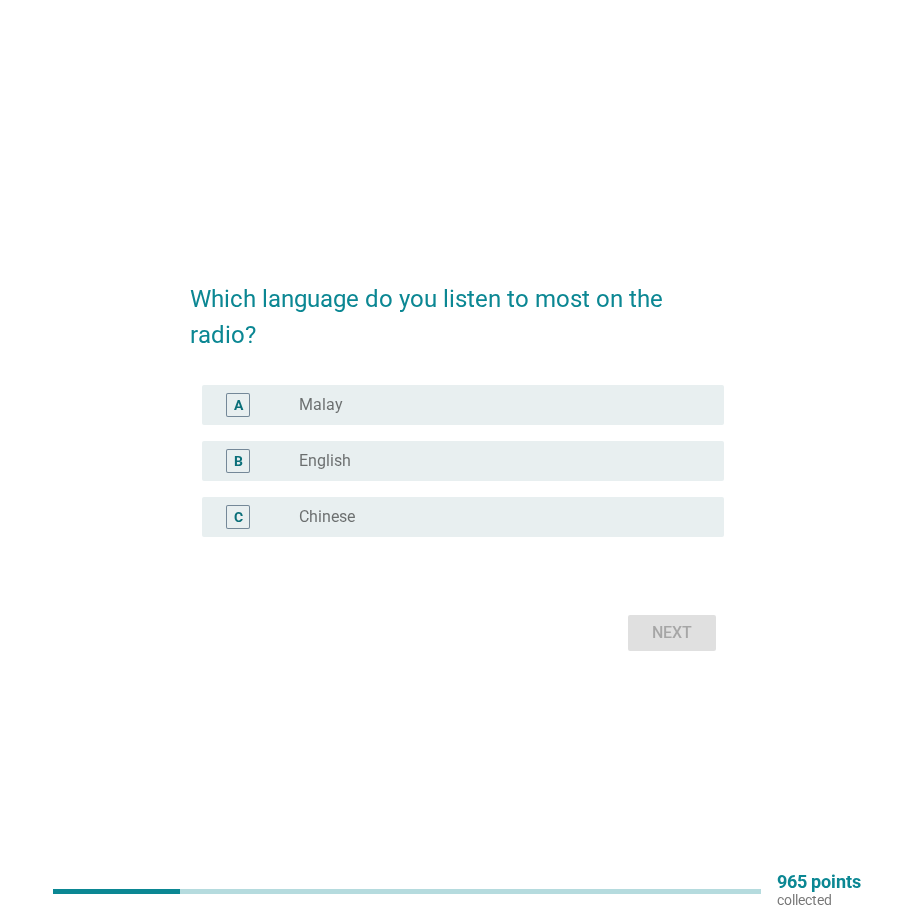 click on "radio_button_unchecked Malay" at bounding box center [495, 405] 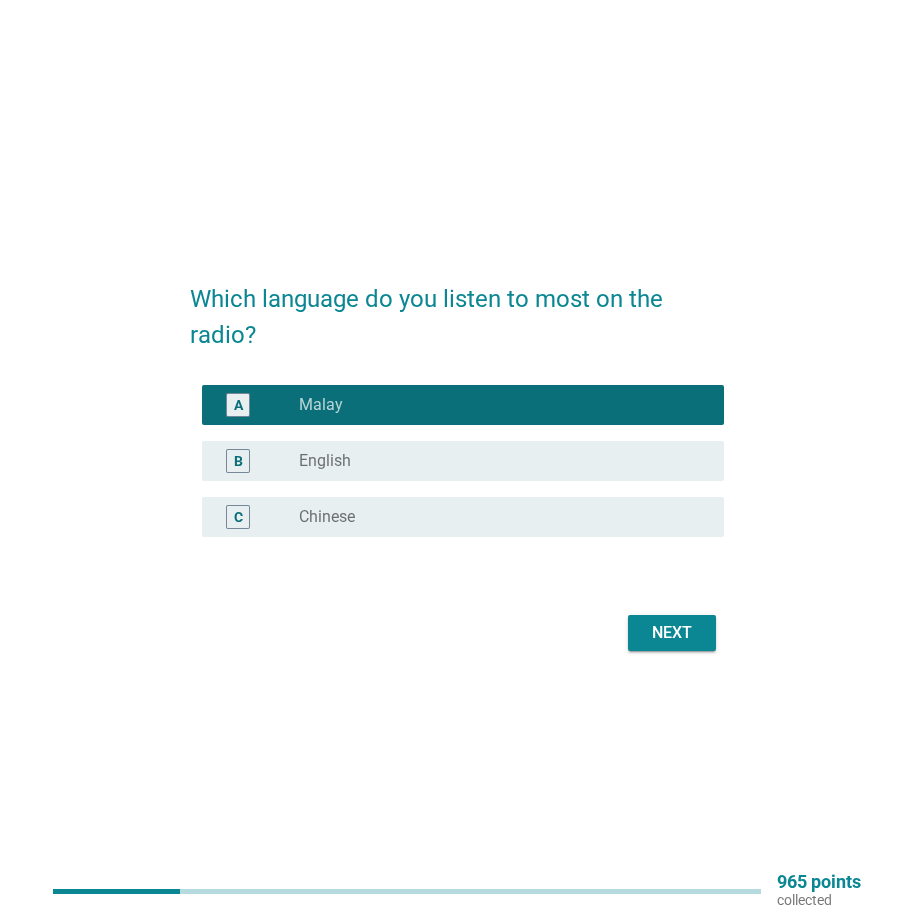 click on "Next" at bounding box center [672, 633] 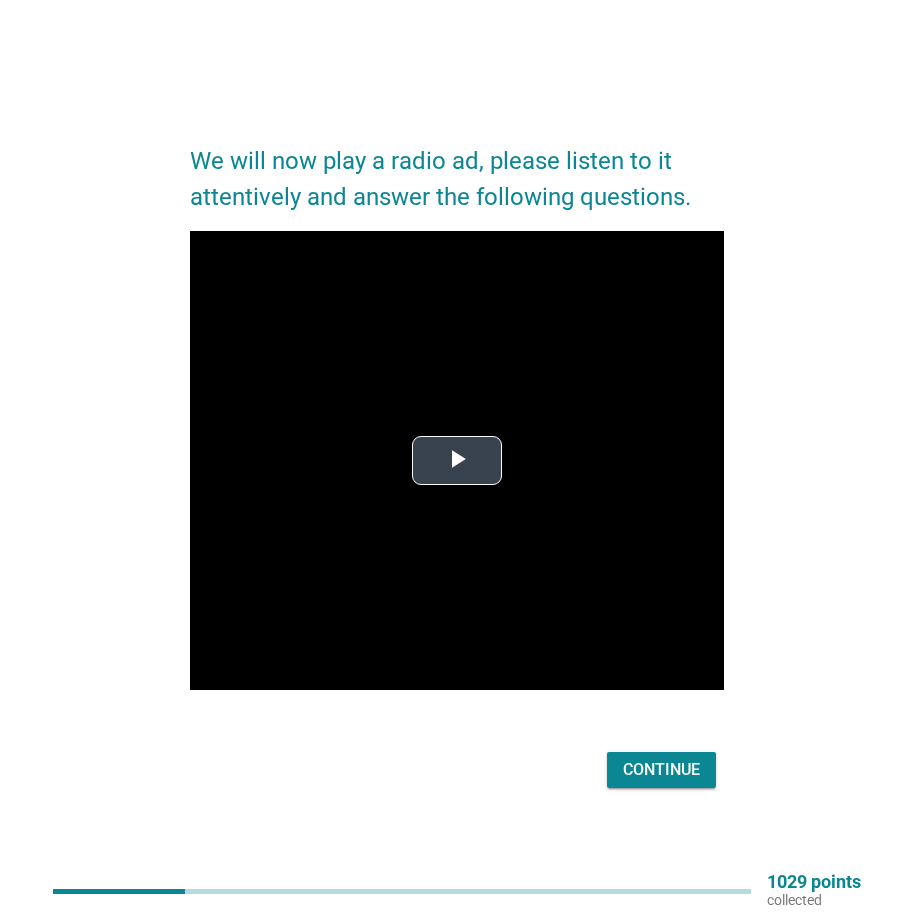 click at bounding box center [457, 461] 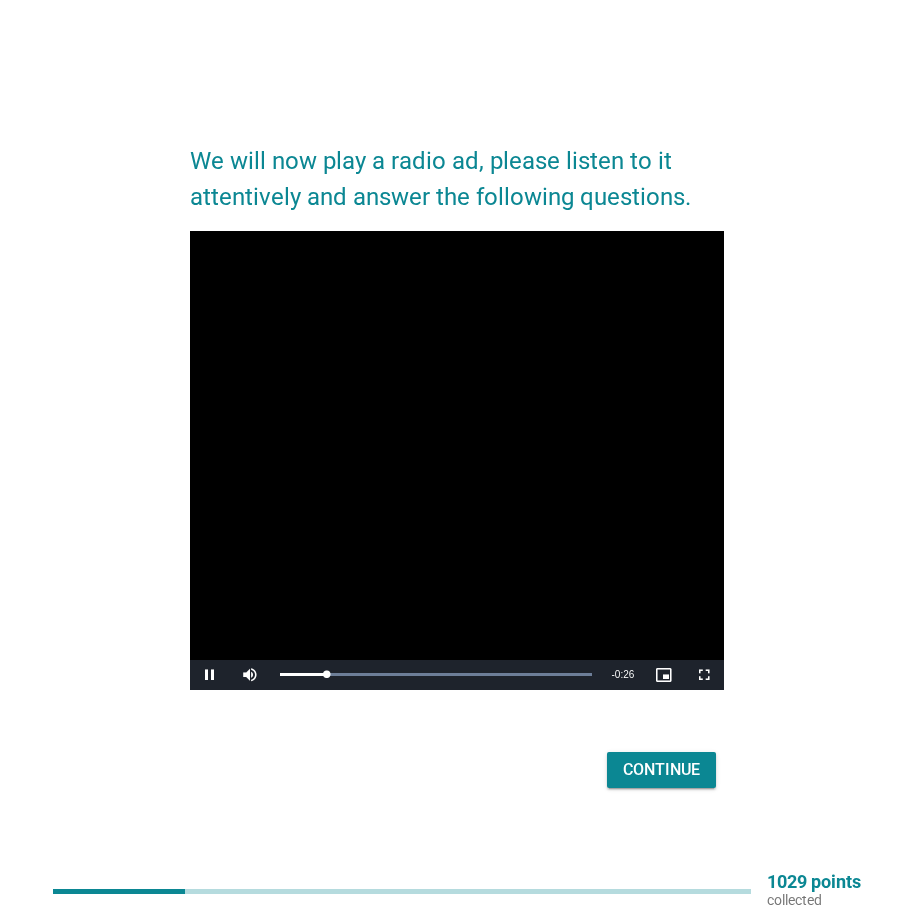 click on "Continue" at bounding box center [661, 770] 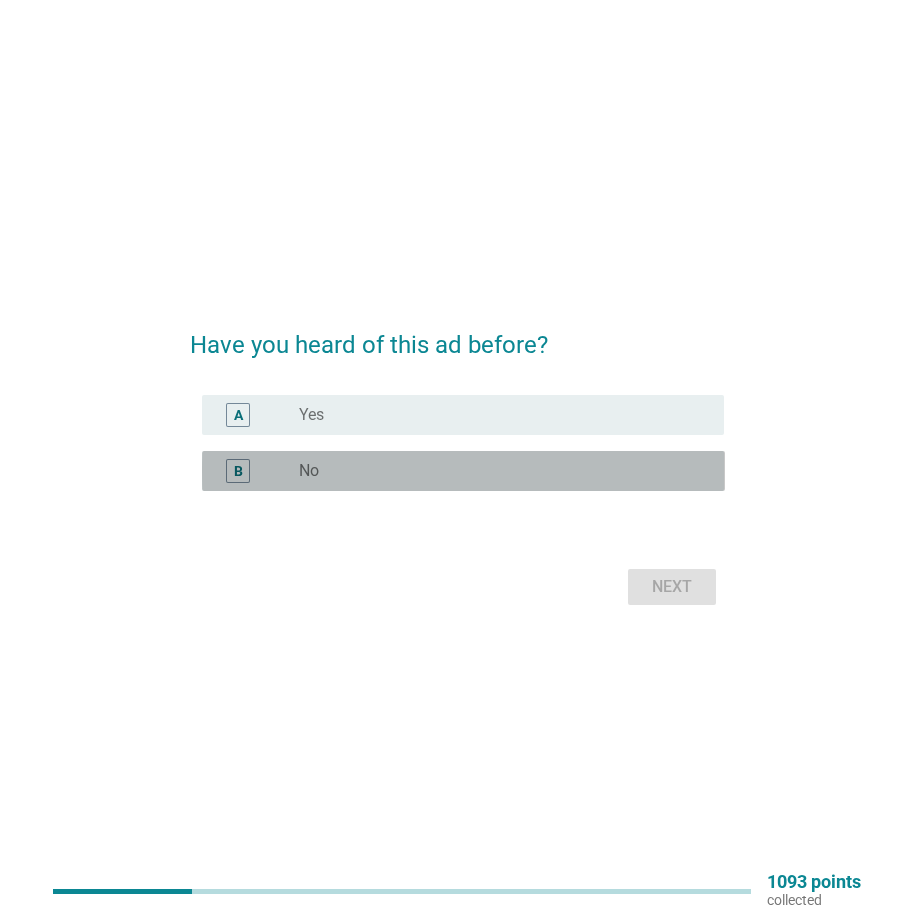 click on "radio_button_unchecked No" at bounding box center [495, 471] 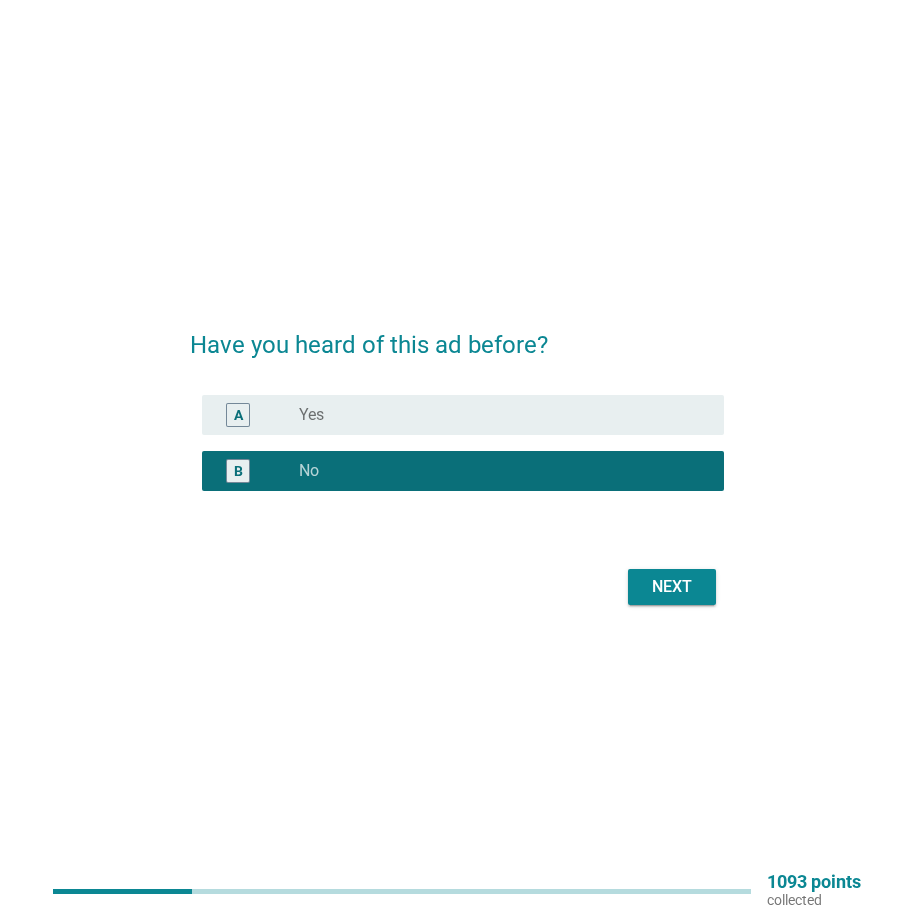 click on "Next" at bounding box center (672, 587) 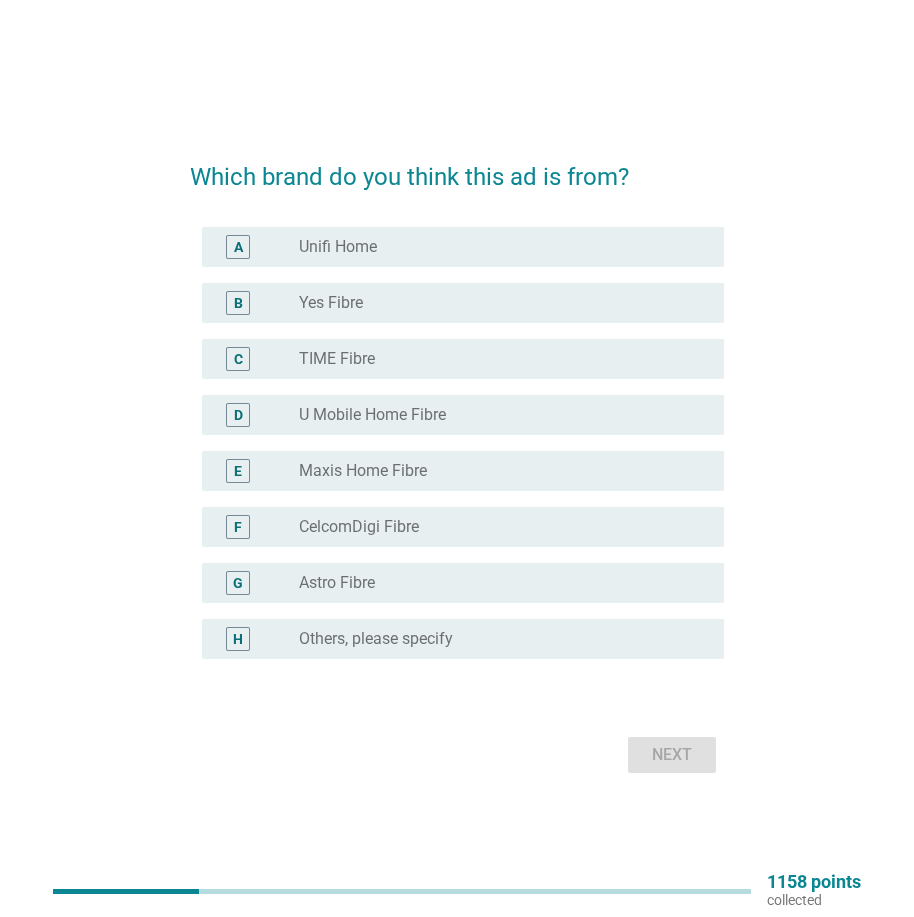 click on "Astro Fibre" at bounding box center (337, 583) 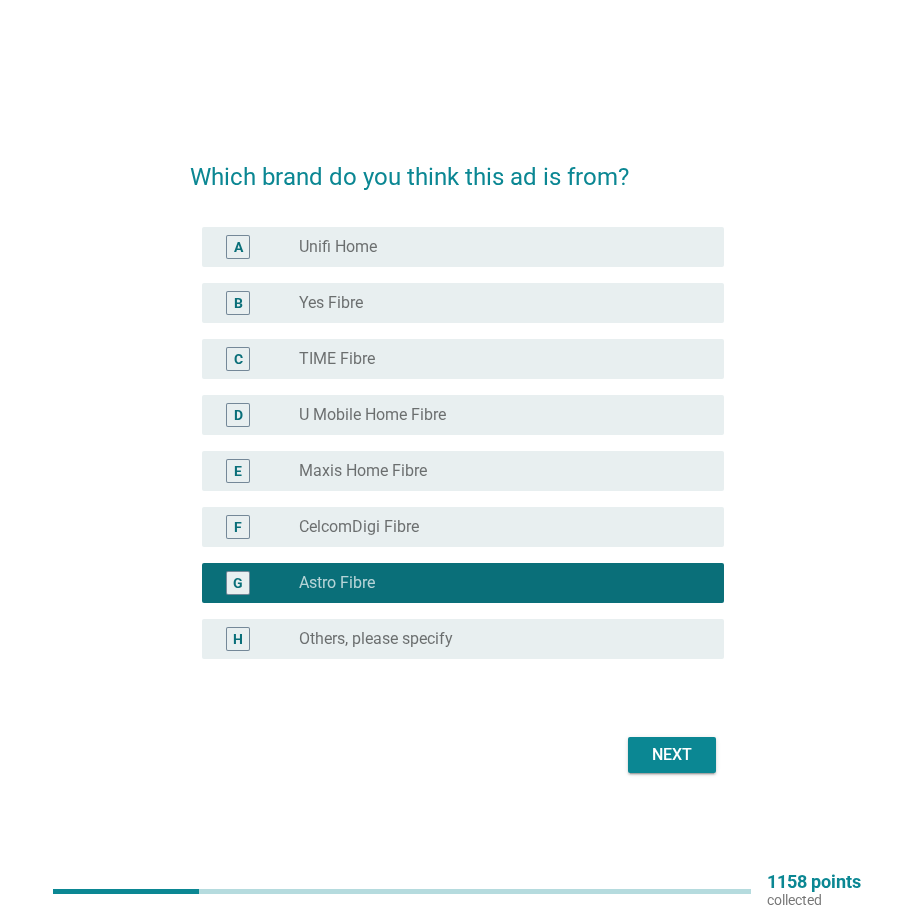 click on "Next" at bounding box center (457, 755) 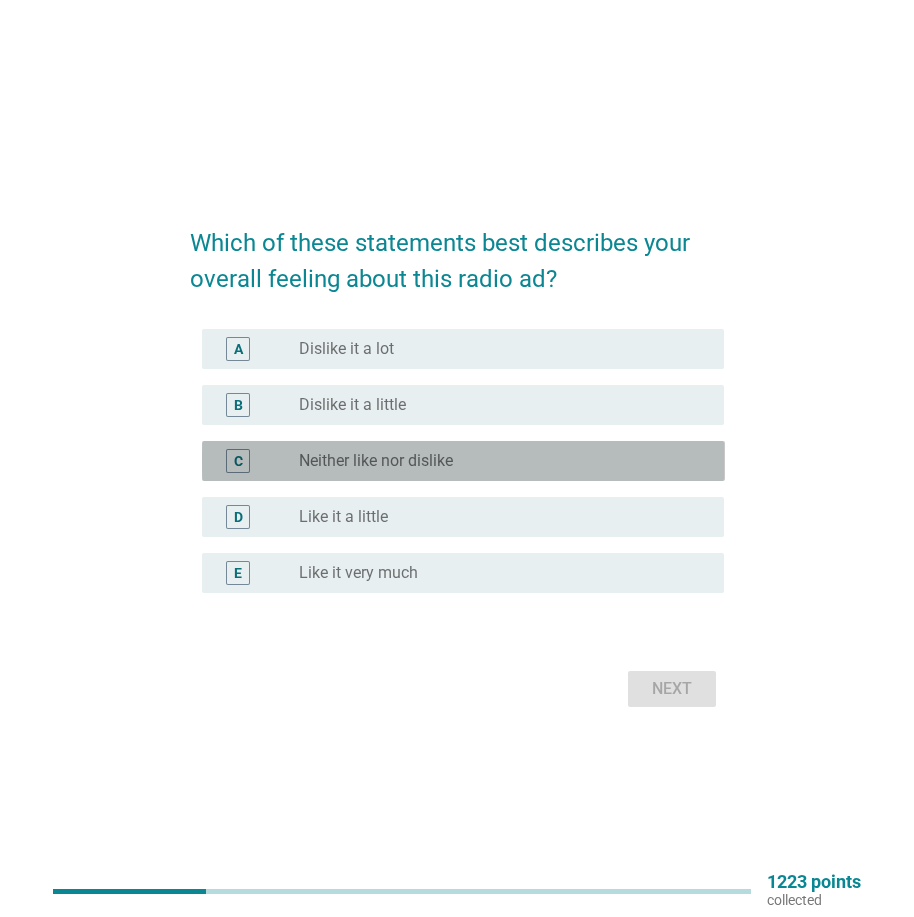 click on "radio_button_unchecked Neither like nor dislike" at bounding box center (495, 461) 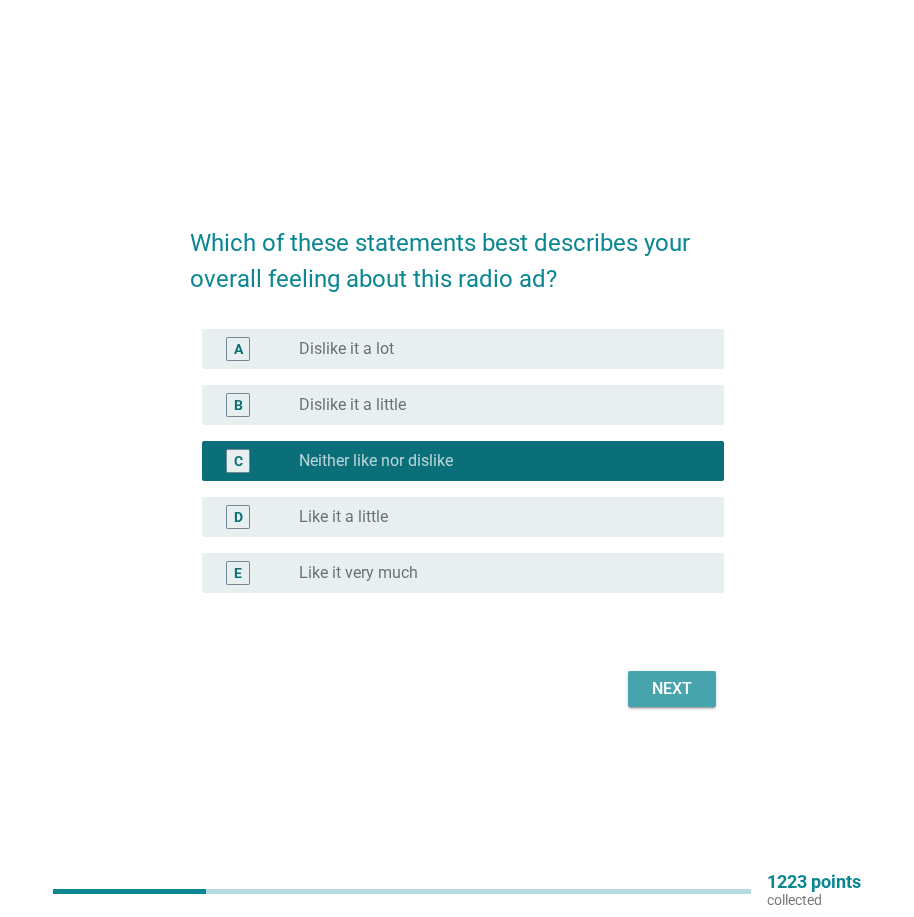 click on "Next" at bounding box center [672, 689] 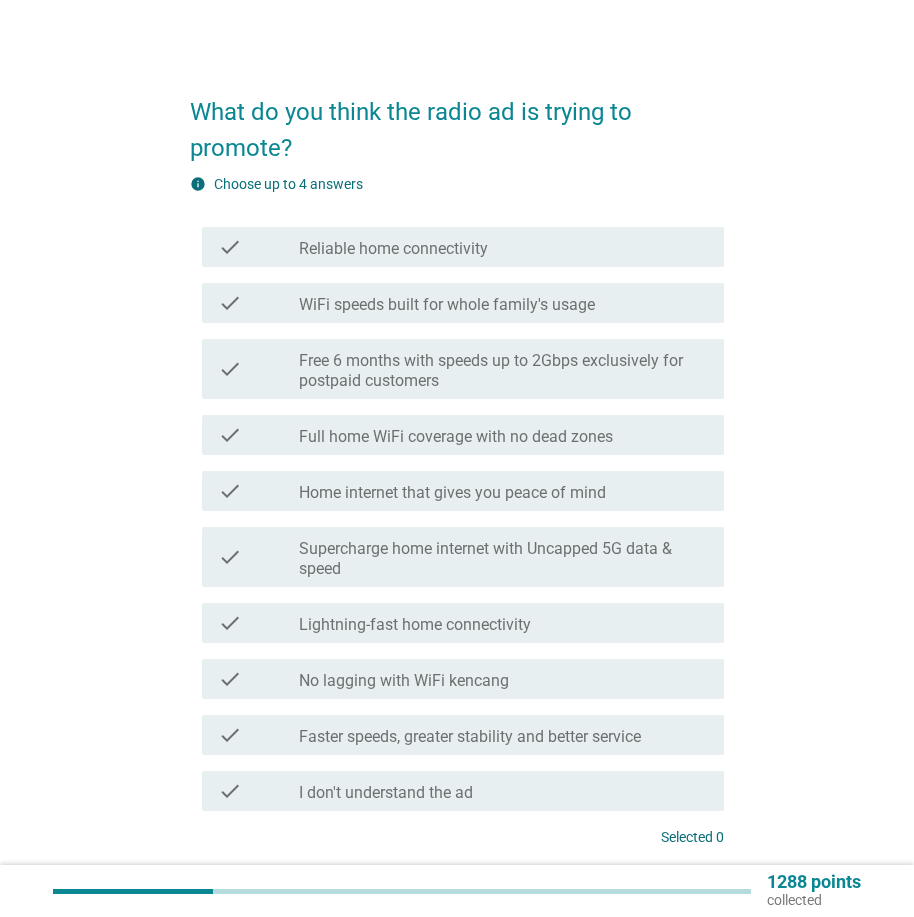 click on "Faster speeds, greater stability and better service" at bounding box center [470, 737] 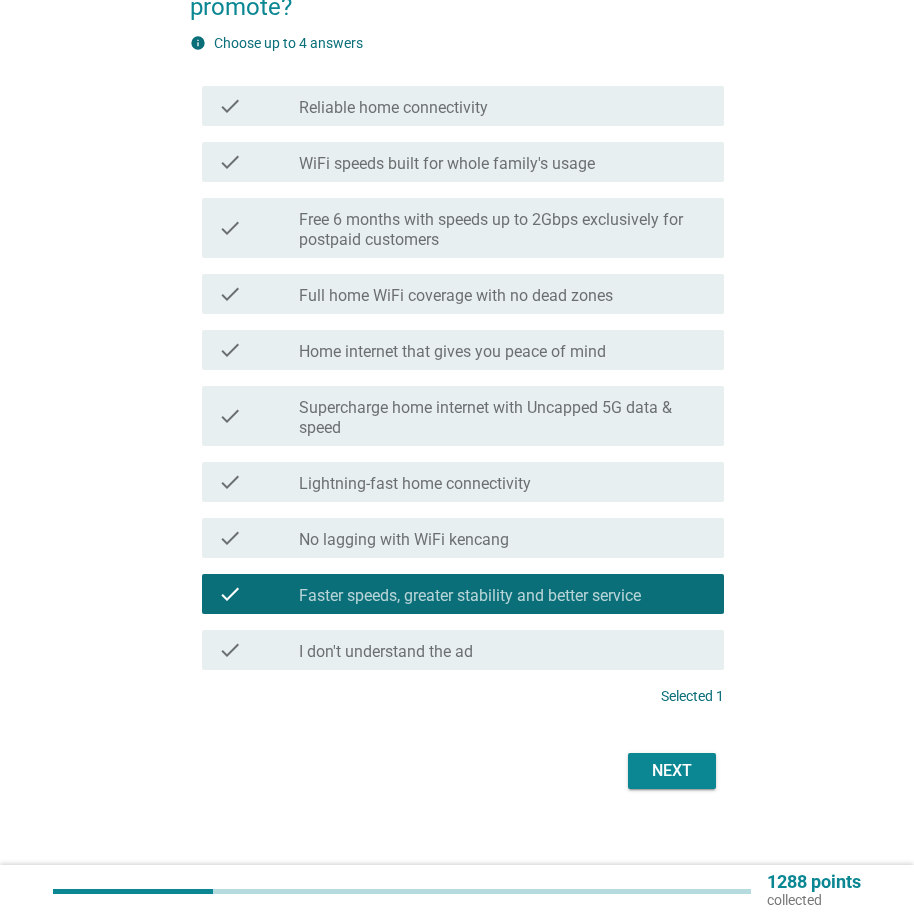 scroll, scrollTop: 145, scrollLeft: 0, axis: vertical 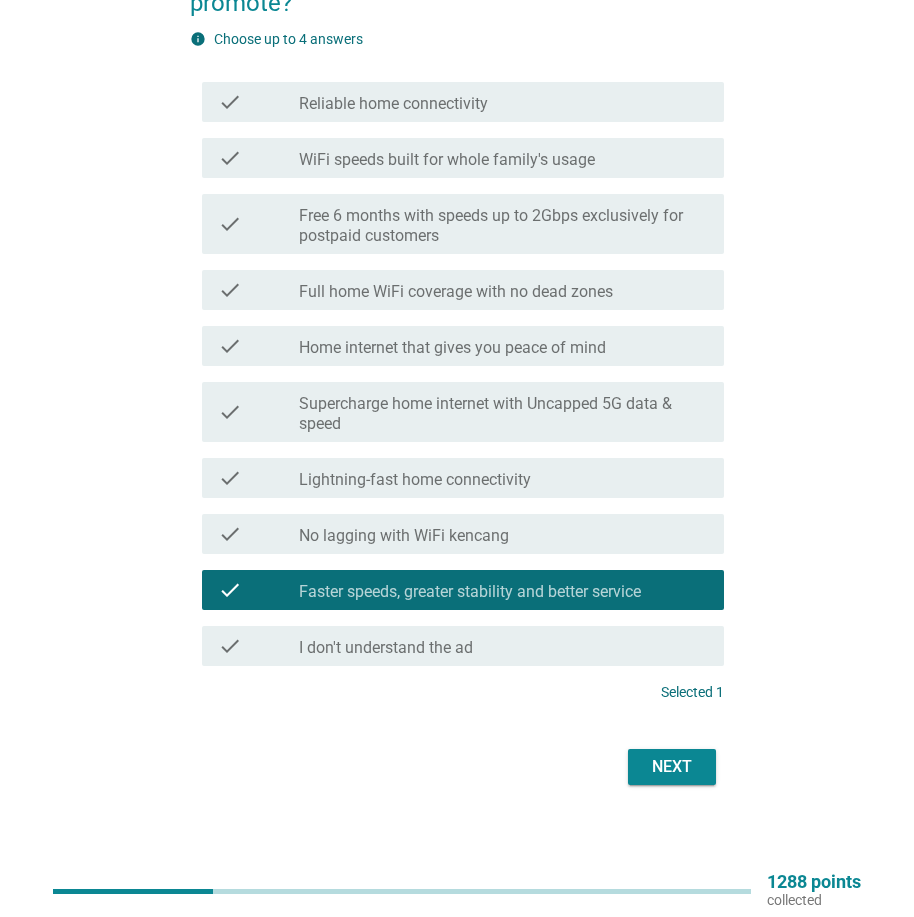 click on "Next" at bounding box center (672, 767) 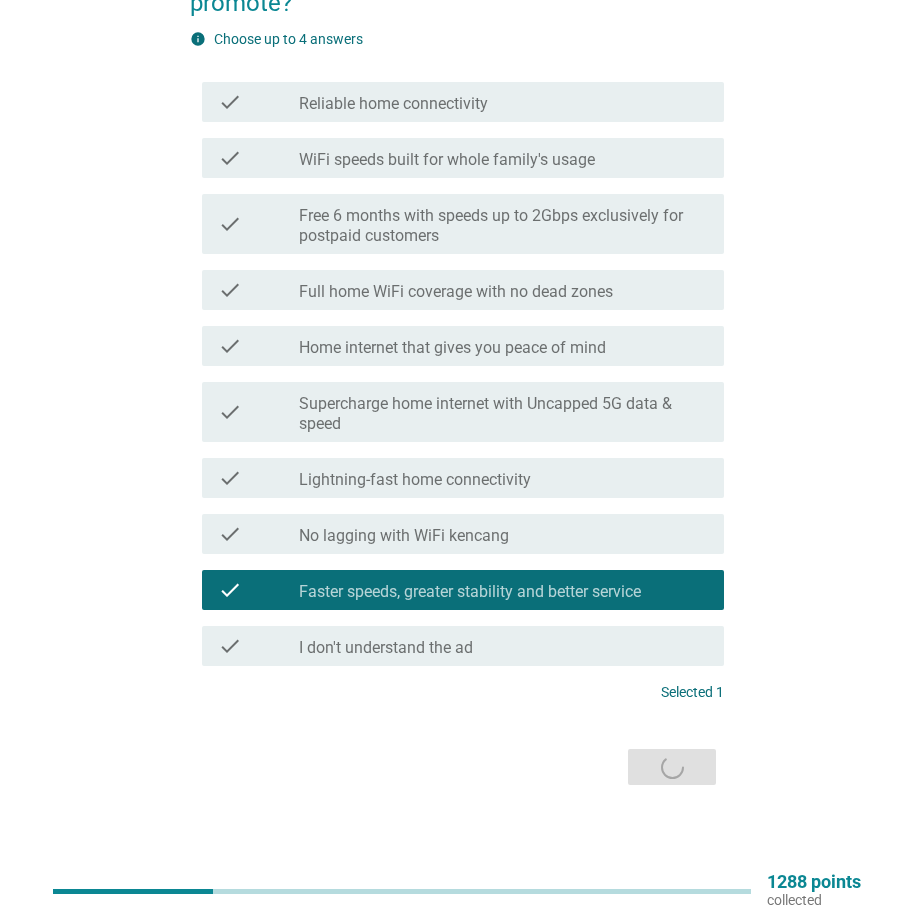 scroll, scrollTop: 0, scrollLeft: 0, axis: both 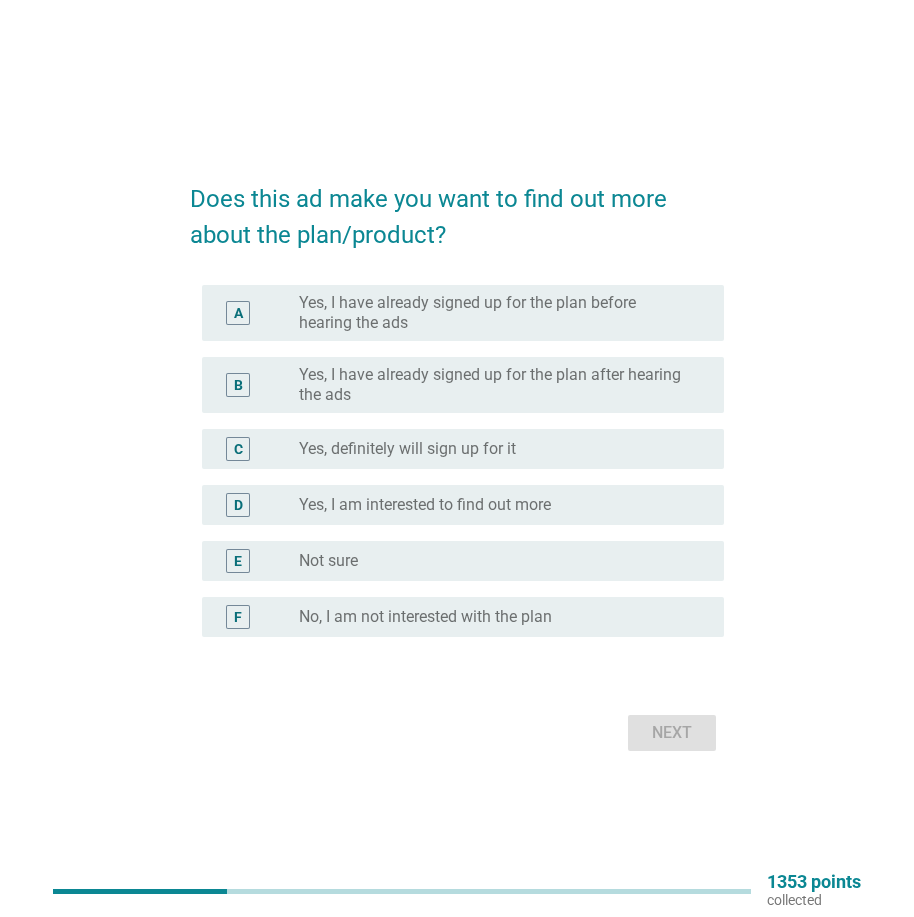 click on "radio_button_unchecked Not sure" at bounding box center [495, 561] 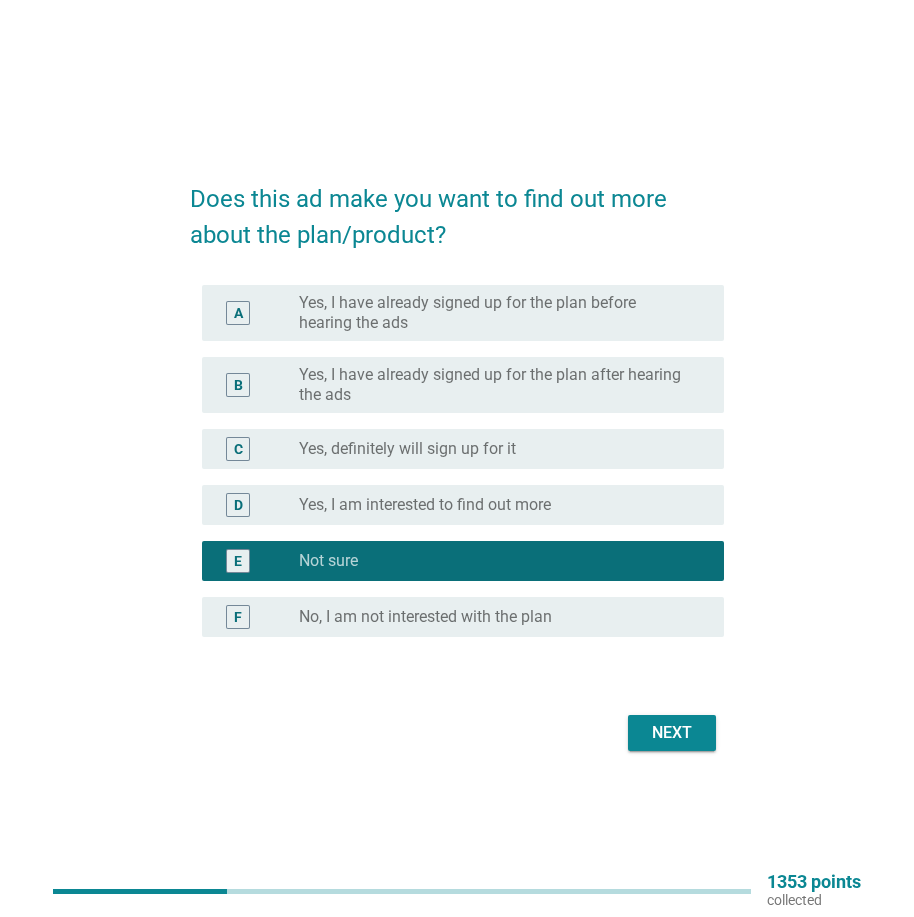 click on "Next" at bounding box center (672, 733) 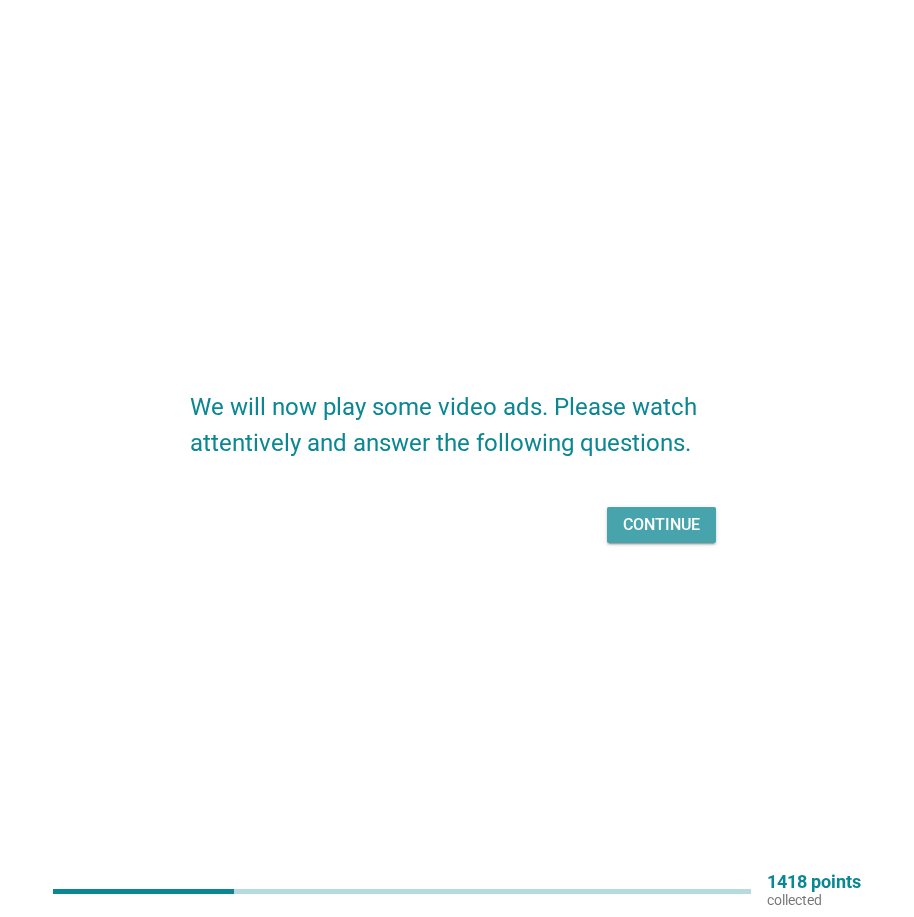 click on "Continue" at bounding box center [661, 525] 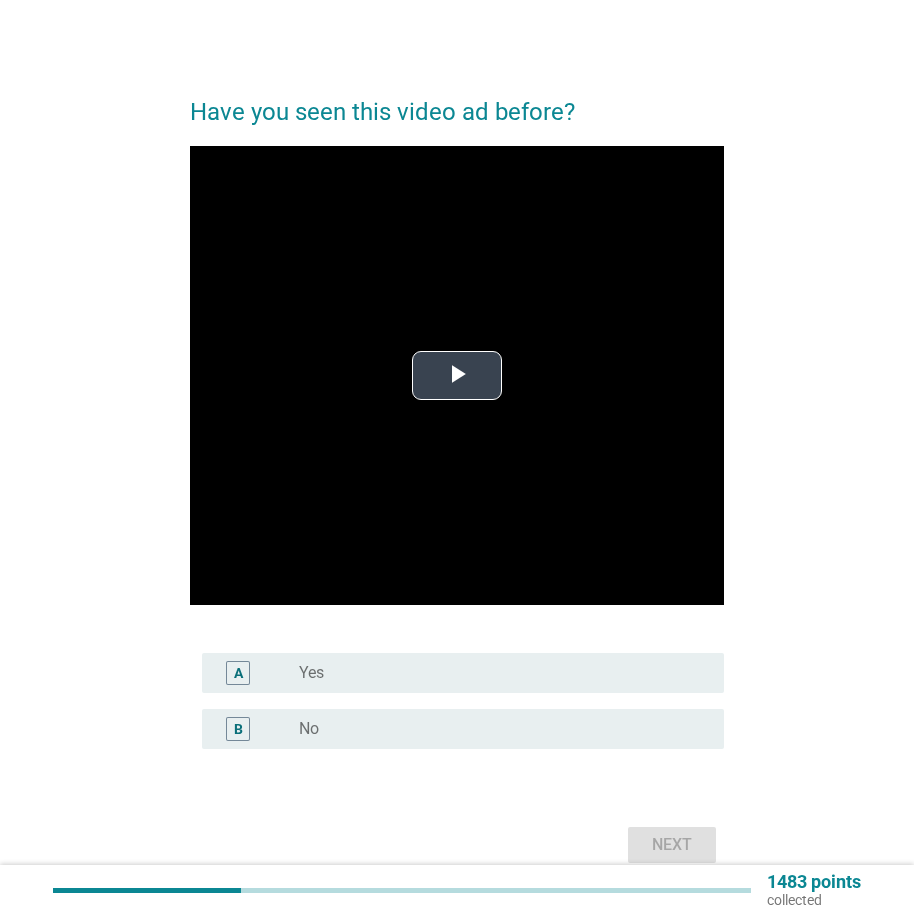 click at bounding box center [457, 375] 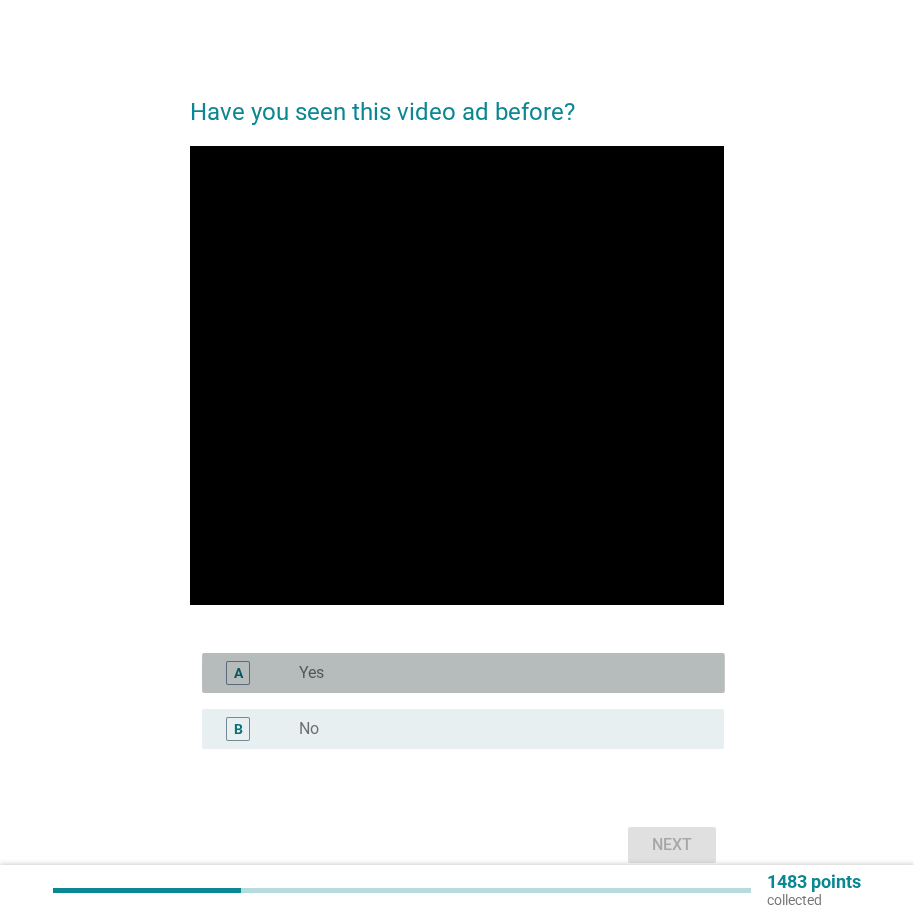 click on "radio_button_unchecked Yes" at bounding box center (495, 673) 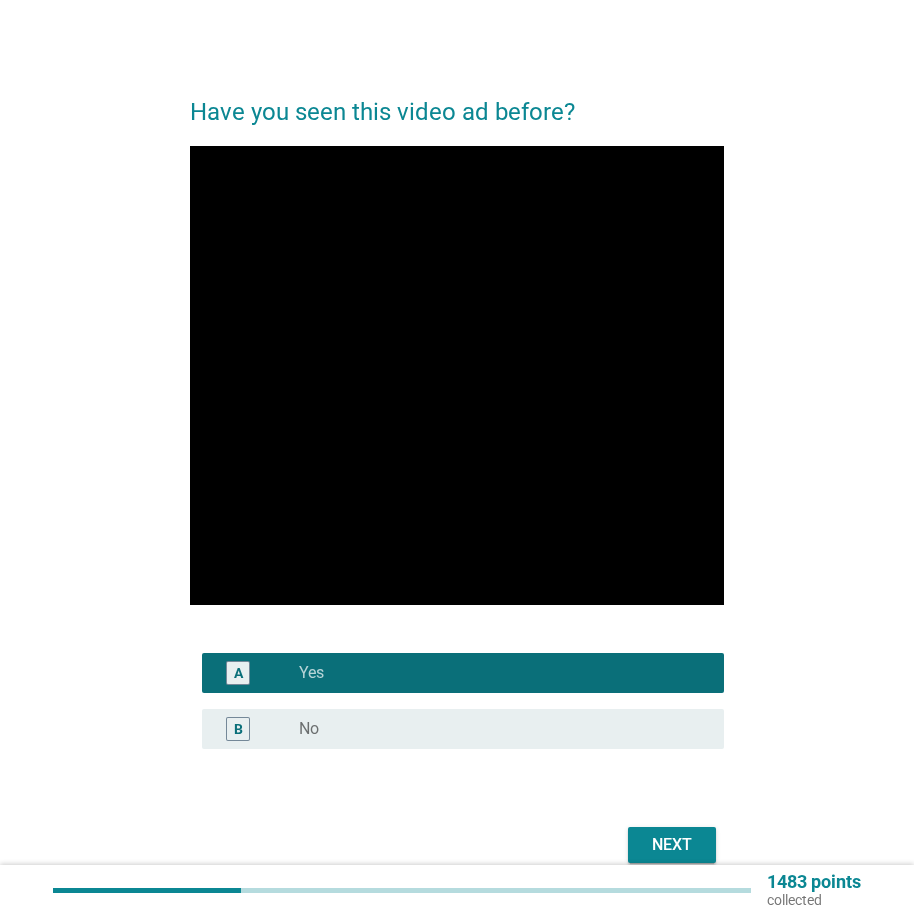 click on "Next" at bounding box center (672, 845) 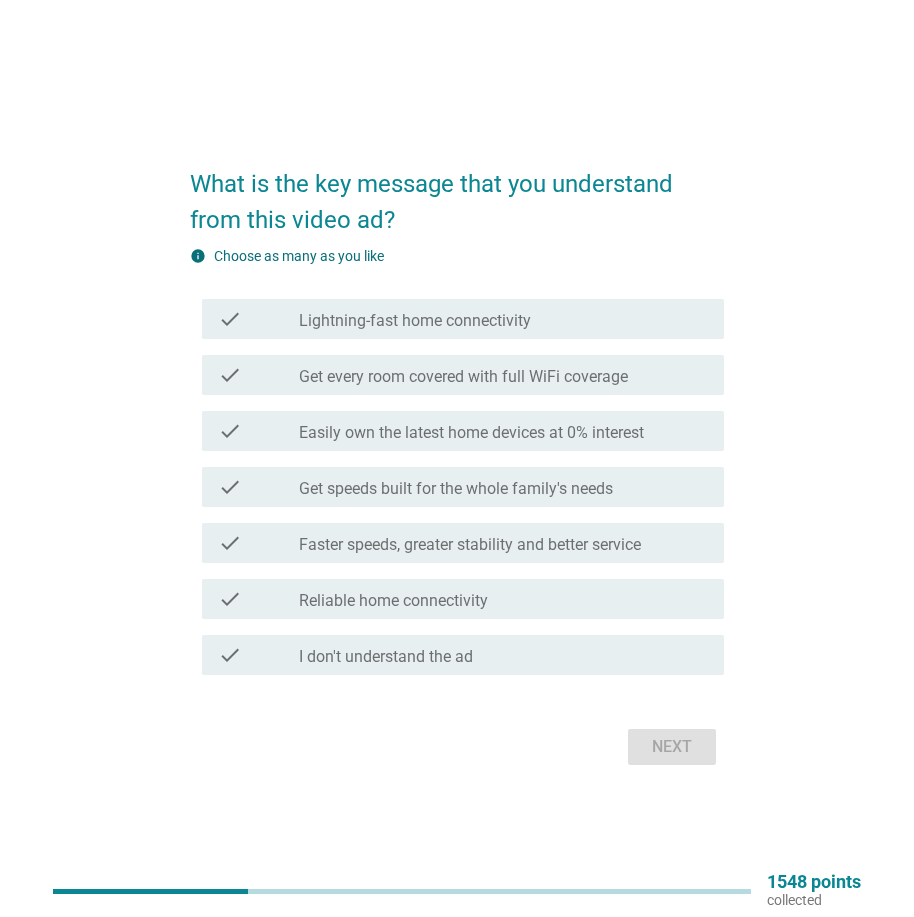 click on "Faster speeds, greater stability and better service" at bounding box center [470, 545] 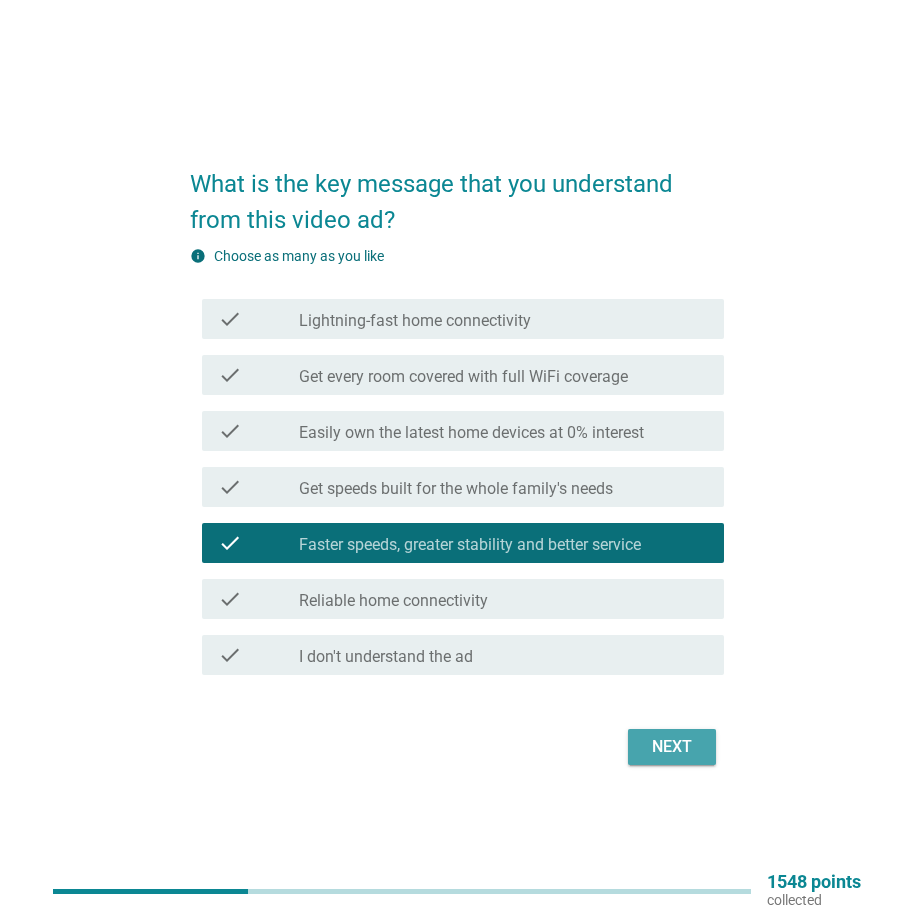 click on "Next" at bounding box center (672, 747) 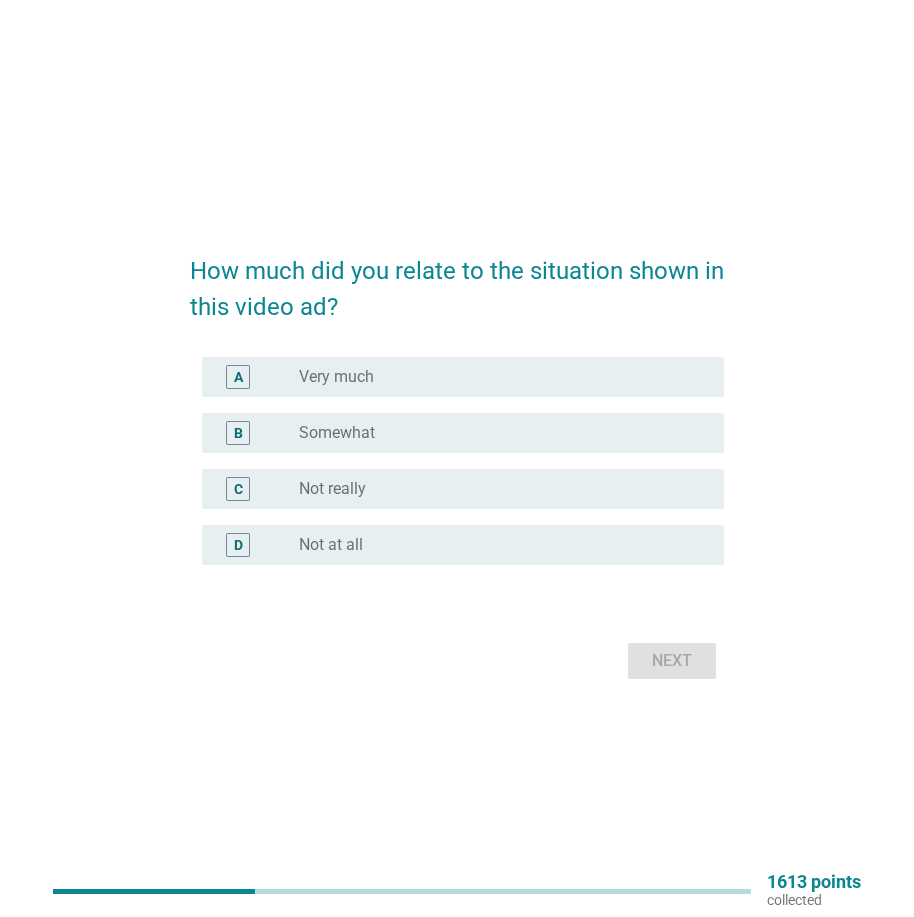 click on "radio_button_unchecked Somewhat" at bounding box center (495, 433) 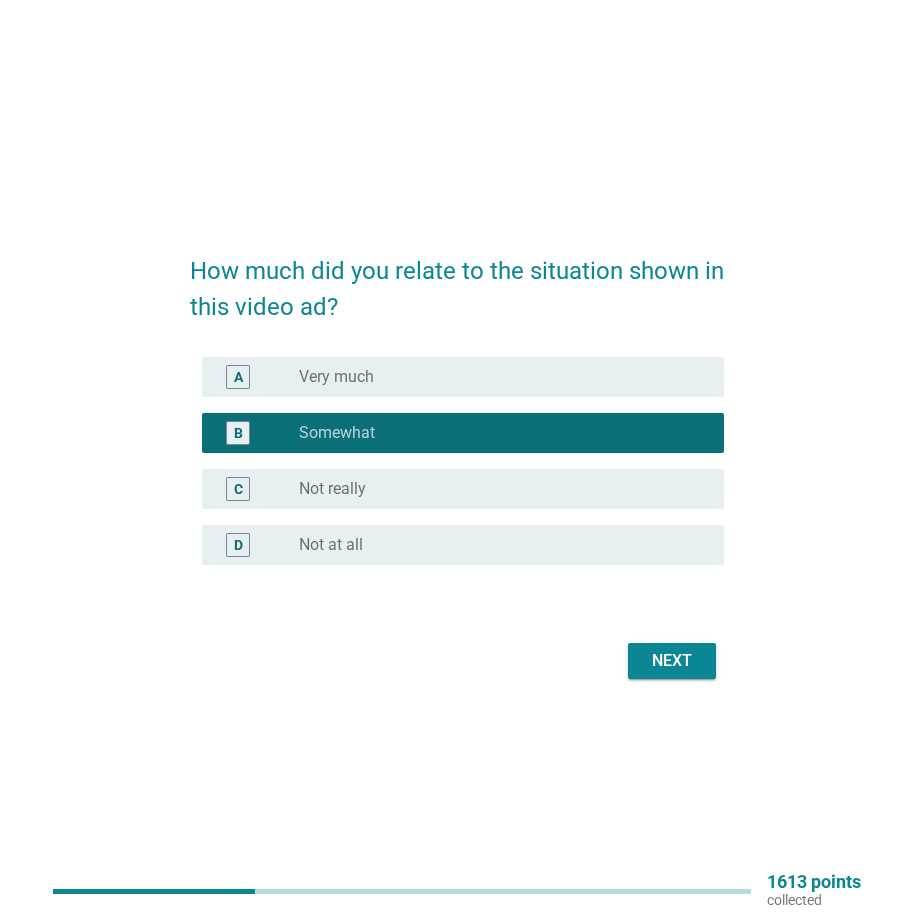 click on "Next" at bounding box center [672, 661] 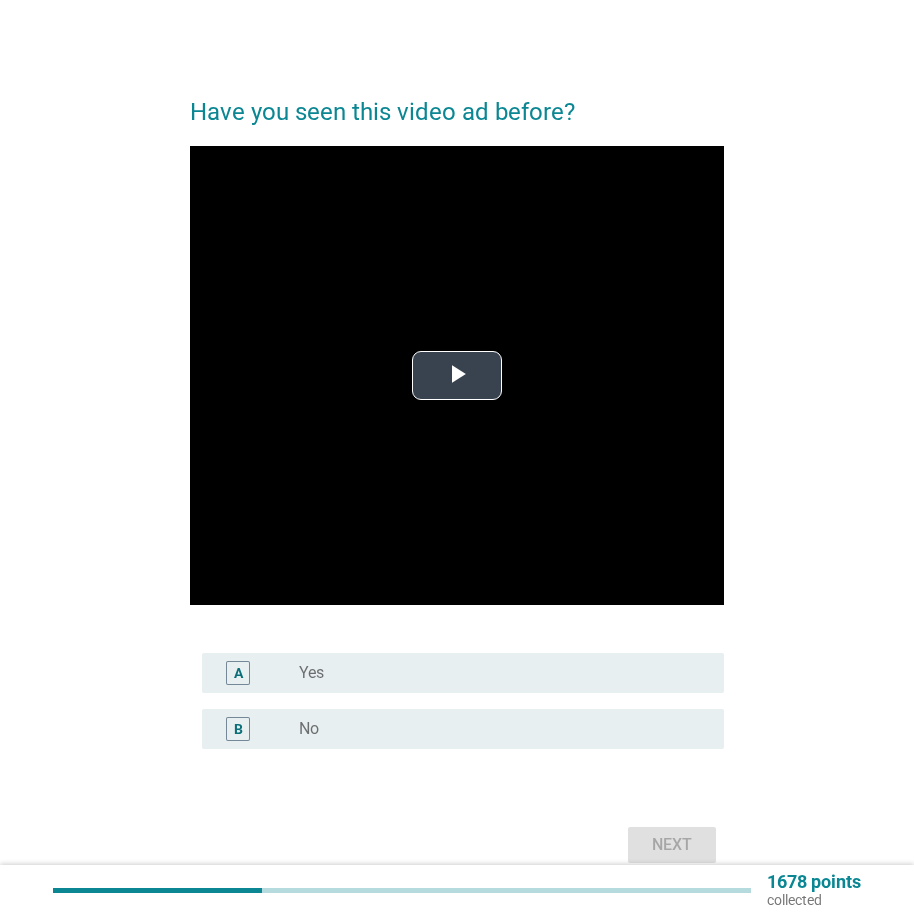 click at bounding box center [457, 375] 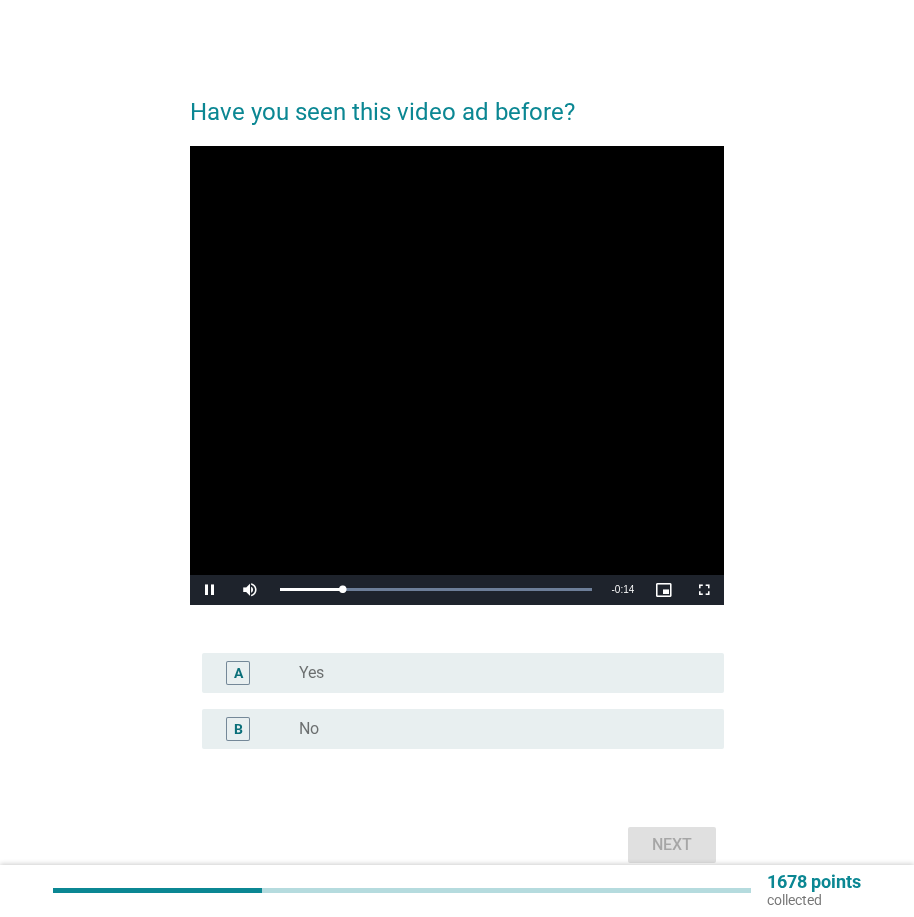 click on "radio_button_unchecked Yes" at bounding box center (495, 673) 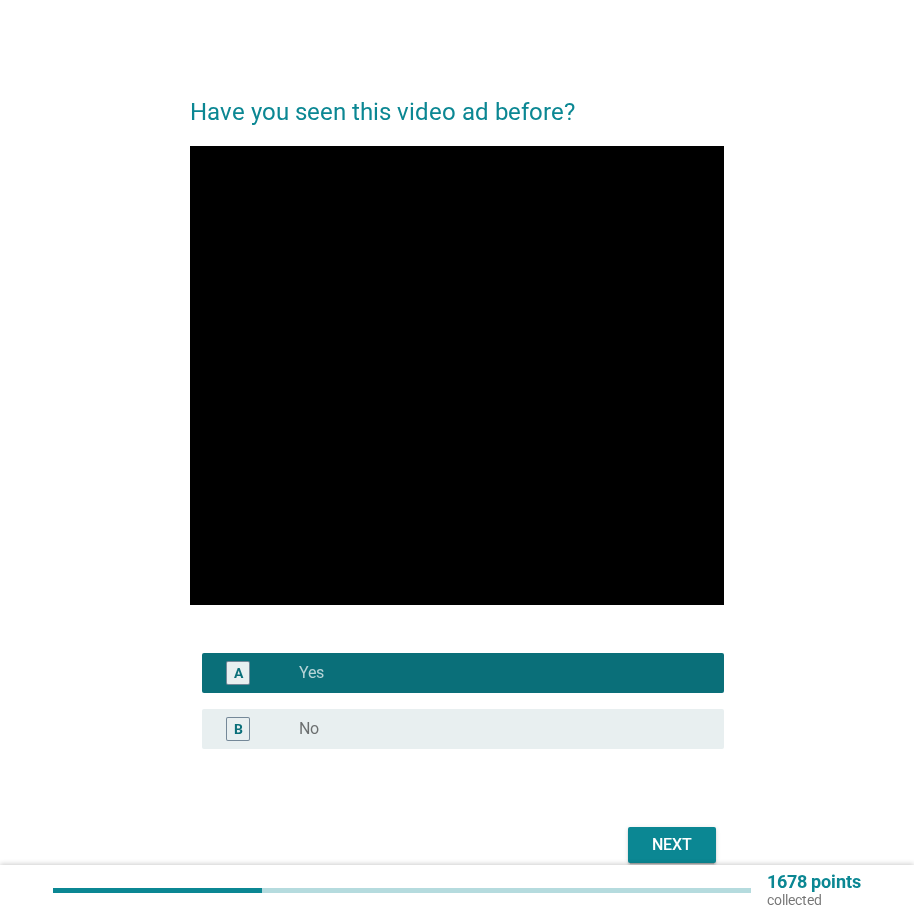 click on "Next" at bounding box center (672, 845) 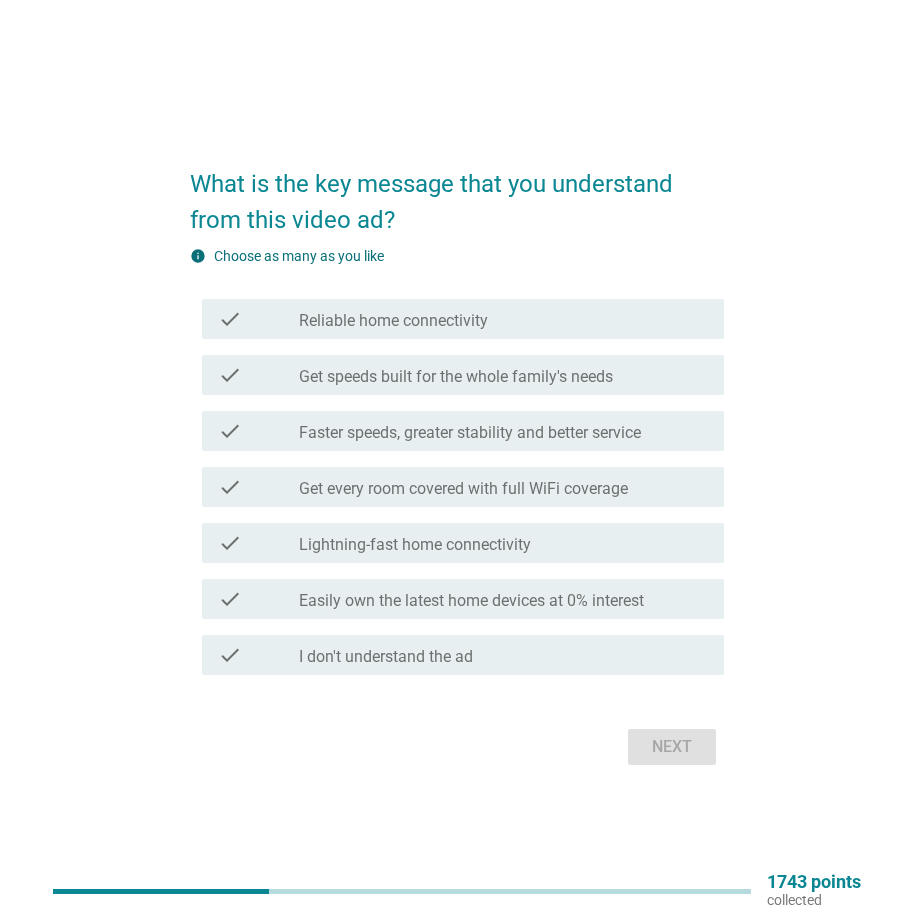 click on "check     check_box_outline_blank Get speeds built for the whole family's needs" at bounding box center [457, 375] 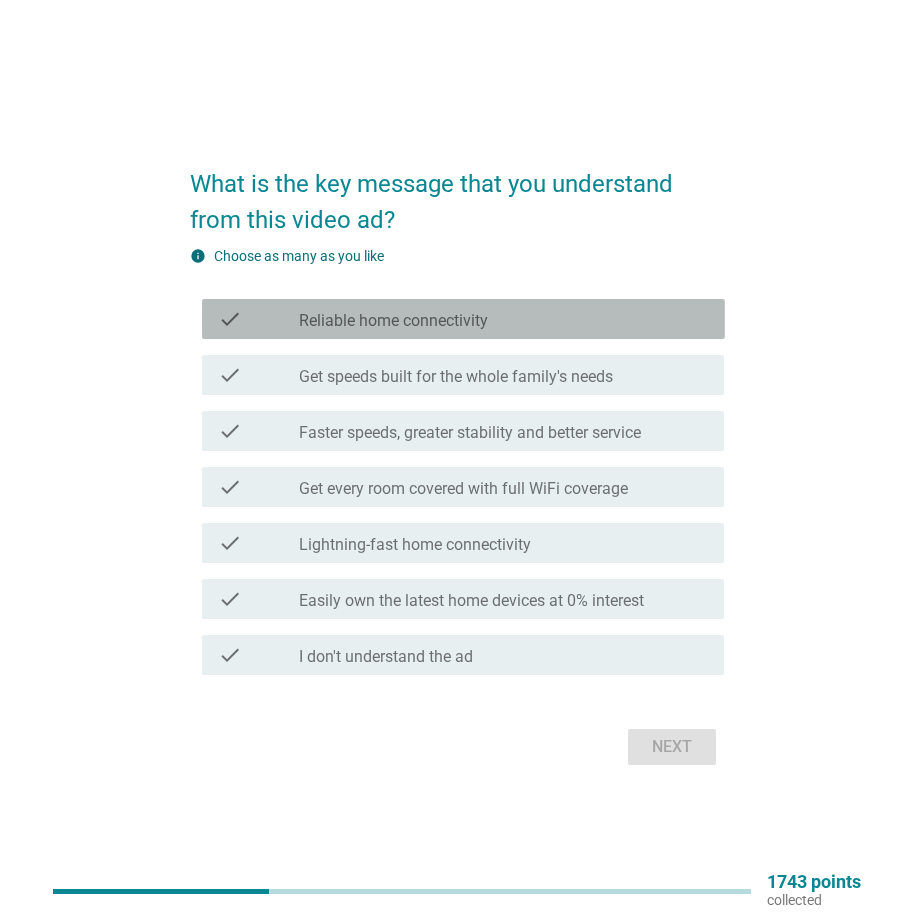 click on "check_box_outline_blank Reliable home connectivity" at bounding box center [503, 319] 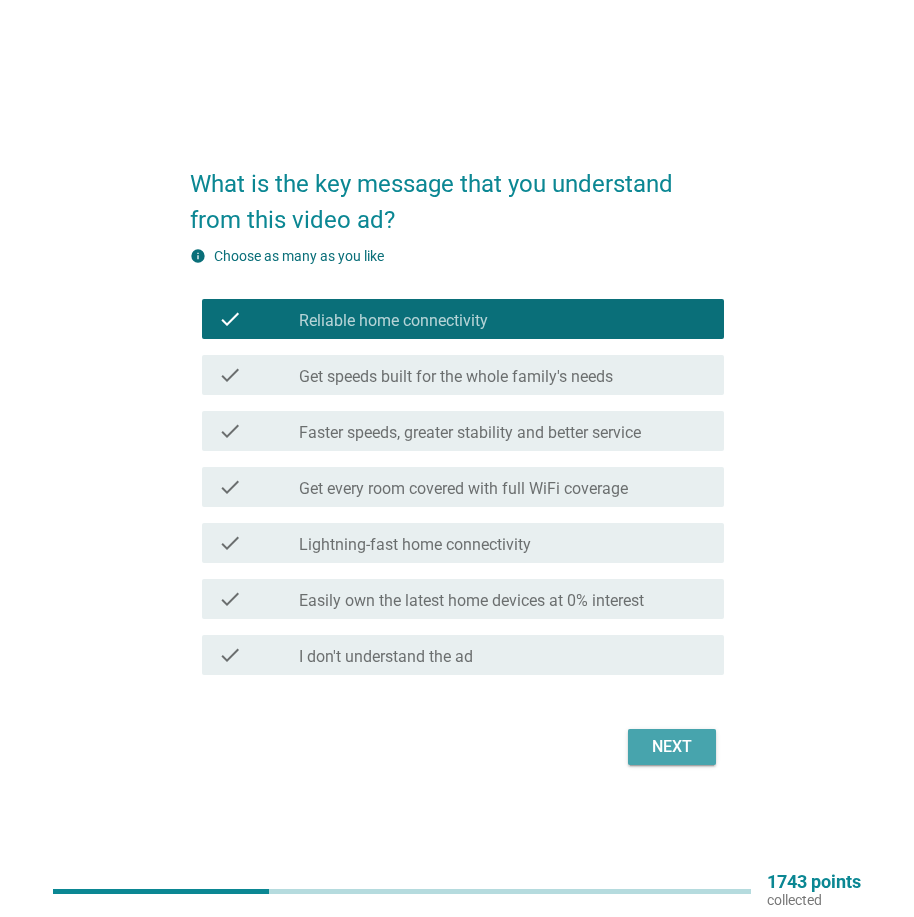 click on "Next" at bounding box center [672, 747] 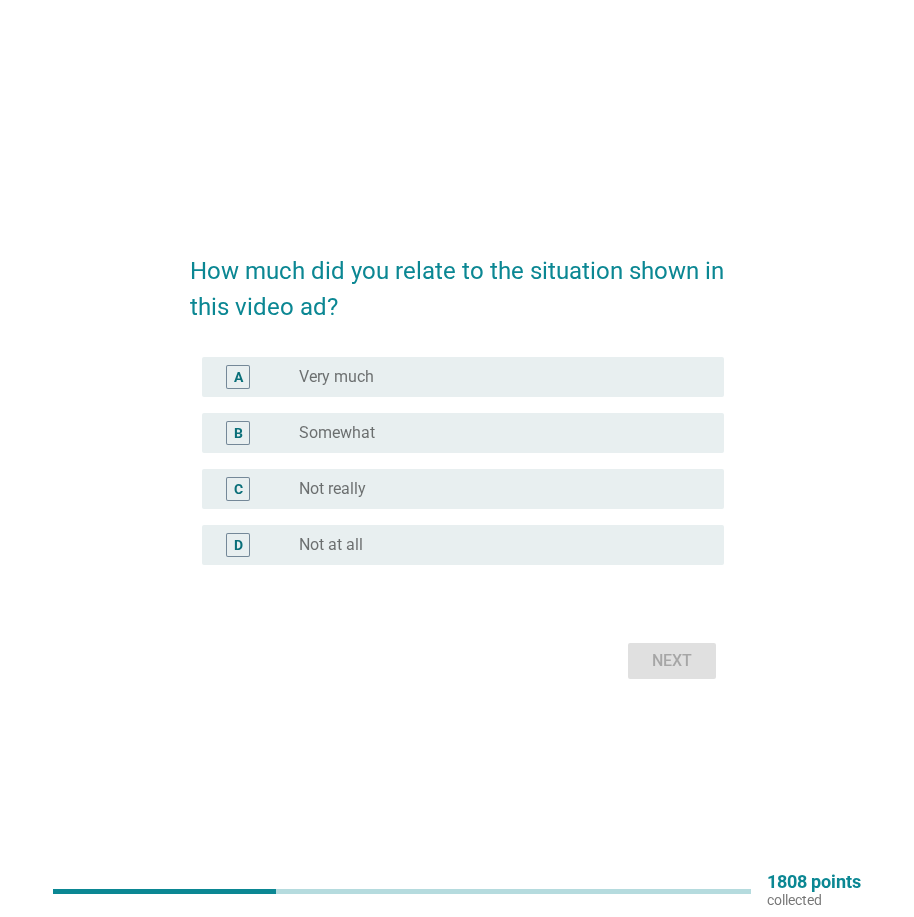 click on "radio_button_unchecked Somewhat" at bounding box center [495, 433] 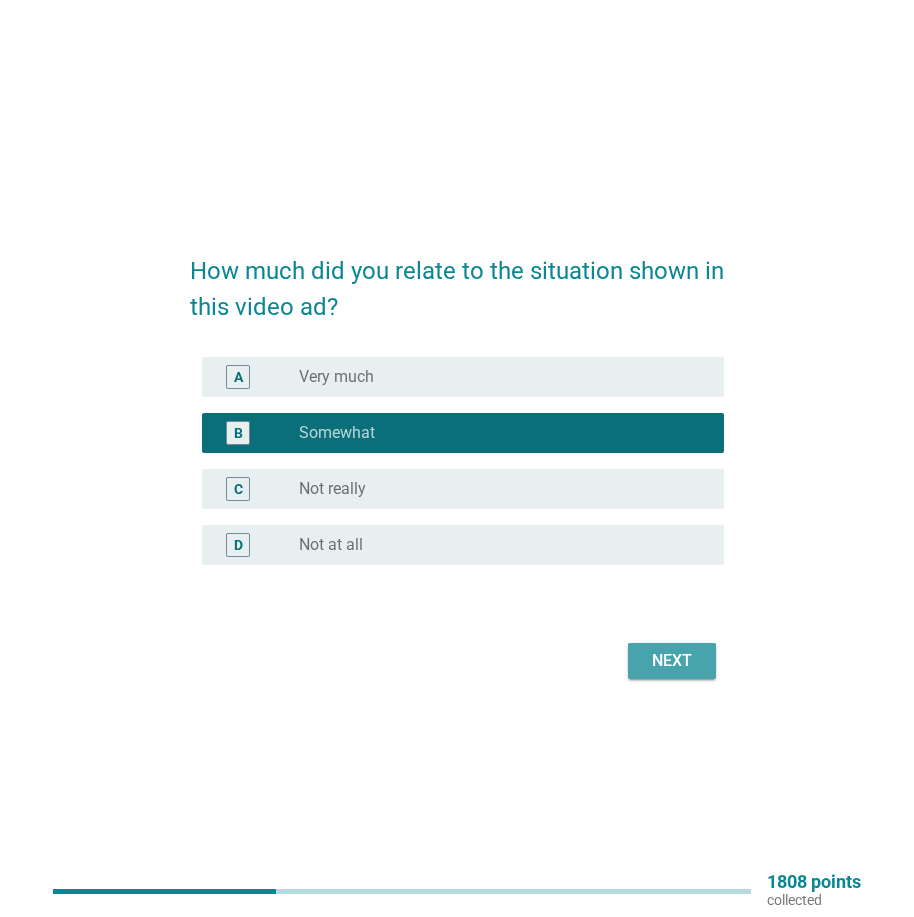 click on "Next" at bounding box center [672, 661] 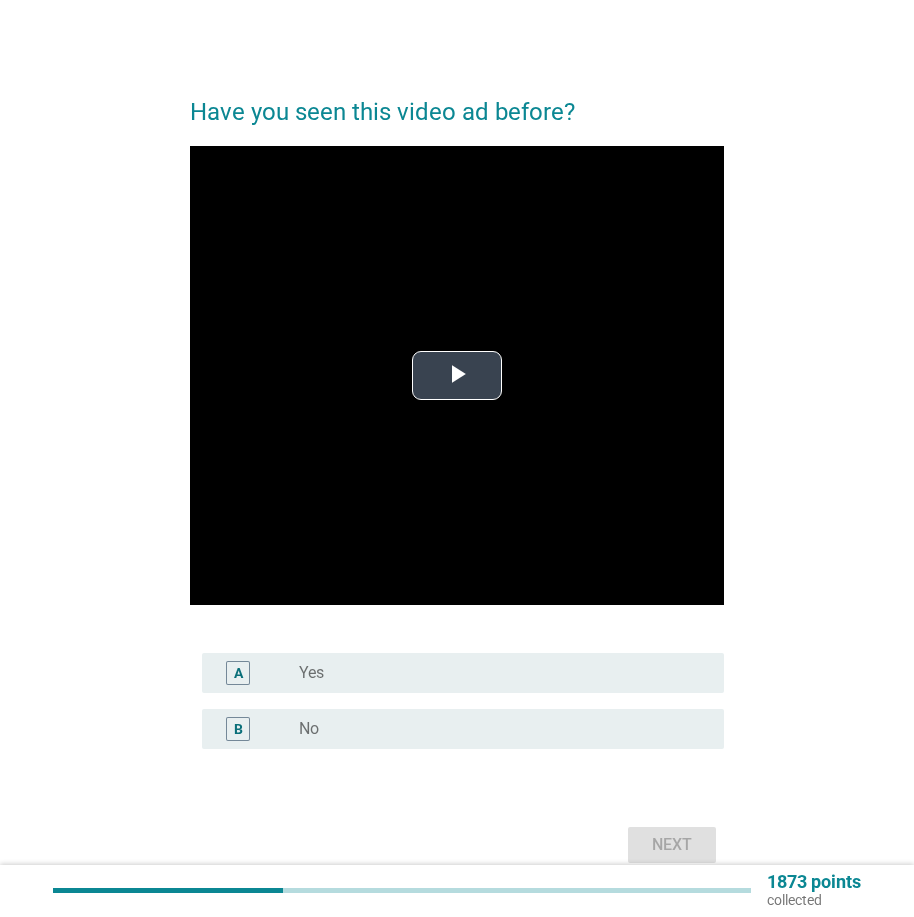 click at bounding box center (457, 375) 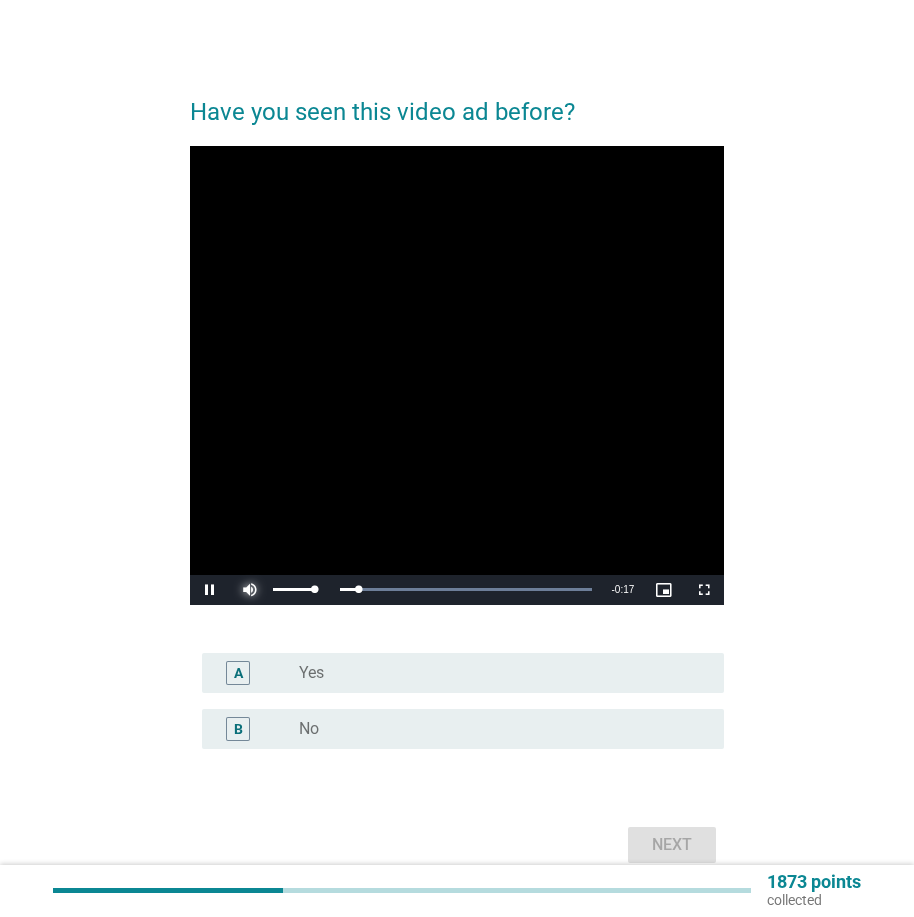 click at bounding box center (250, 590) 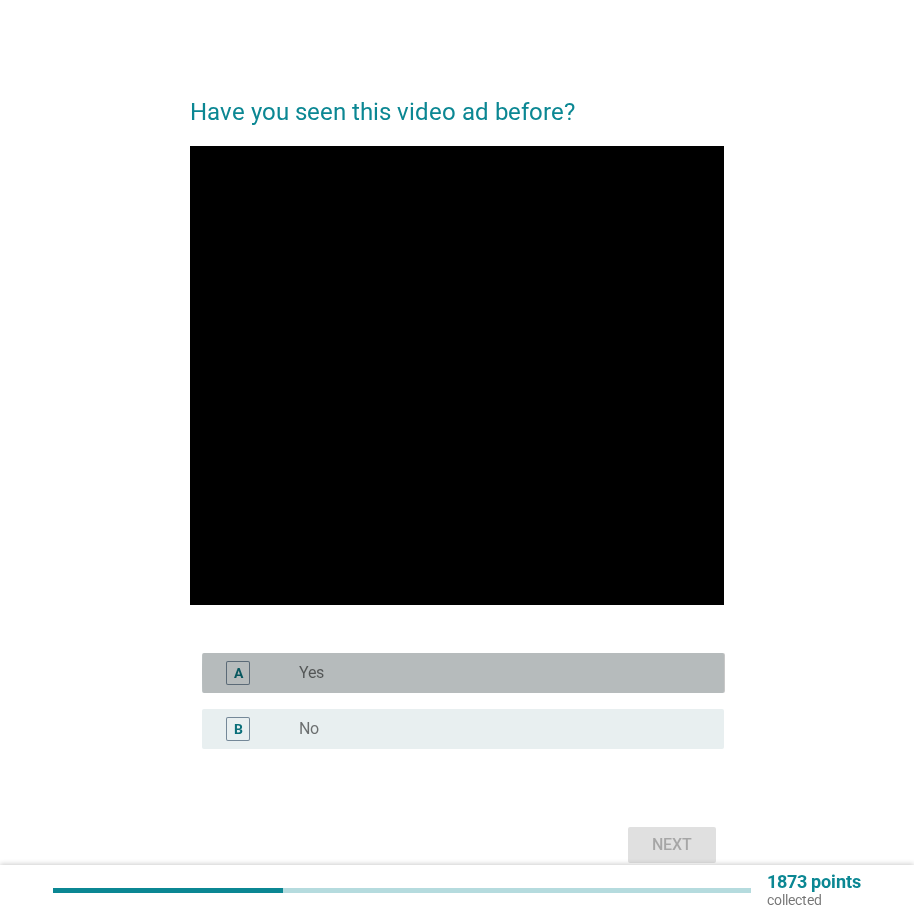 click on "radio_button_unchecked Yes" at bounding box center [495, 673] 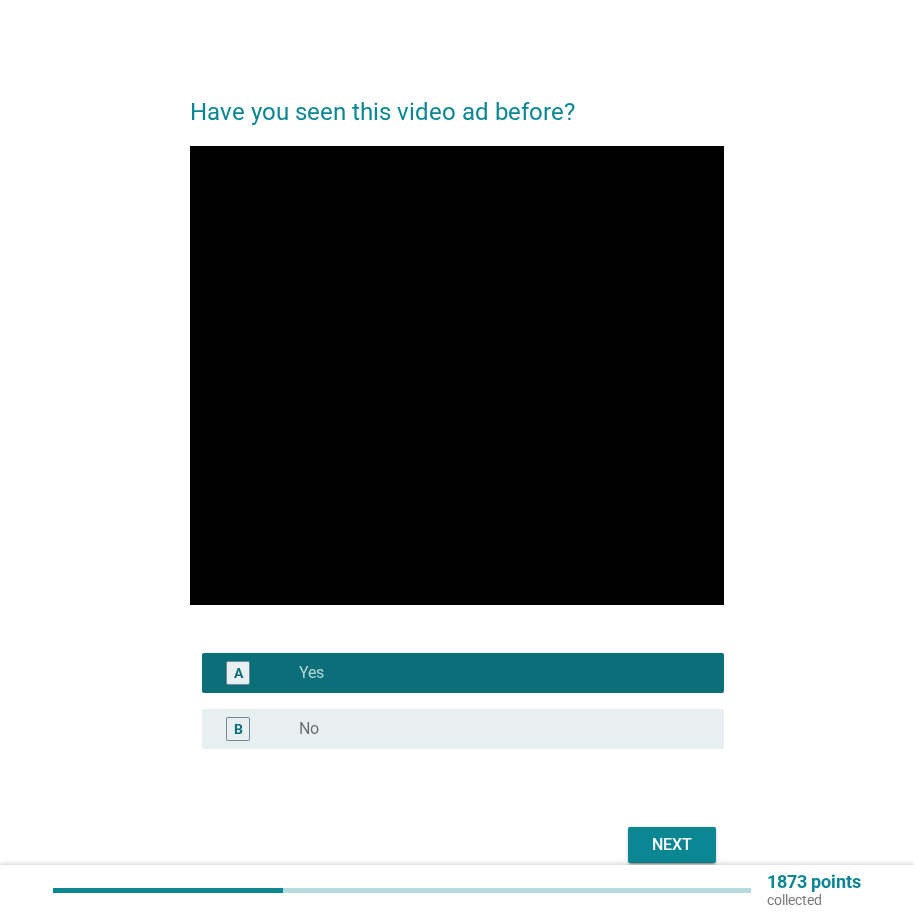 click on "Next" at bounding box center [672, 845] 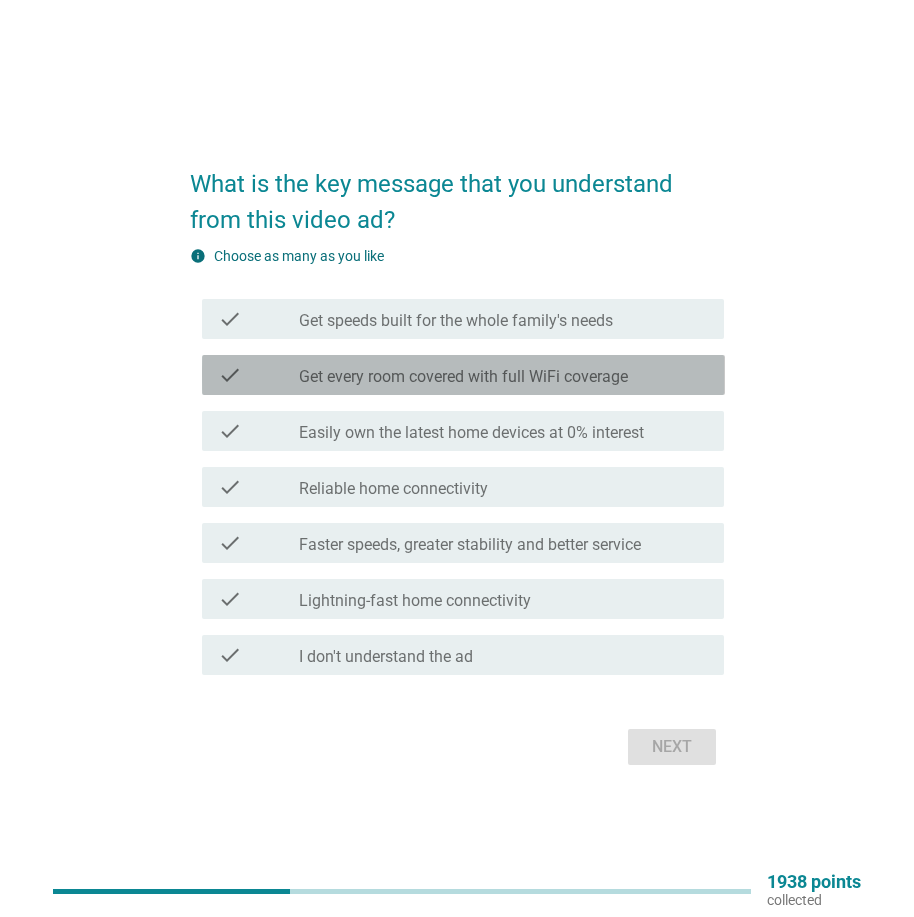 click on "Get every room covered with full WiFi coverage" at bounding box center (463, 377) 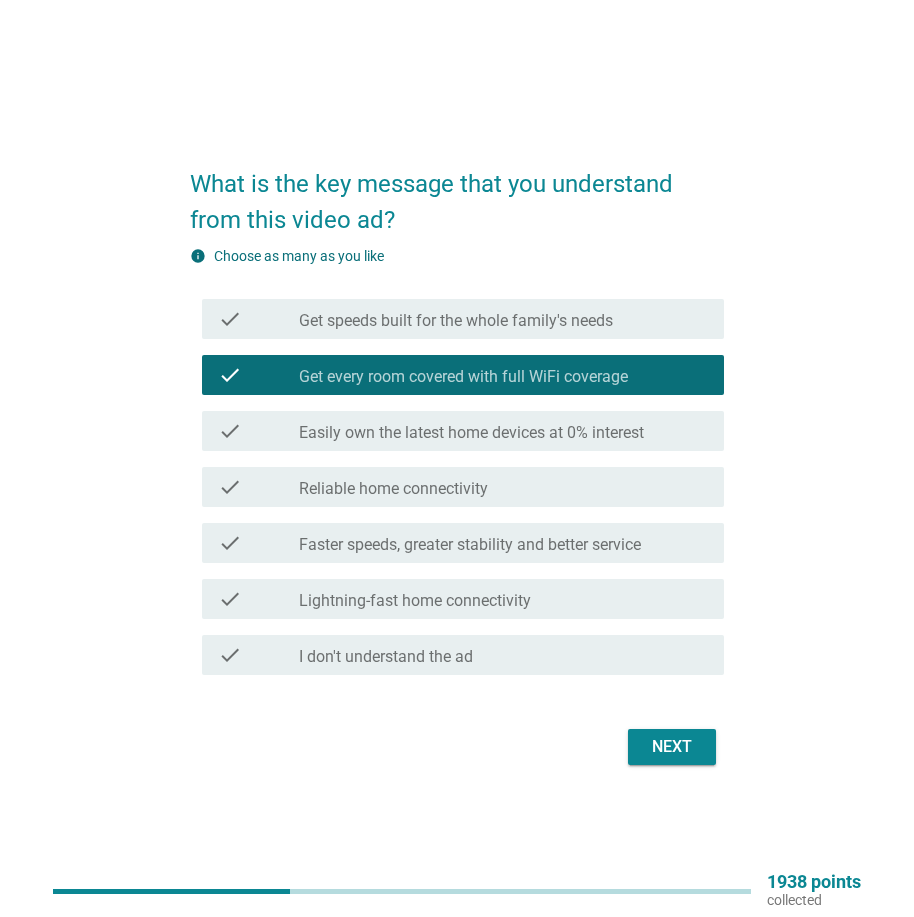 click on "Next" at bounding box center [672, 747] 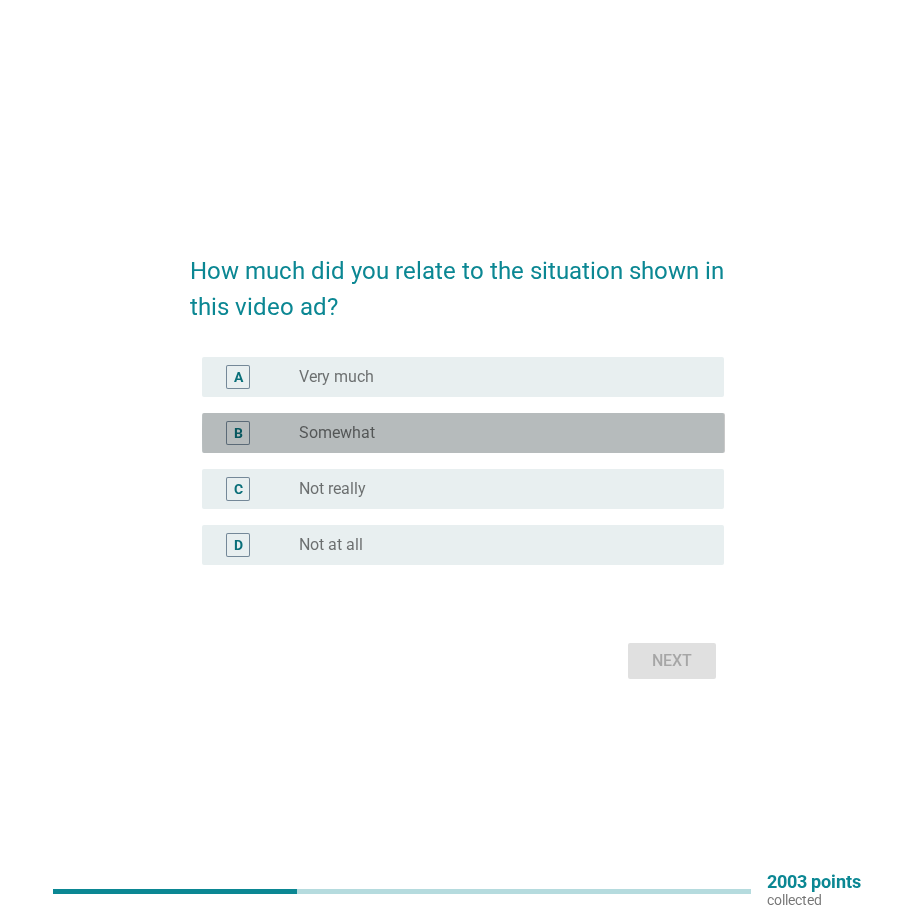 click on "radio_button_unchecked Somewhat" at bounding box center [503, 433] 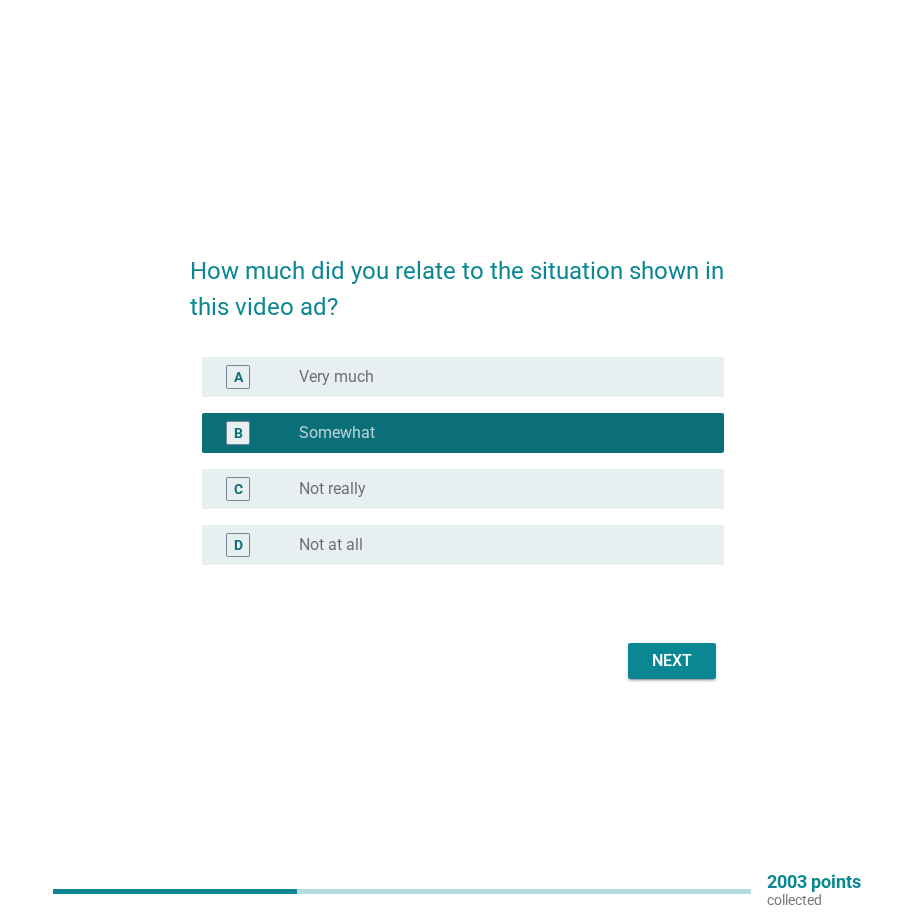 click on "Next" at bounding box center (672, 661) 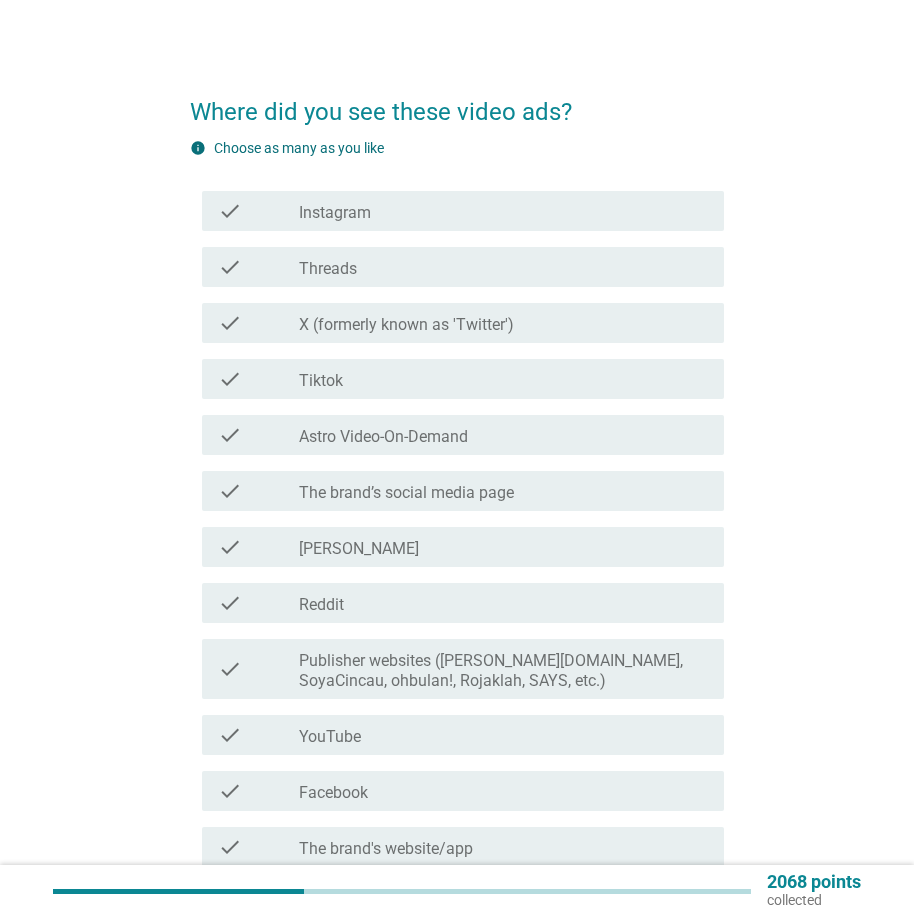 click on "check_box_outline_blank Instagram" at bounding box center (503, 211) 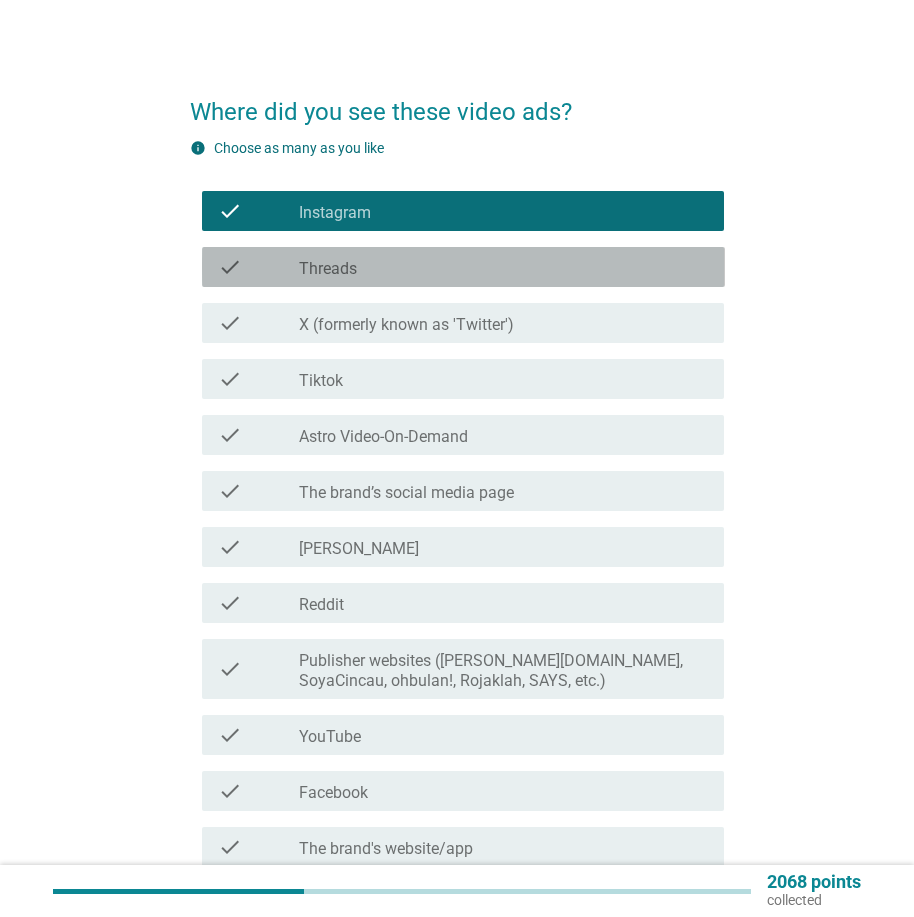 click on "check_box_outline_blank Threads" at bounding box center (503, 267) 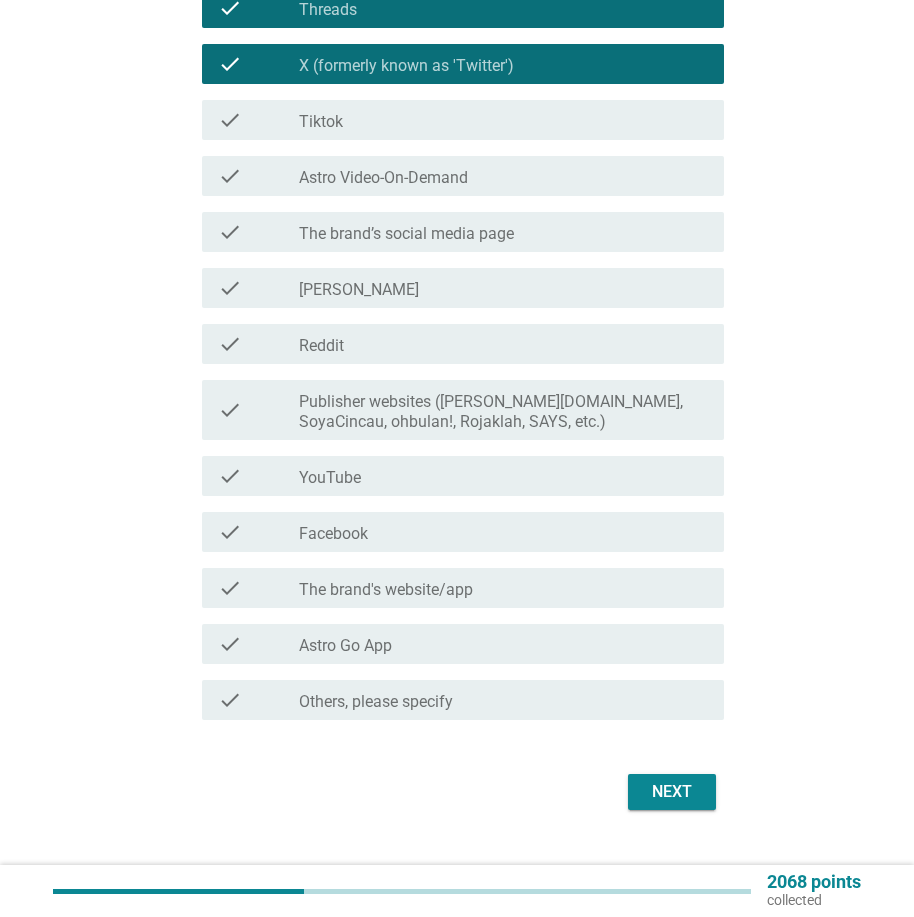 scroll, scrollTop: 284, scrollLeft: 0, axis: vertical 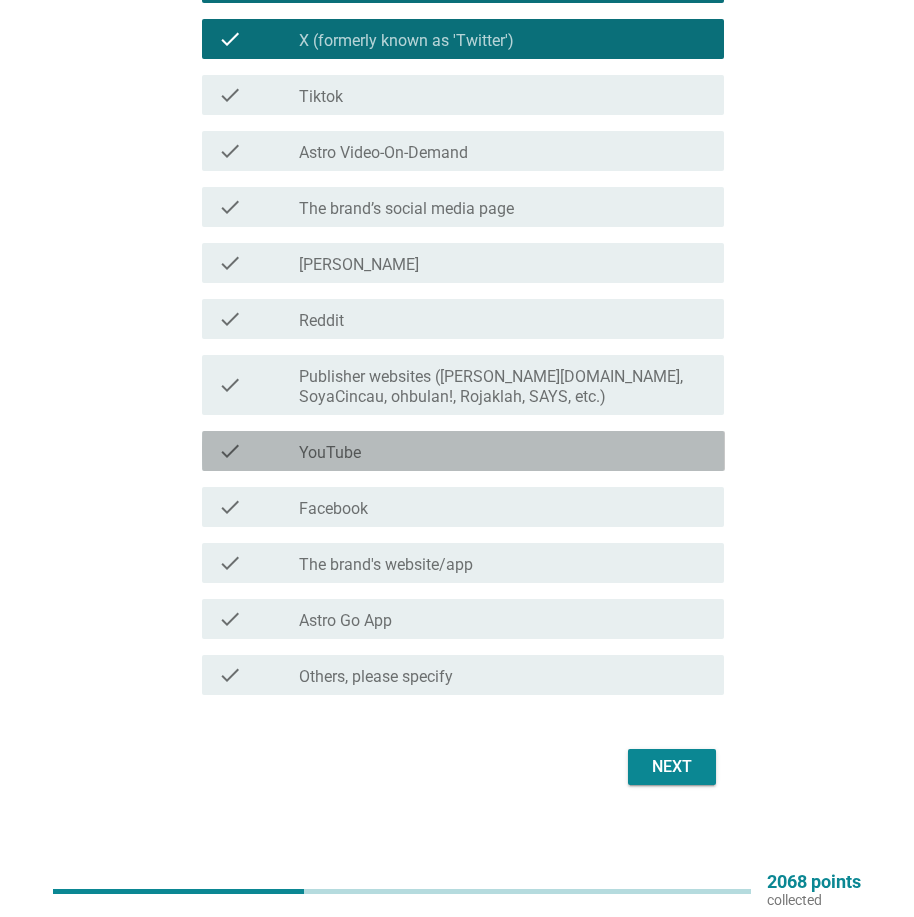 click on "check_box_outline_blank YouTube" at bounding box center (503, 451) 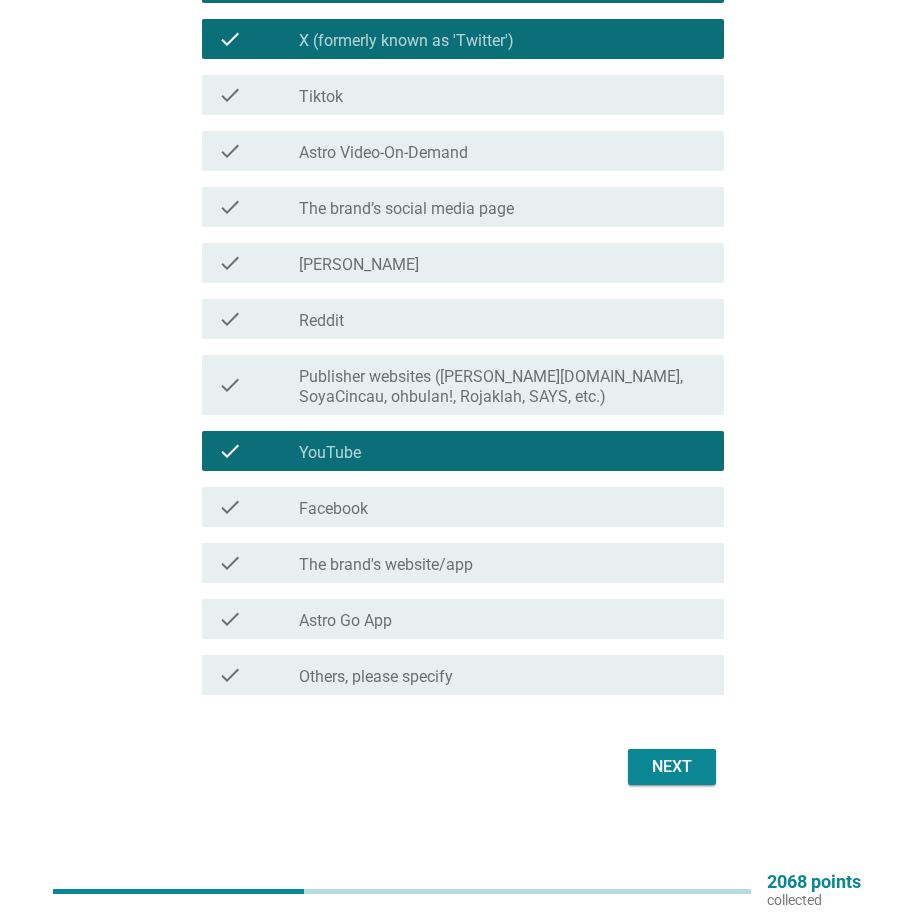 click on "Next" at bounding box center (672, 767) 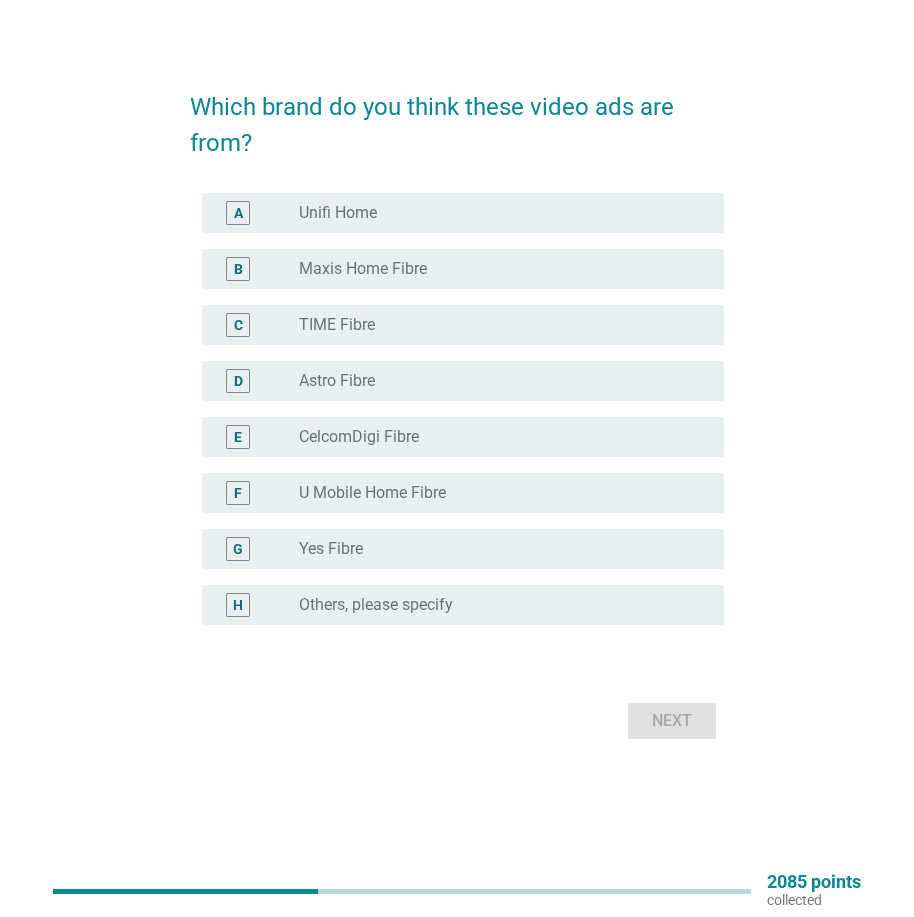 scroll, scrollTop: 0, scrollLeft: 0, axis: both 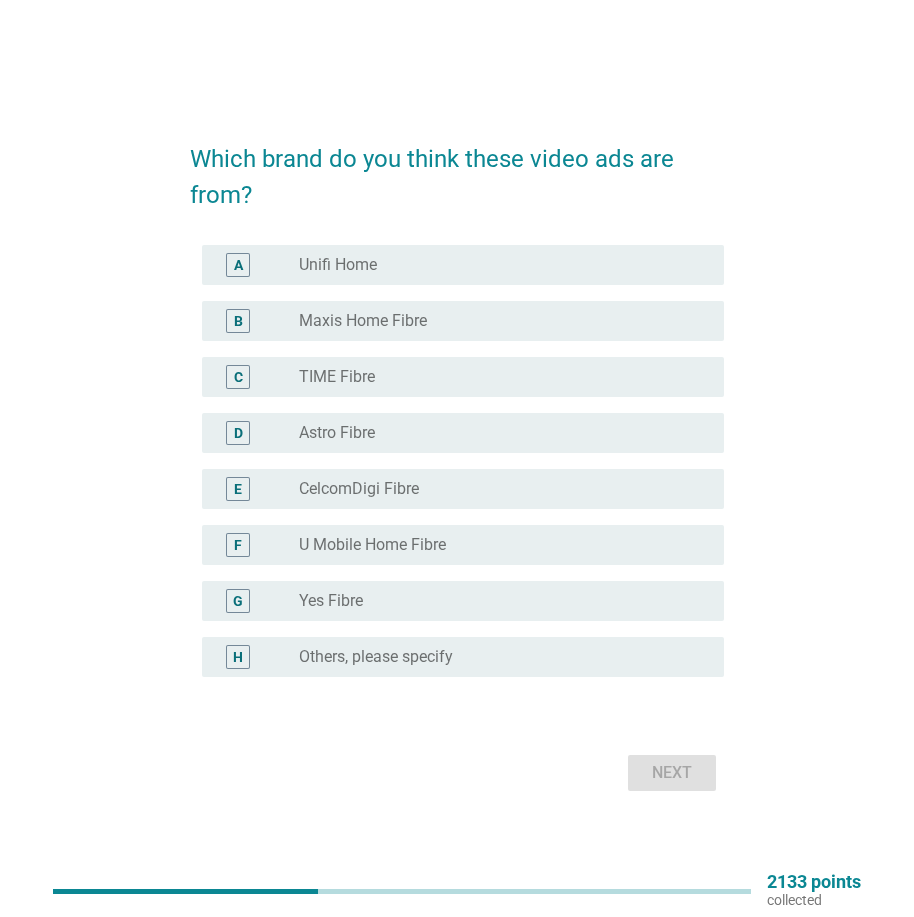 click on "radio_button_unchecked Maxis Home Fibre" at bounding box center [495, 321] 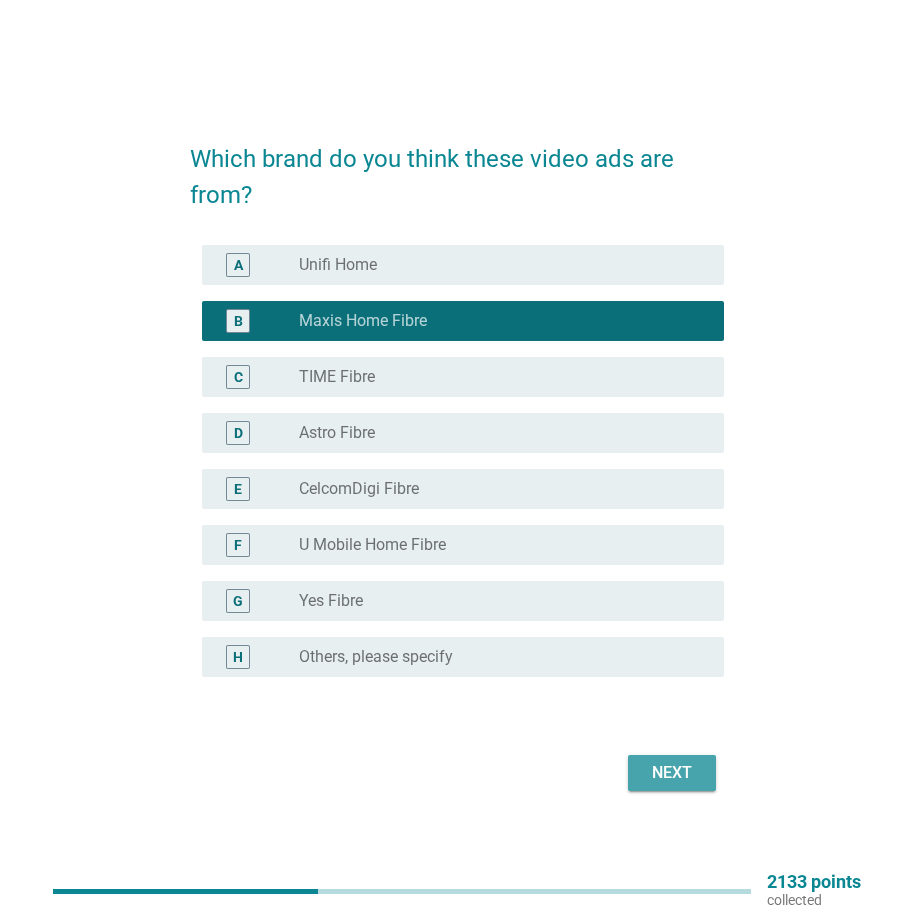 click on "Next" at bounding box center (672, 773) 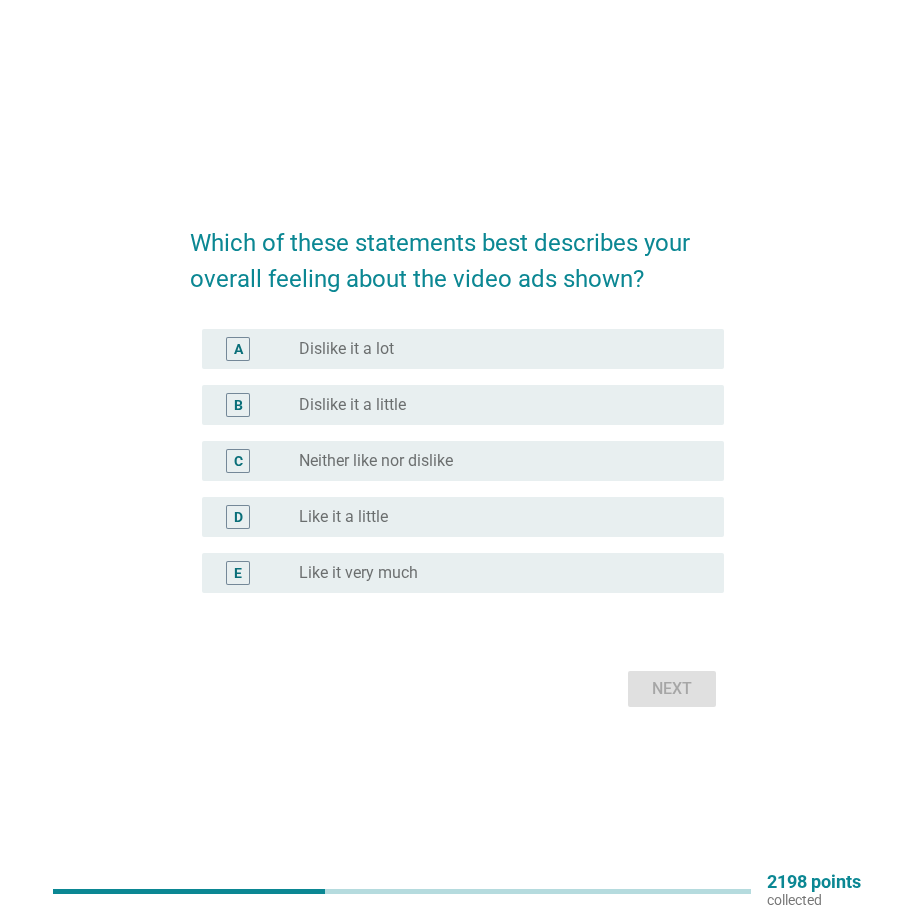click on "radio_button_unchecked Like it a little" at bounding box center [495, 517] 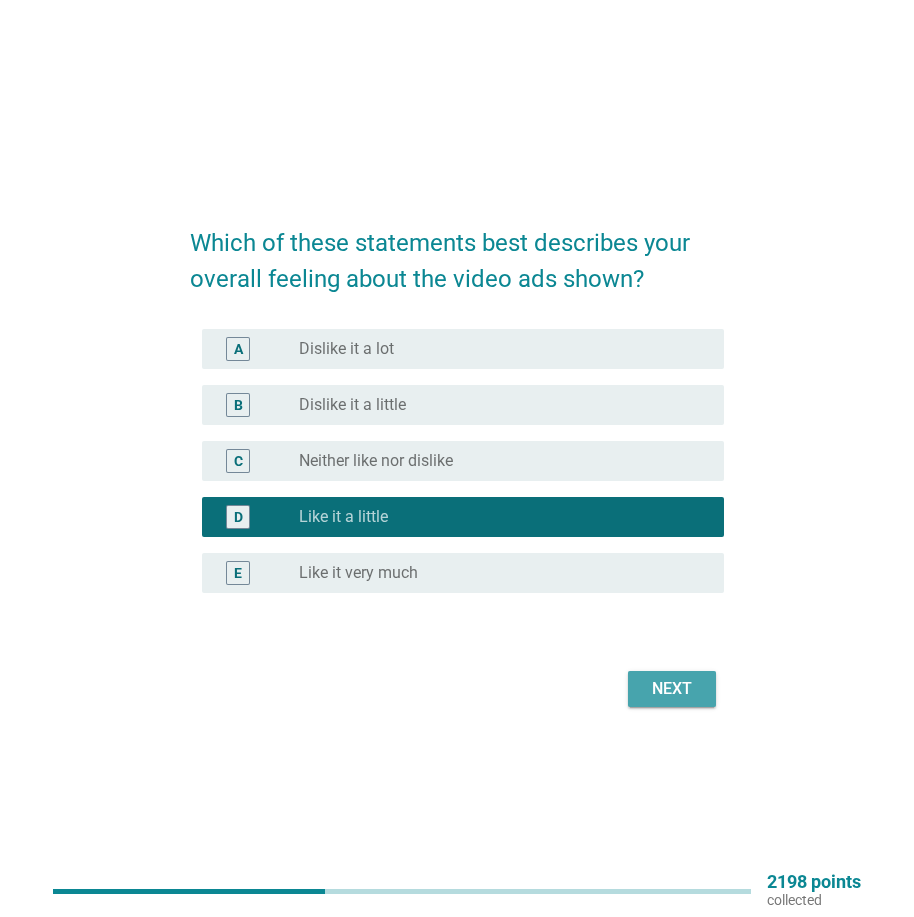 click on "Next" at bounding box center (672, 689) 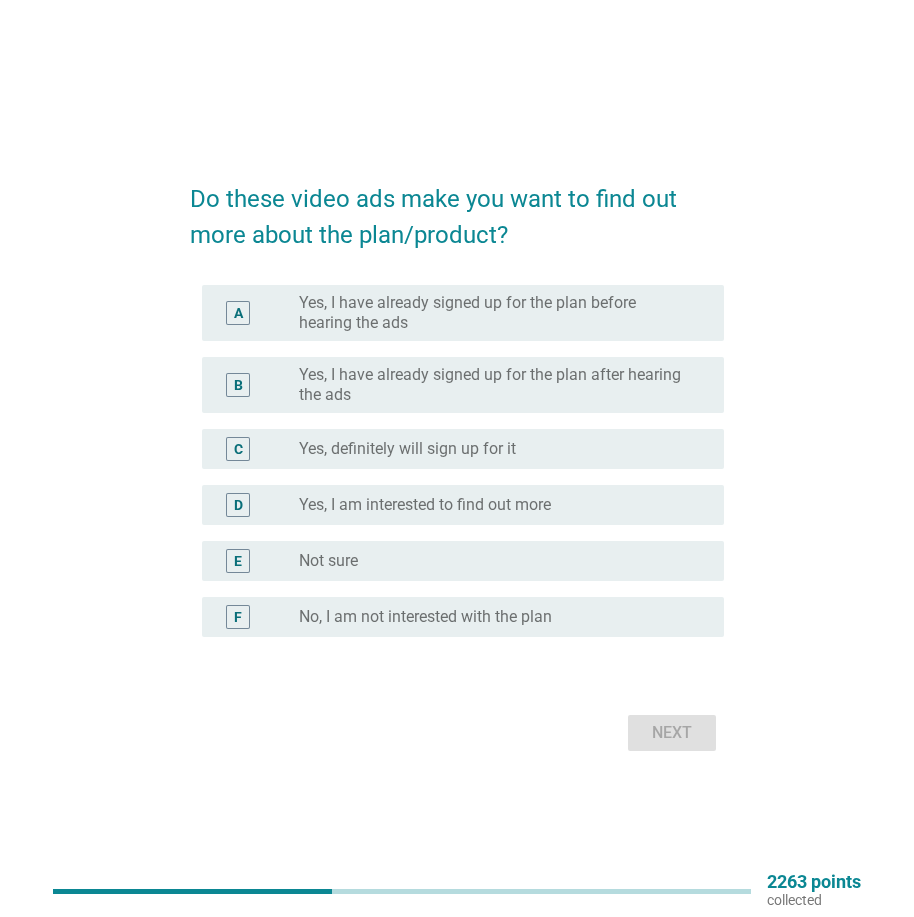 click on "F     radio_button_unchecked No, I am not interested with the plan" at bounding box center [463, 617] 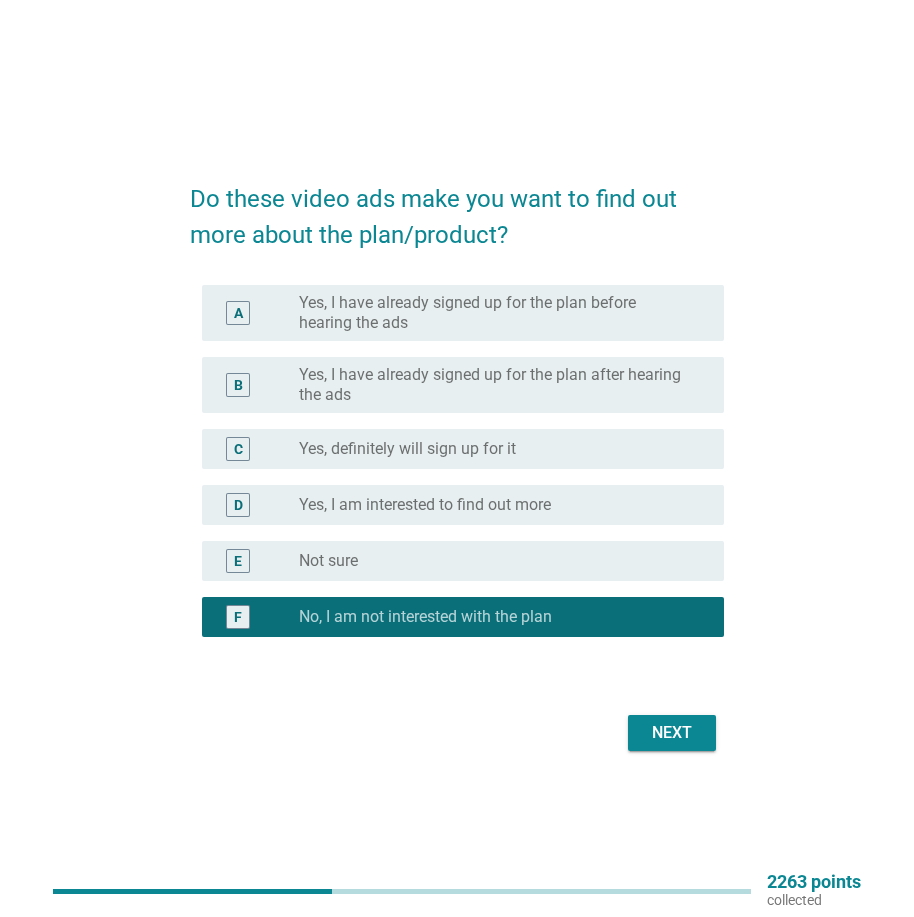 click on "Next" at bounding box center [672, 733] 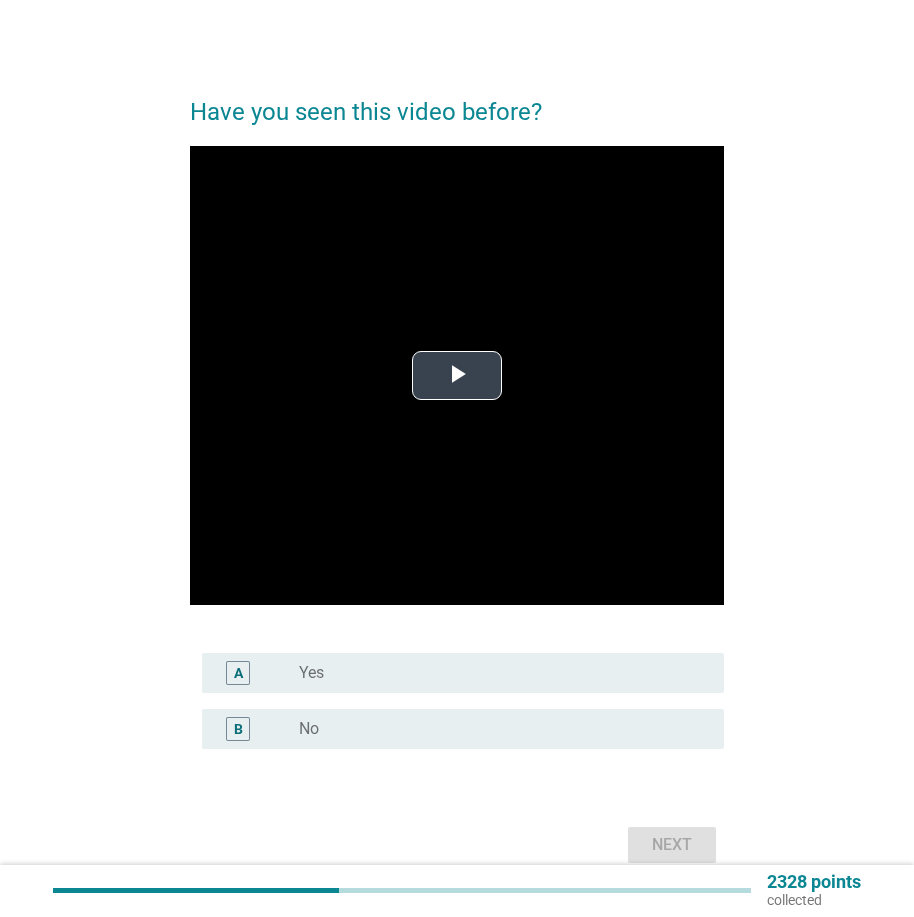 click at bounding box center (457, 375) 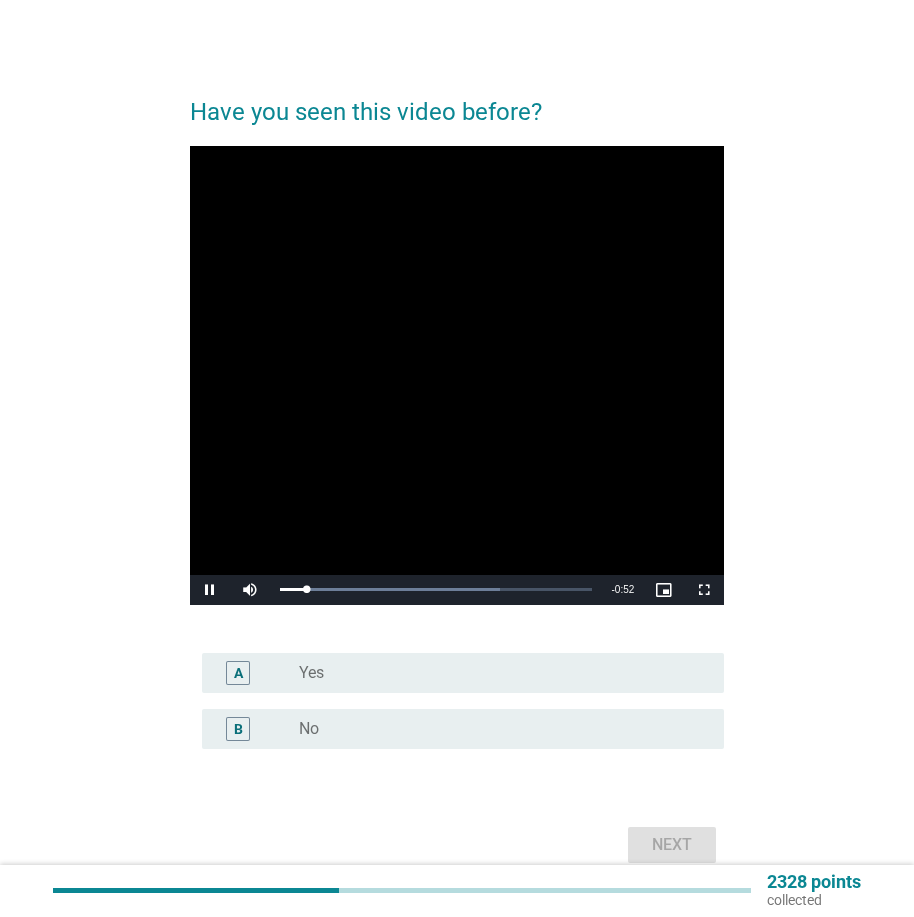 click on "radio_button_unchecked No" at bounding box center [495, 729] 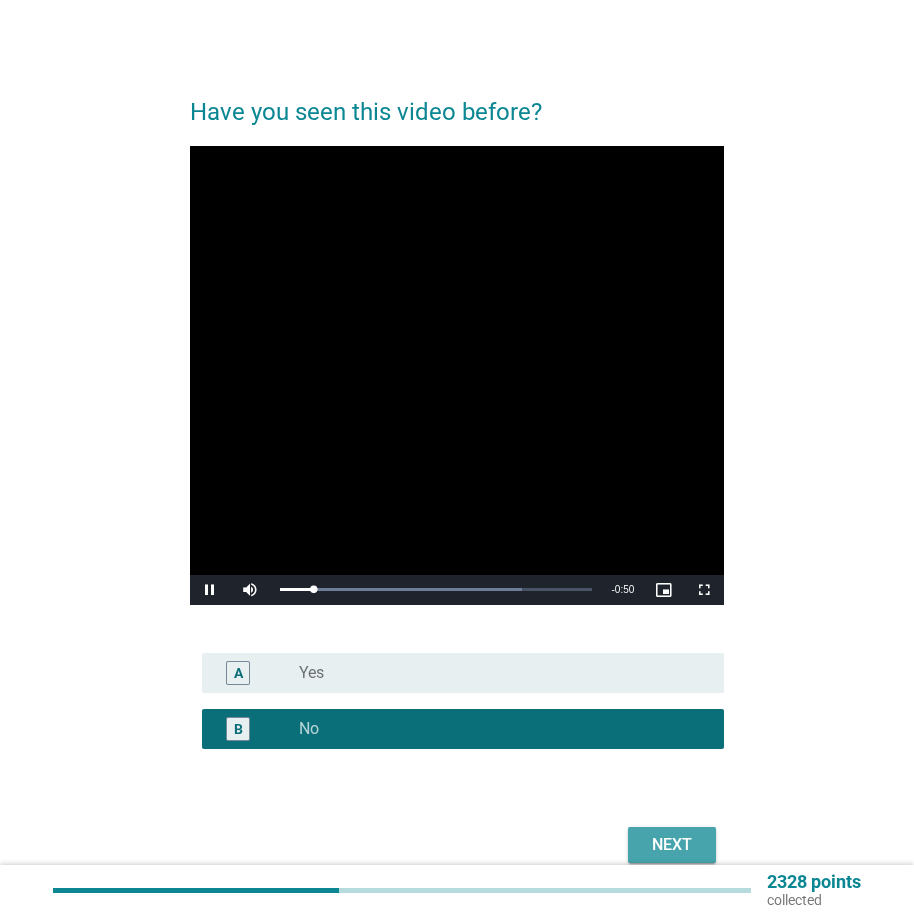 click on "Next" at bounding box center (672, 845) 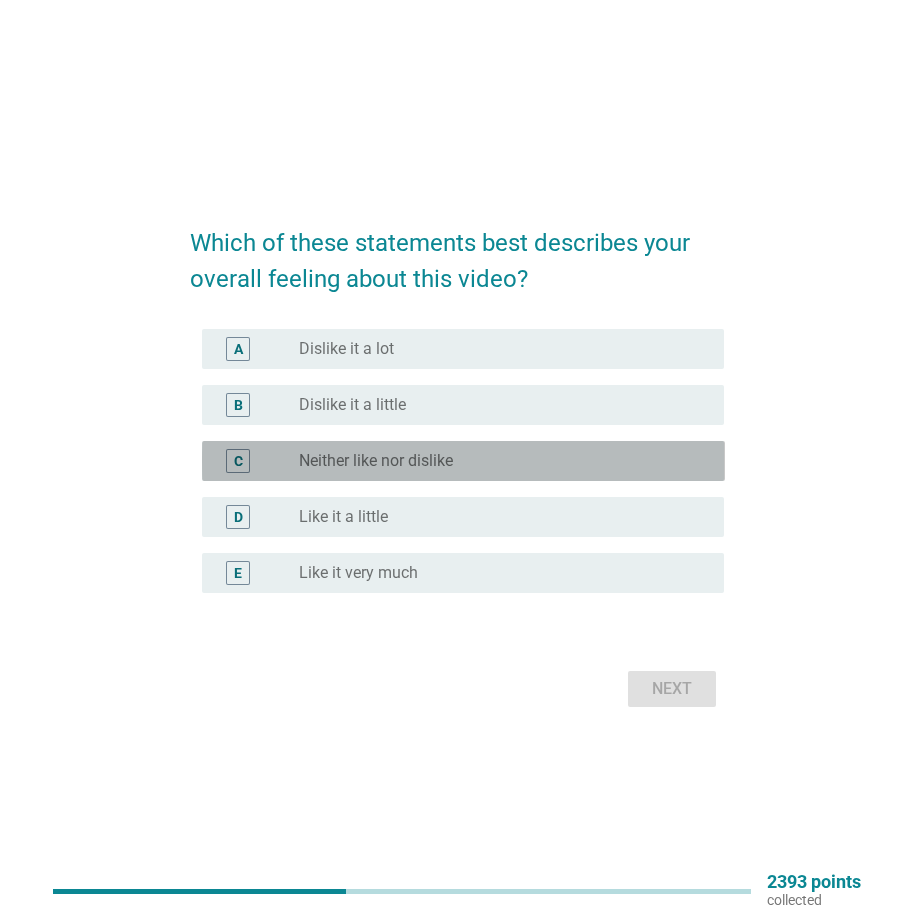 click on "radio_button_unchecked Neither like nor dislike" at bounding box center [495, 461] 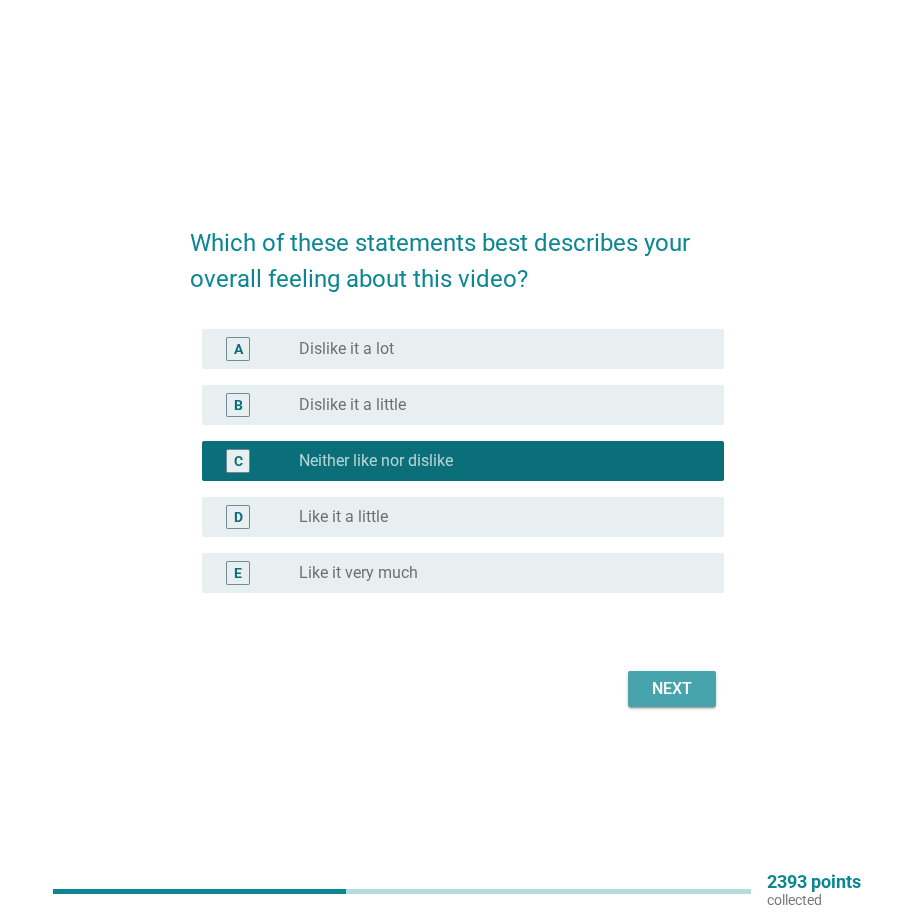click on "Next" at bounding box center [672, 689] 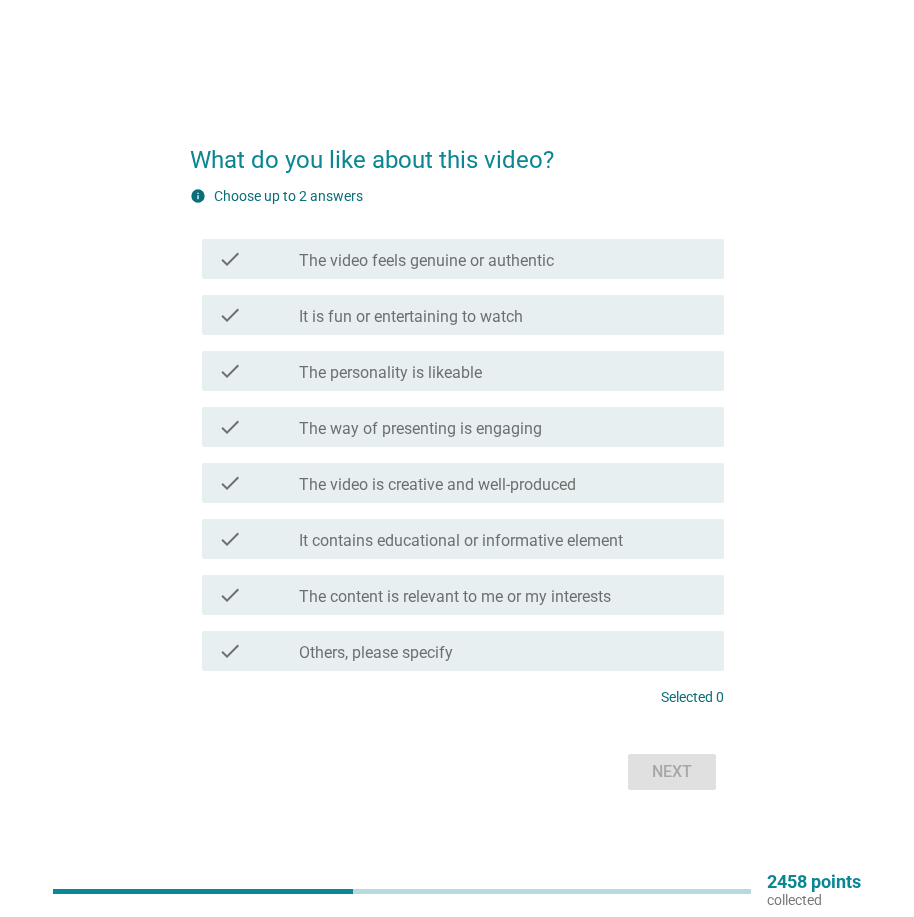 click on "check_box_outline_blank The personality is likeable" at bounding box center (503, 371) 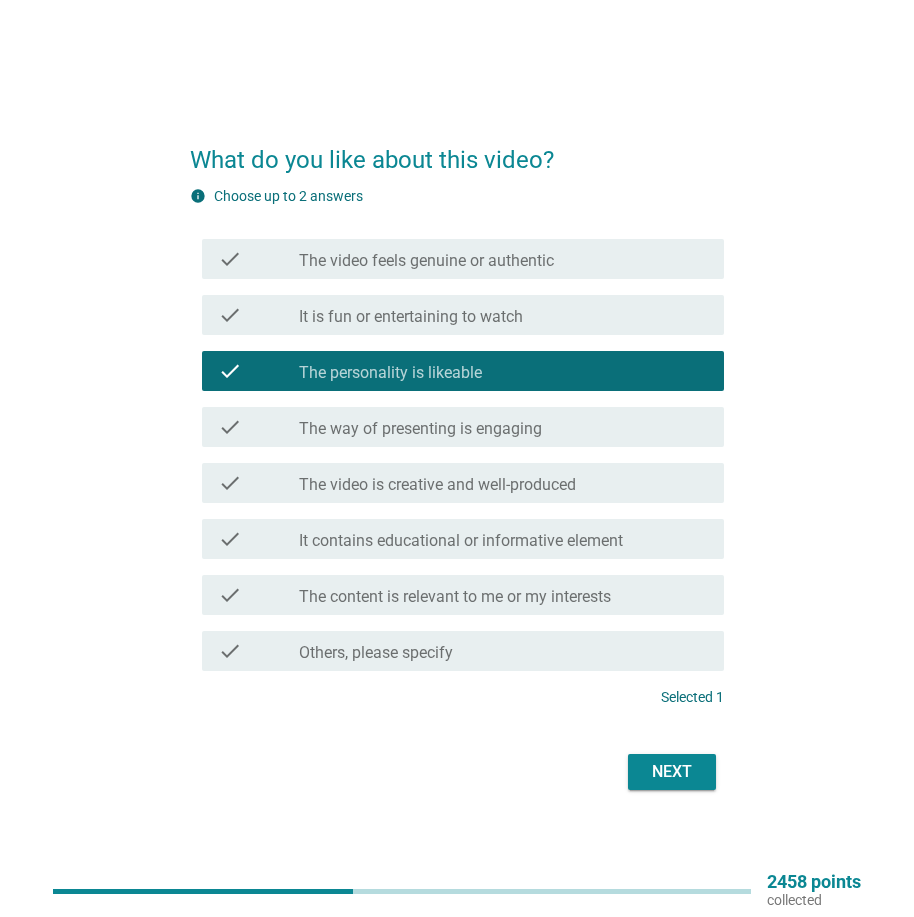 click on "check_box_outline_blank It is fun or entertaining to watch" at bounding box center [503, 315] 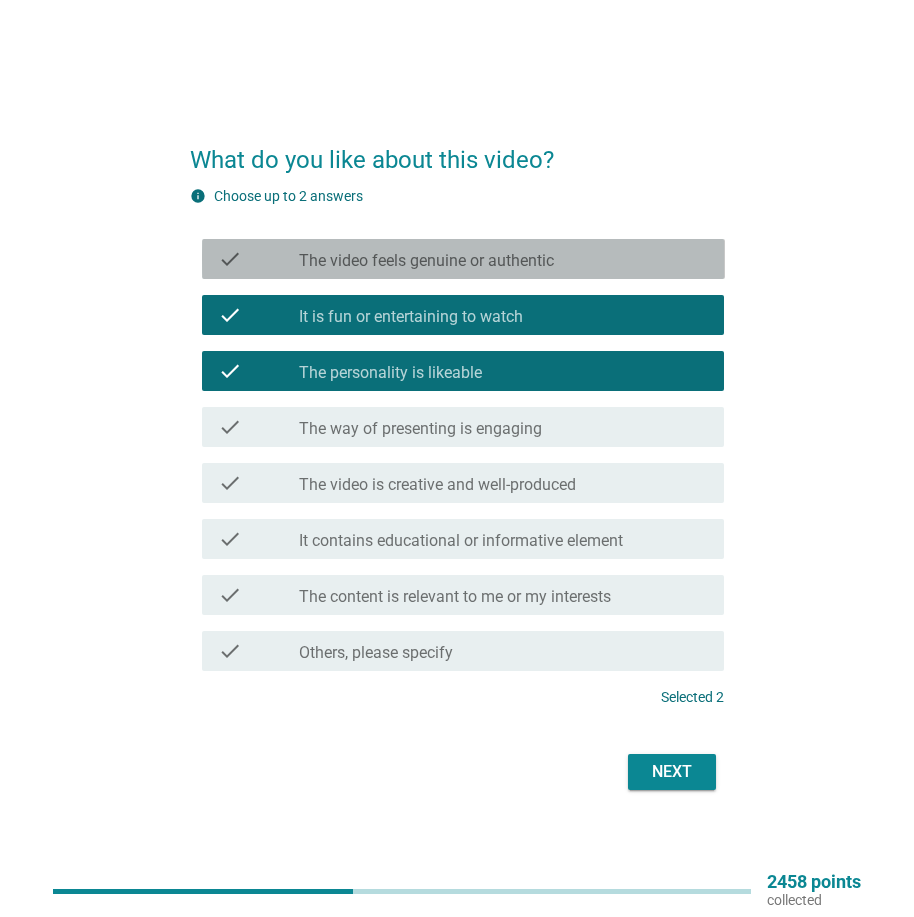 click on "check_box_outline_blank The video feels genuine or authentic" at bounding box center (503, 259) 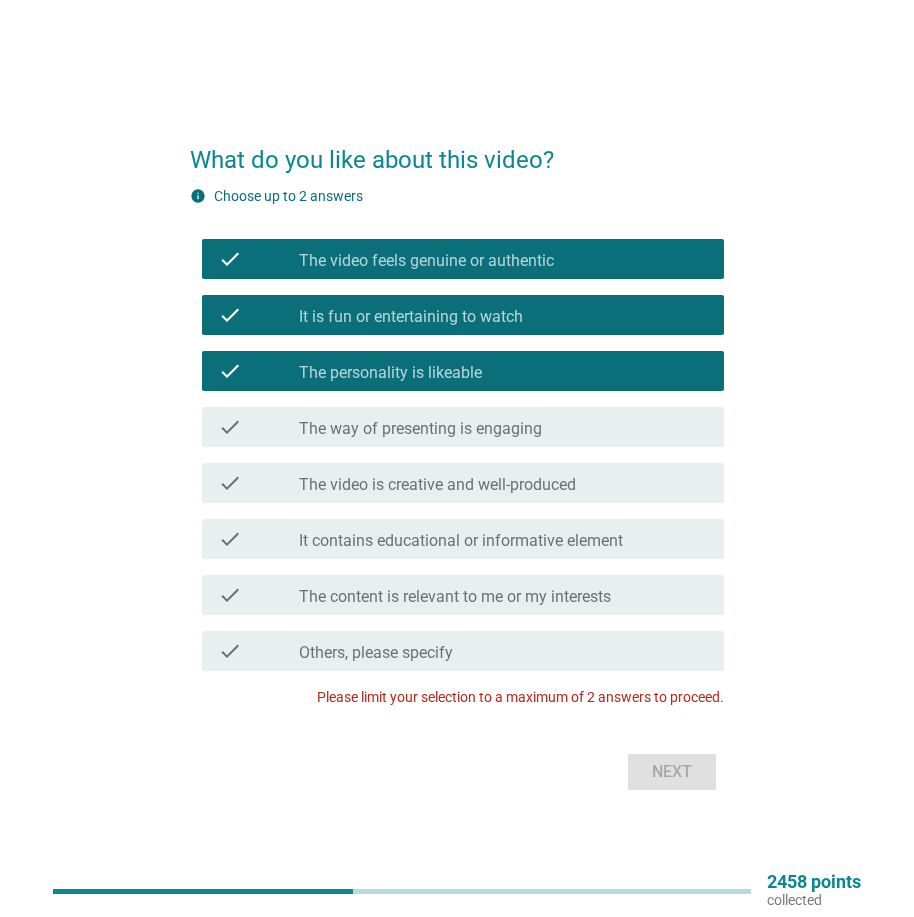 click on "The personality is likeable" at bounding box center [390, 373] 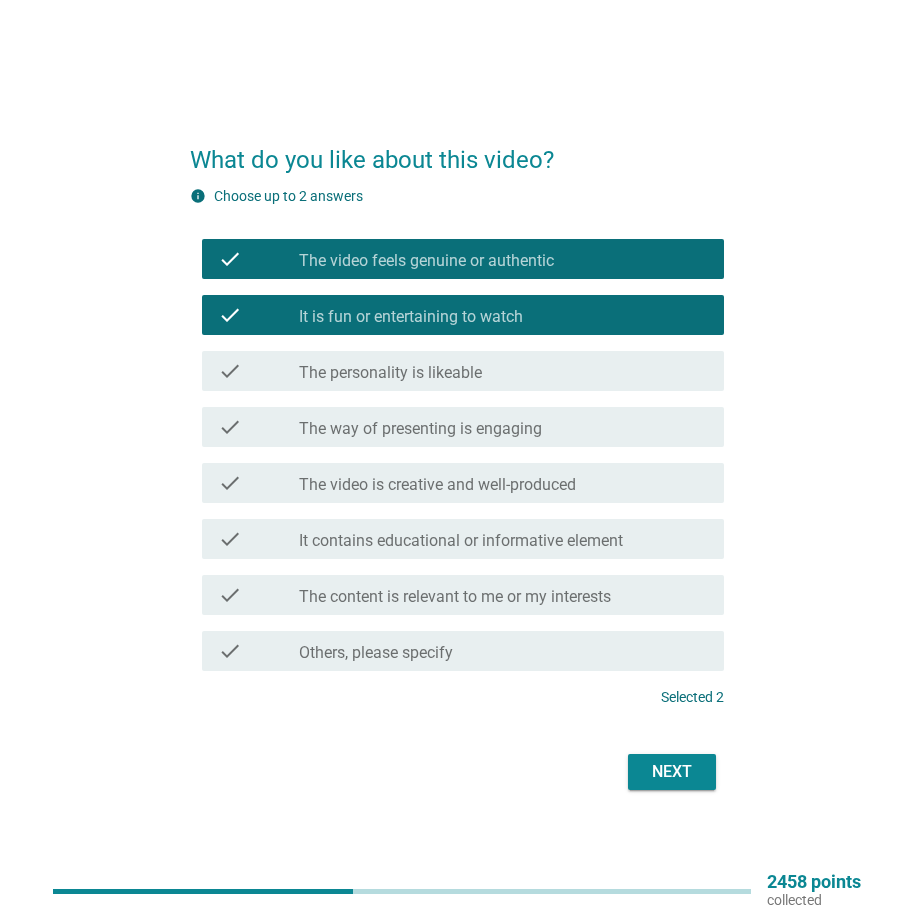 click on "It is fun or entertaining to watch" at bounding box center [411, 317] 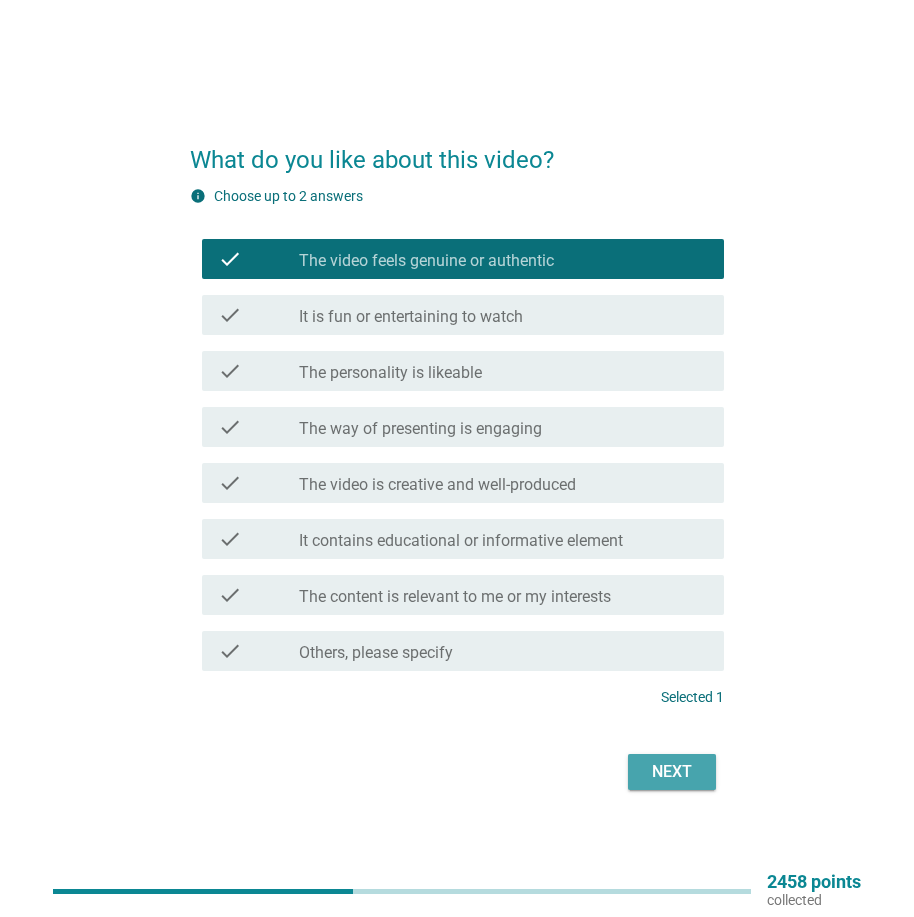 click on "Next" at bounding box center [672, 772] 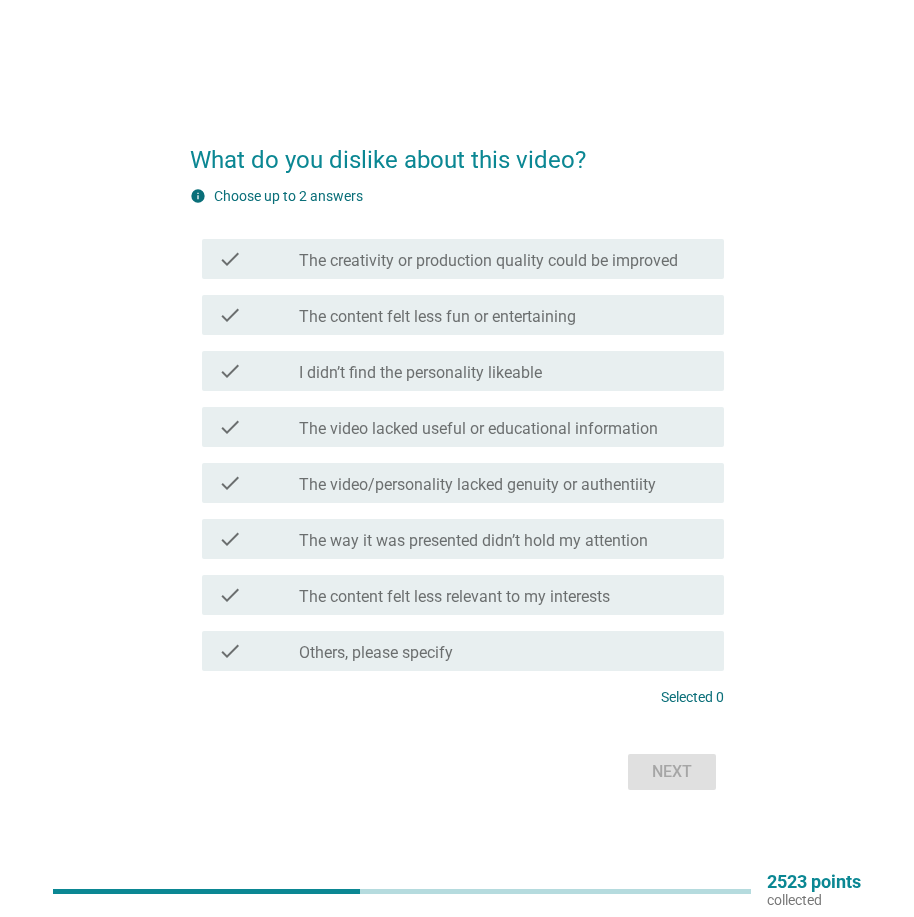 click on "The creativity or production quality could be improved" at bounding box center (488, 261) 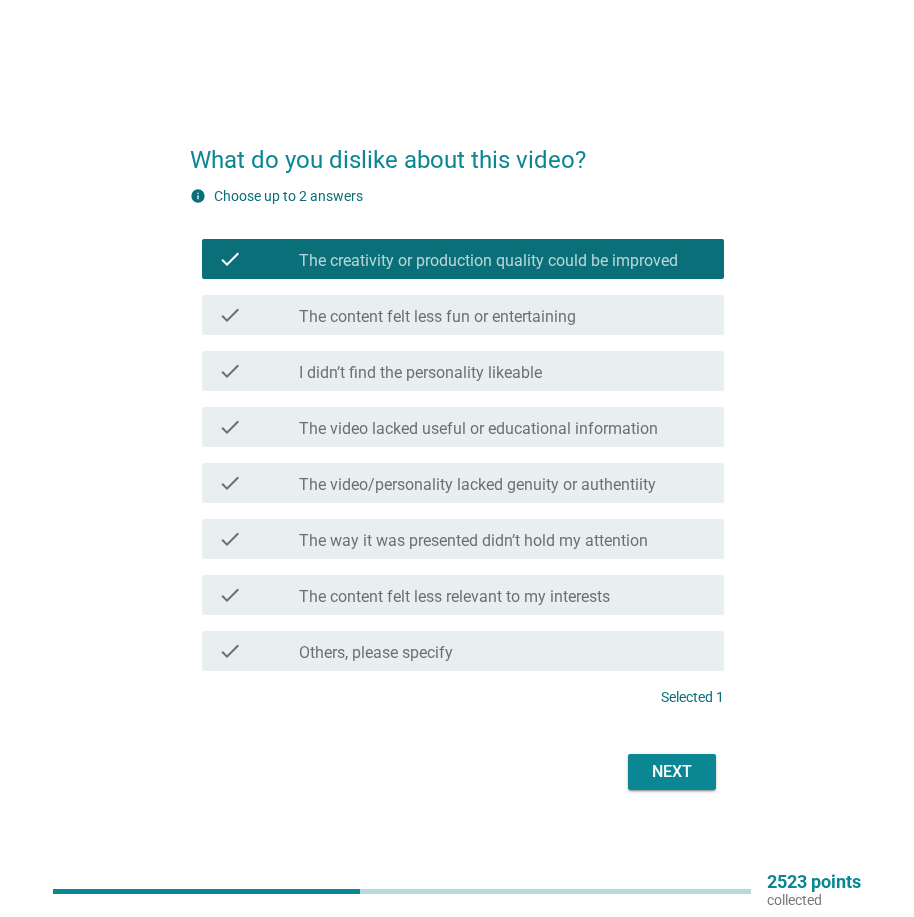 click on "Next" at bounding box center [672, 772] 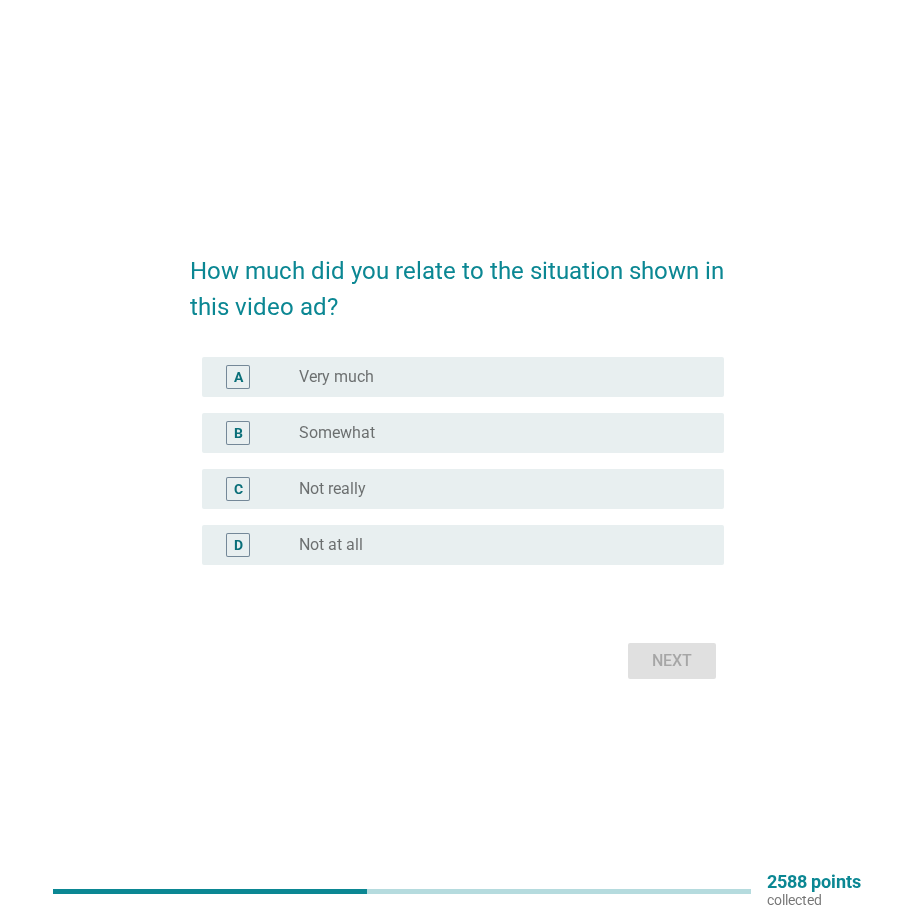 click on "radio_button_unchecked Somewhat" at bounding box center (495, 433) 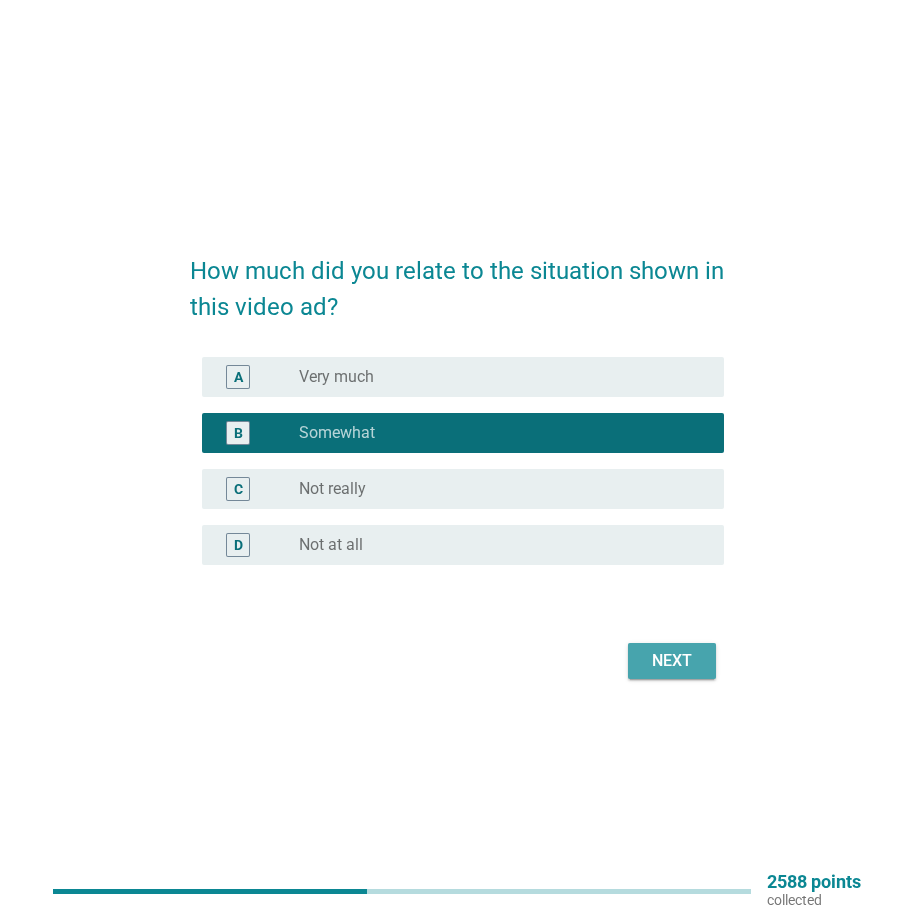 click on "Next" at bounding box center [672, 661] 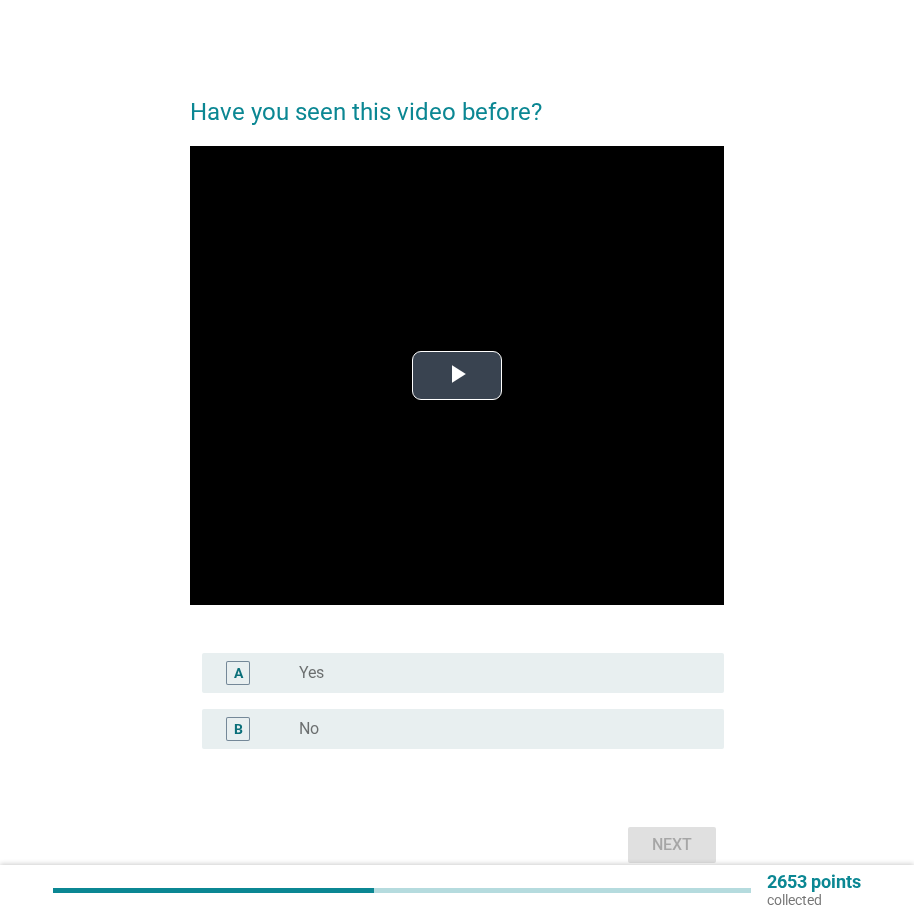 click at bounding box center (457, 375) 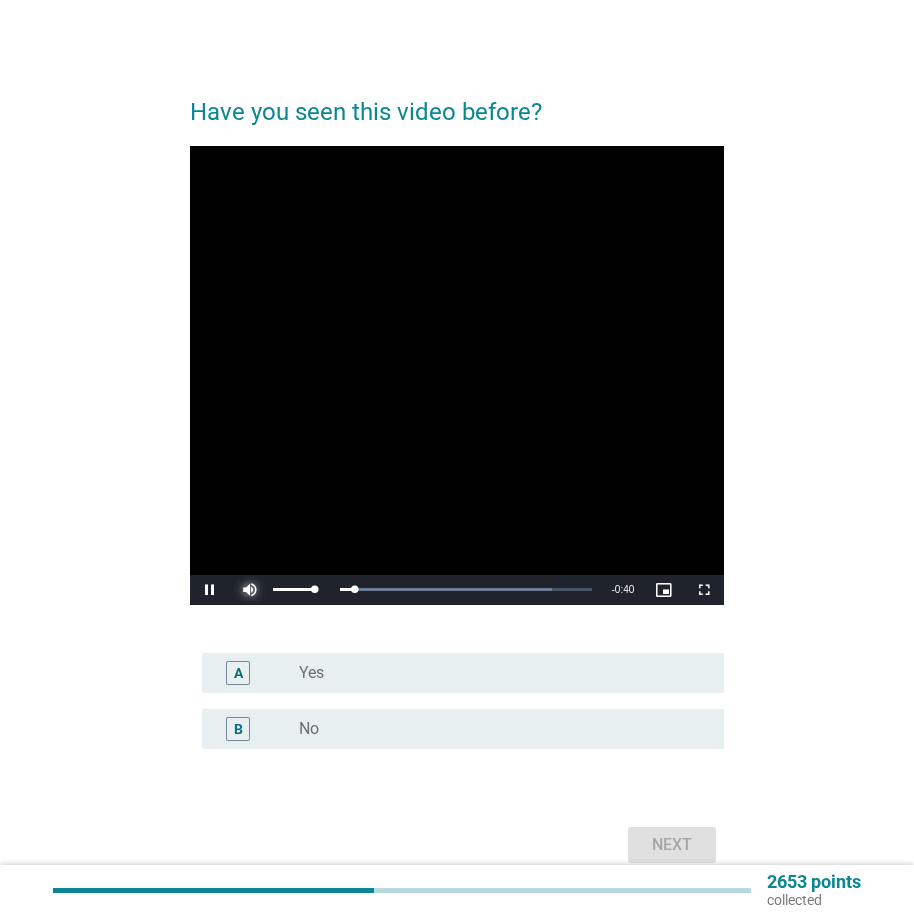 click at bounding box center [250, 590] 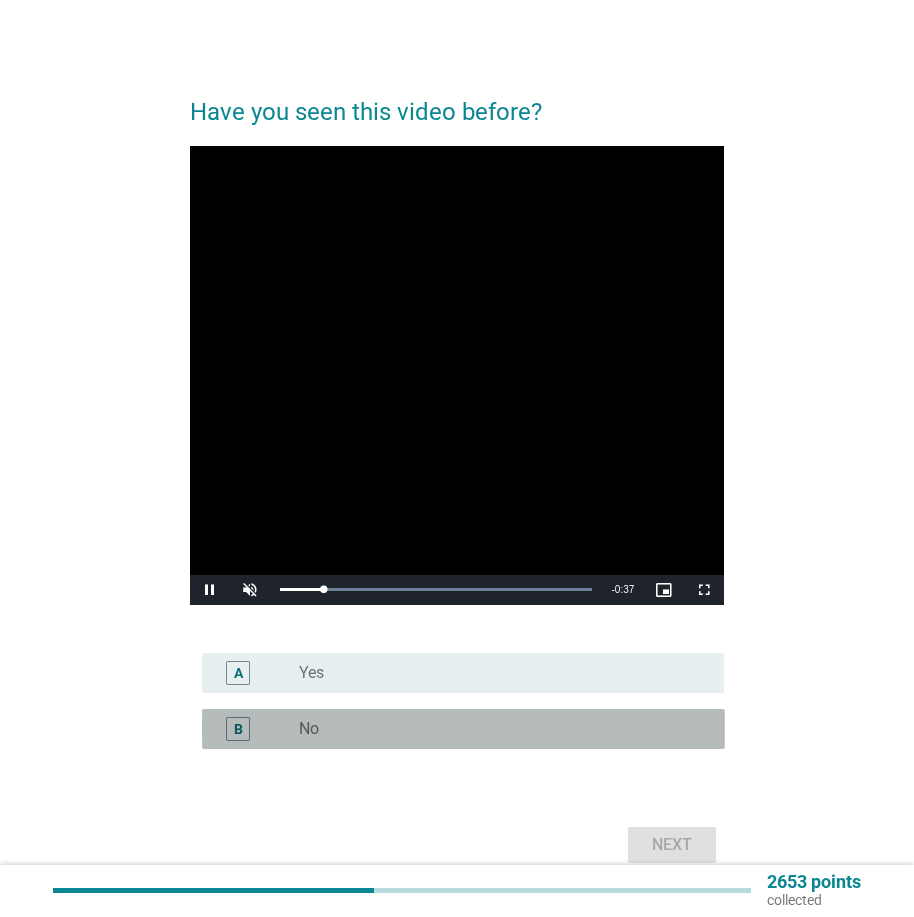 click on "radio_button_unchecked No" at bounding box center [495, 729] 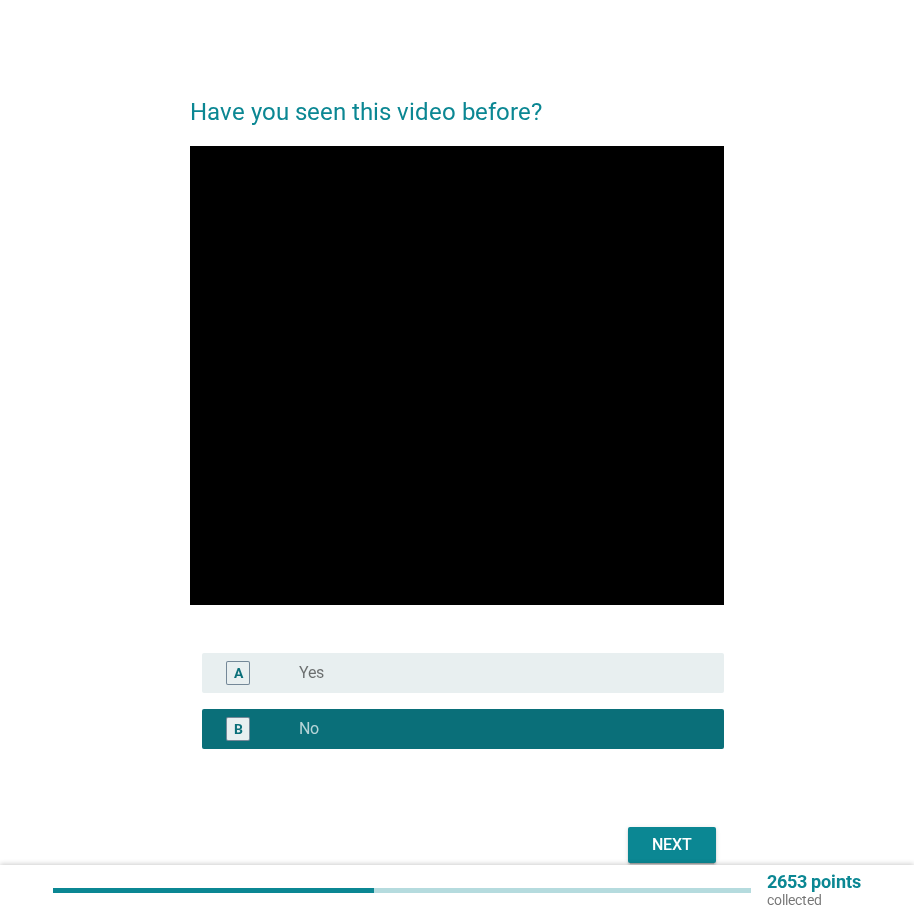 click on "Next" at bounding box center (672, 845) 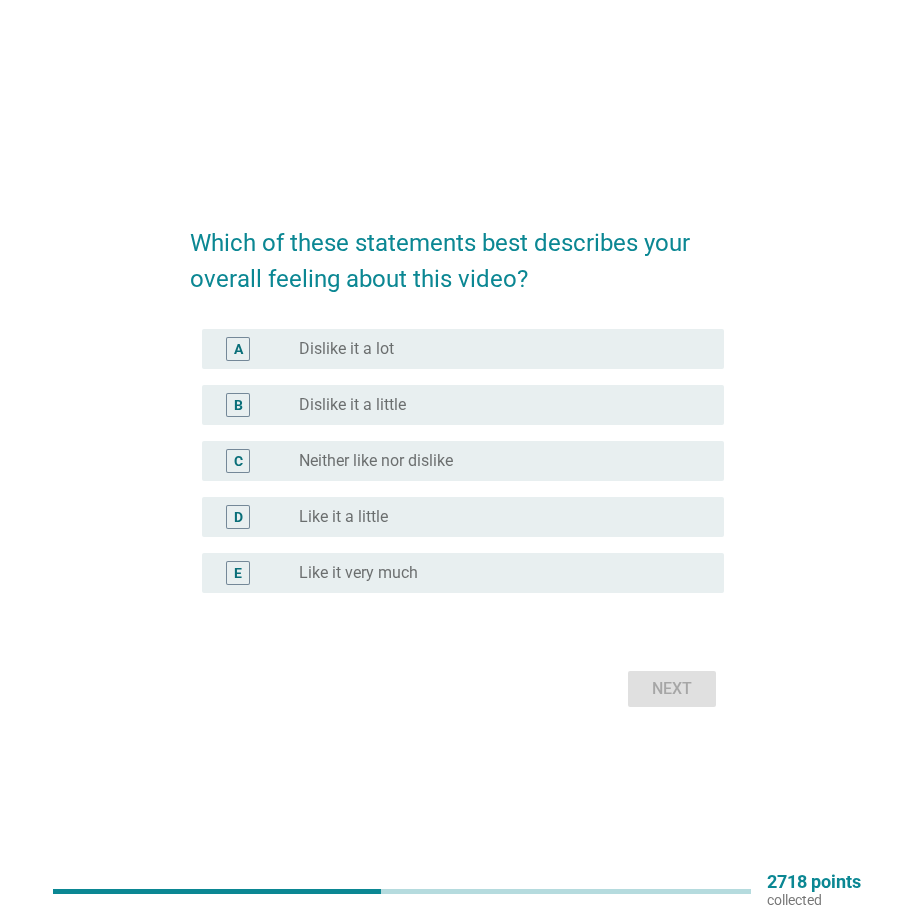 click on "radio_button_unchecked Neither like nor dislike" at bounding box center [495, 461] 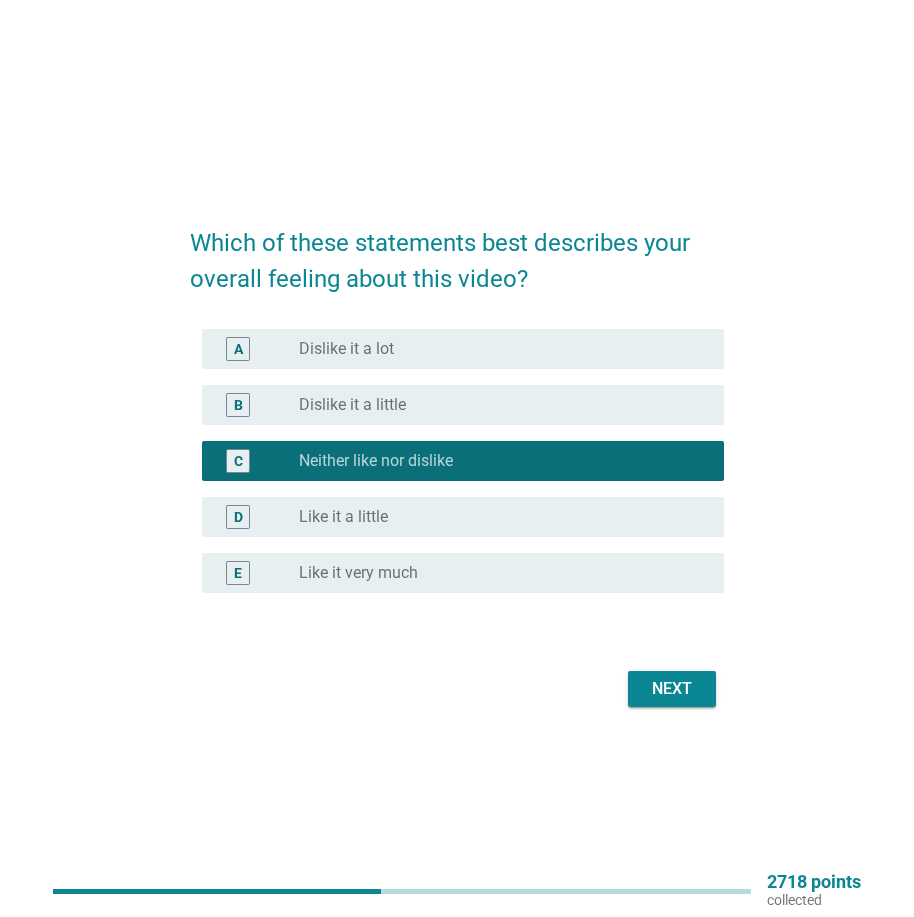 click on "Next" at bounding box center [672, 689] 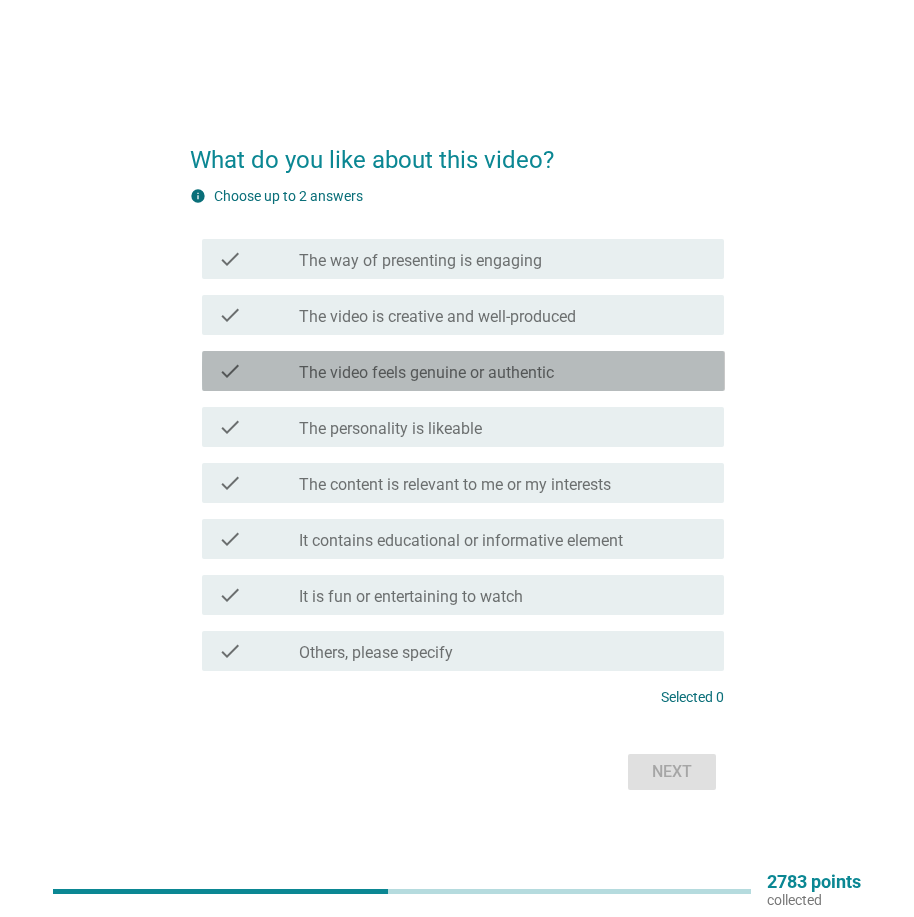 drag, startPoint x: 545, startPoint y: 367, endPoint x: 600, endPoint y: 491, distance: 135.65028 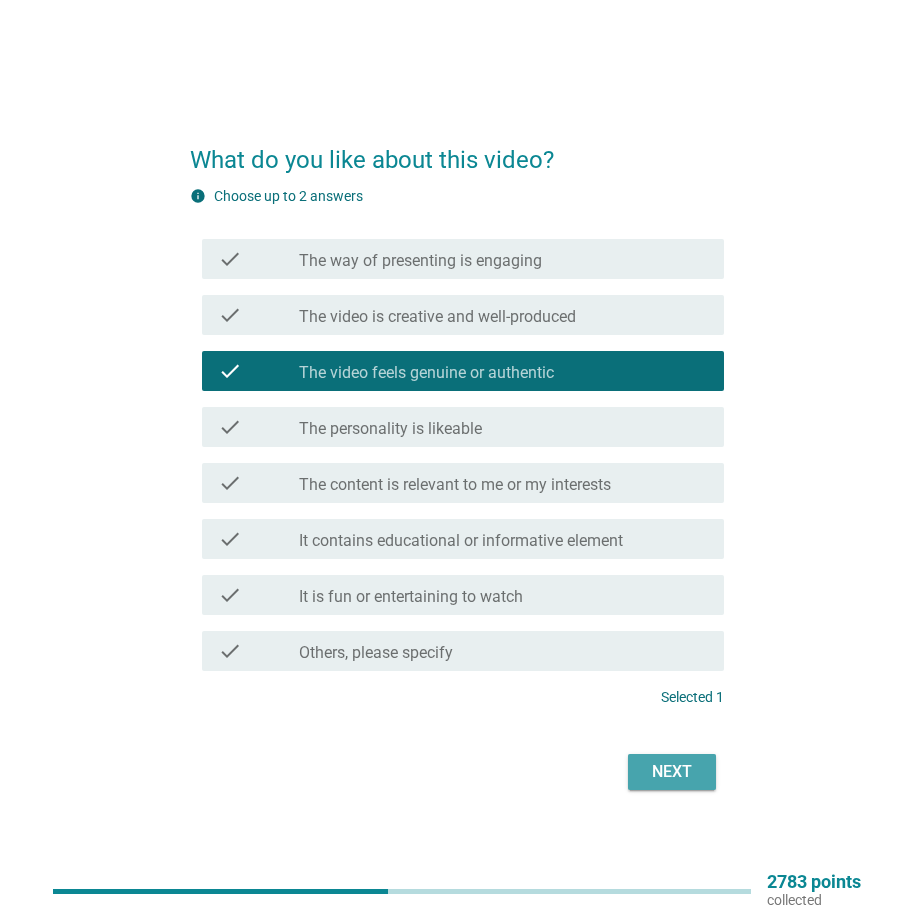 click on "Next" at bounding box center (672, 772) 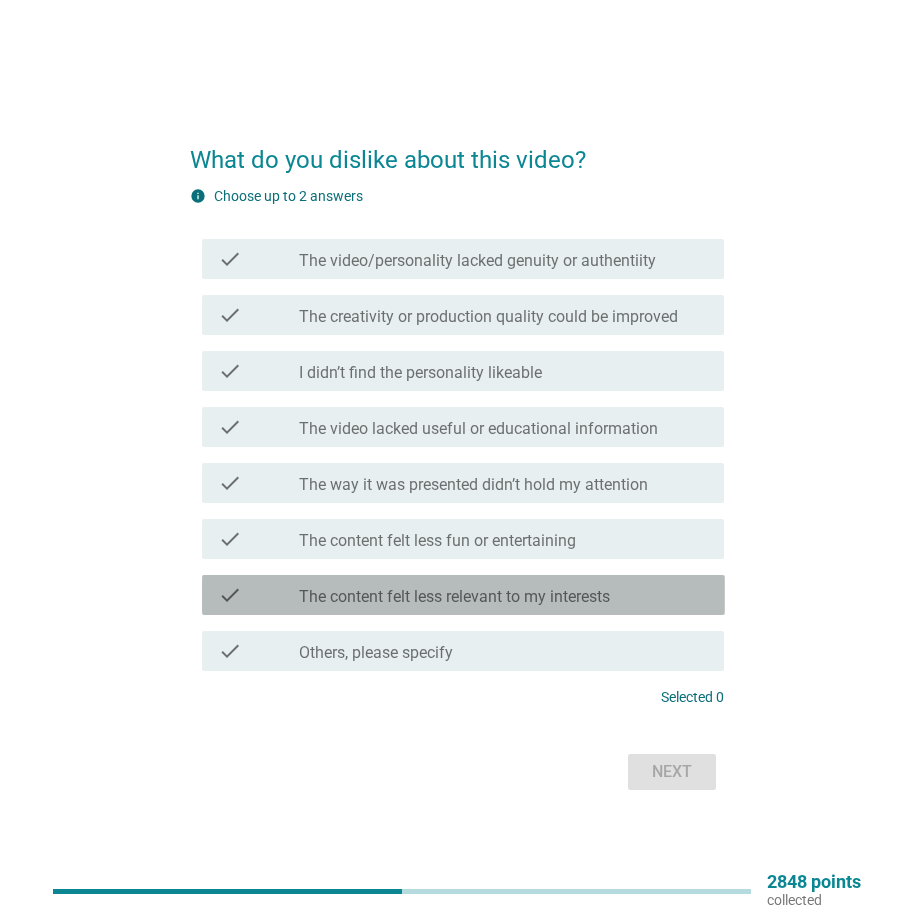 click on "The content felt less relevant to my interests" at bounding box center [454, 597] 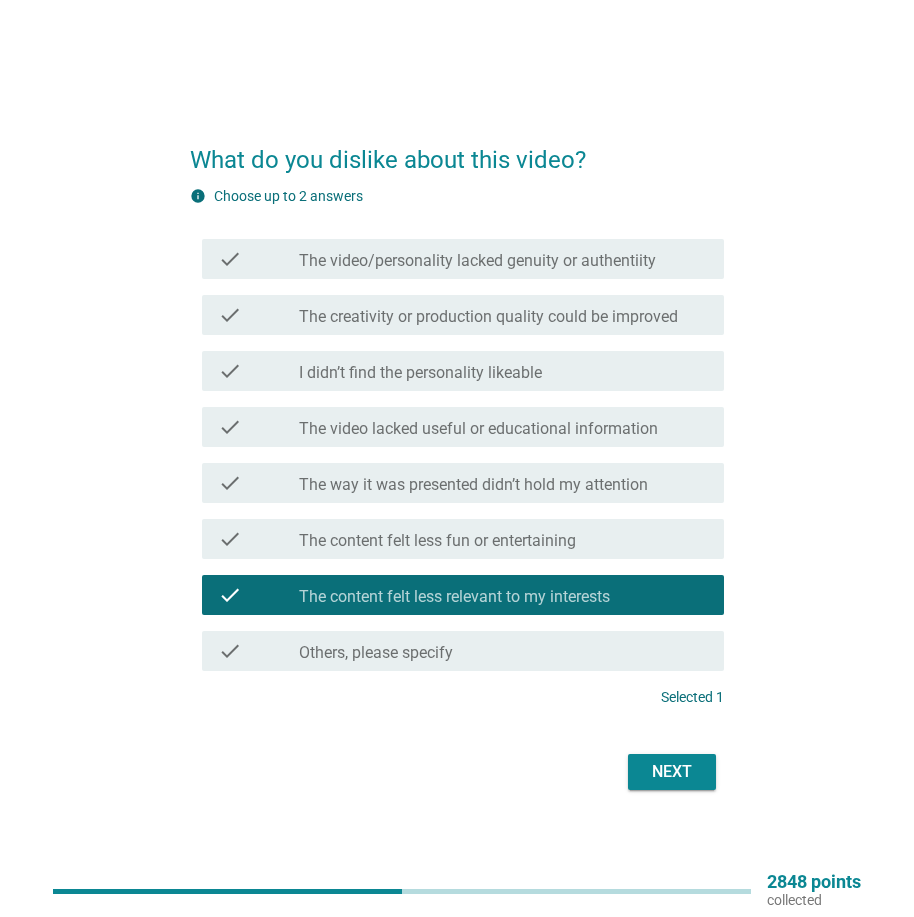 click on "Next" at bounding box center (457, 772) 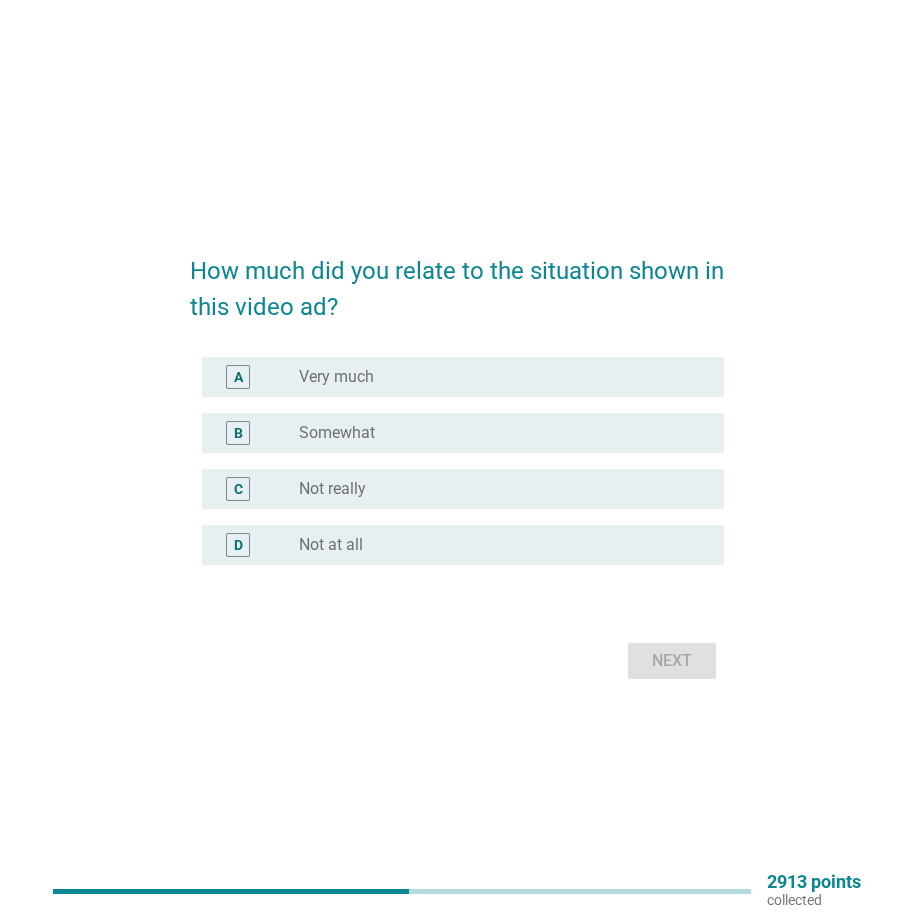 click on "radio_button_unchecked Somewhat" at bounding box center [495, 433] 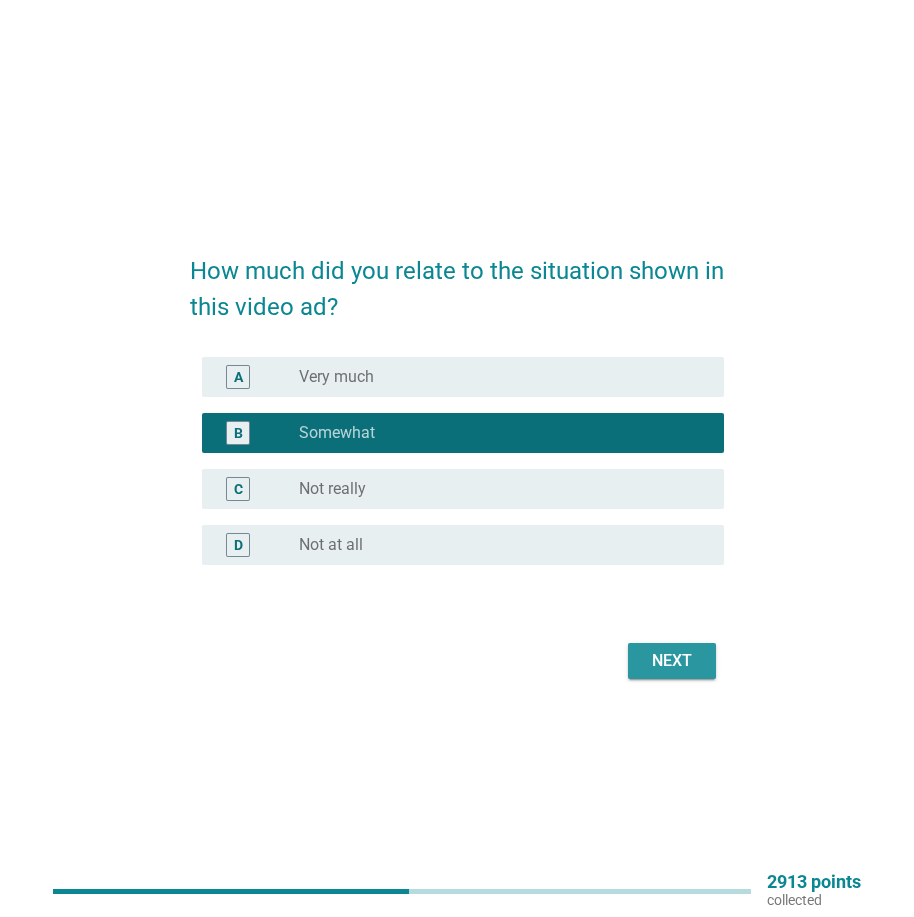 click on "Next" at bounding box center [672, 661] 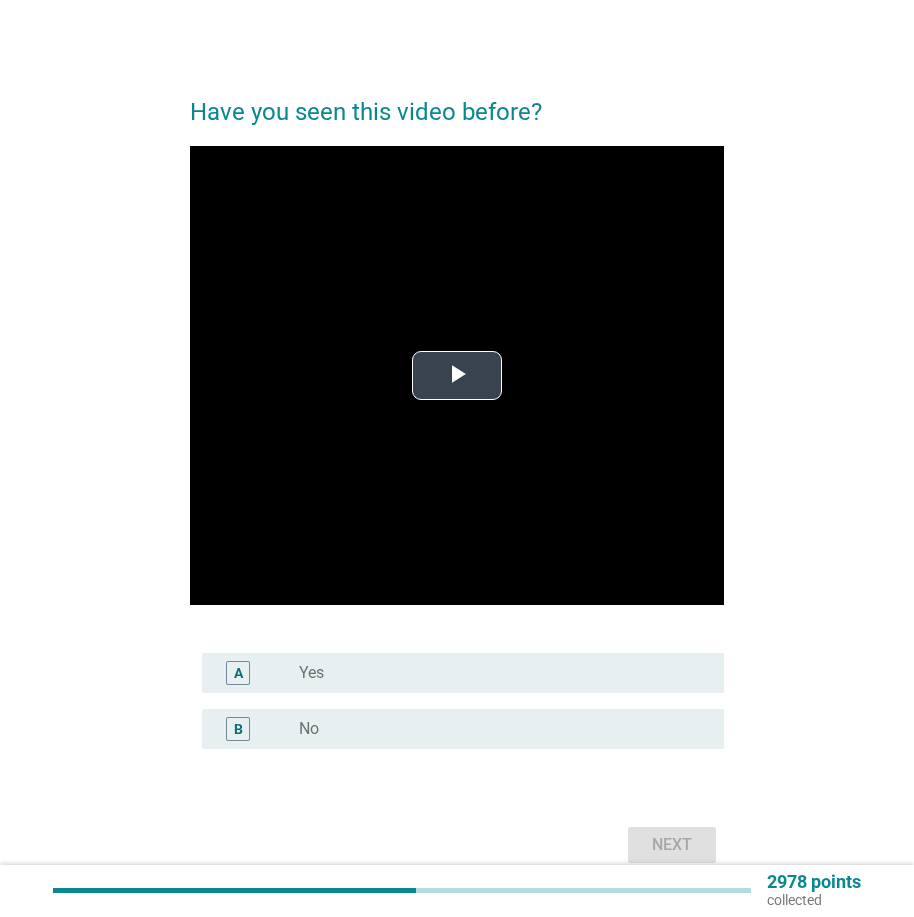 click at bounding box center [457, 375] 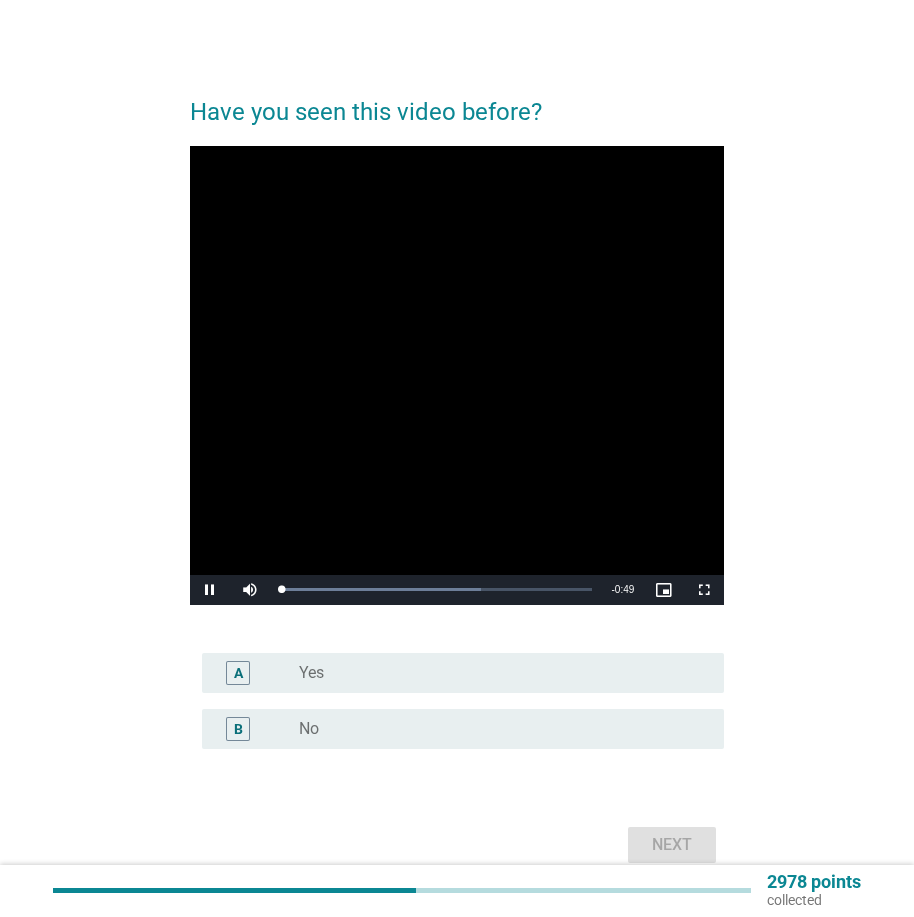 click on "radio_button_unchecked No" at bounding box center (495, 729) 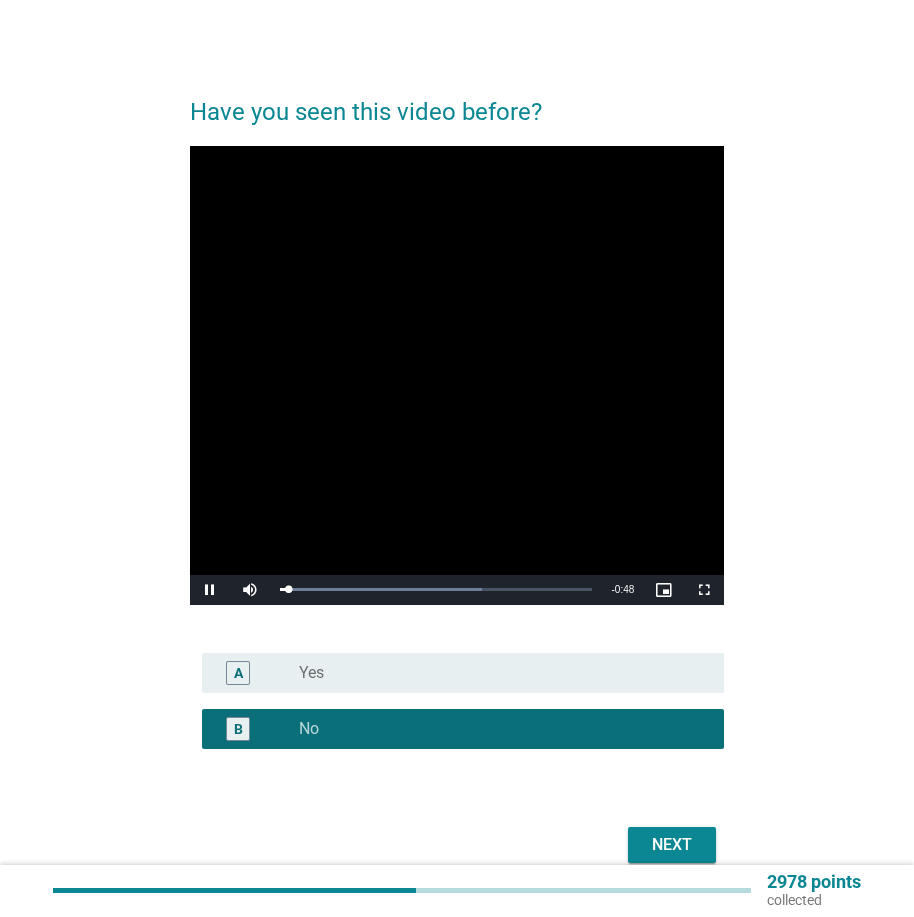 click on "Next" at bounding box center [672, 845] 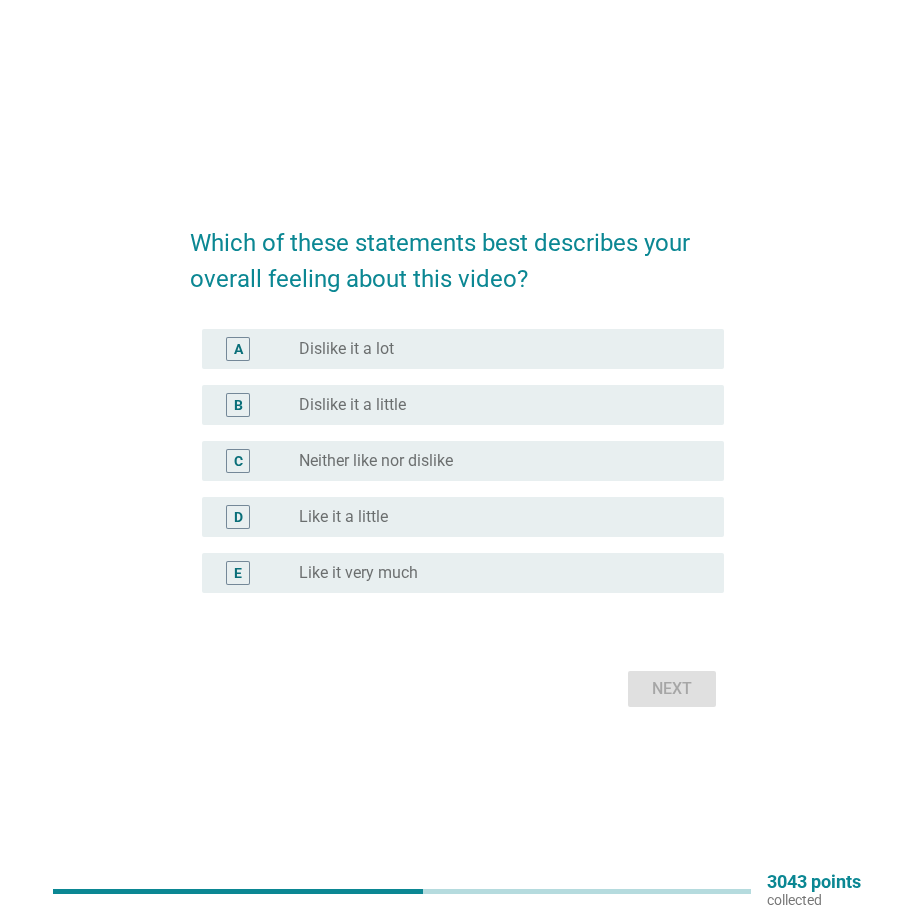 click on "Neither like nor dislike" at bounding box center [376, 461] 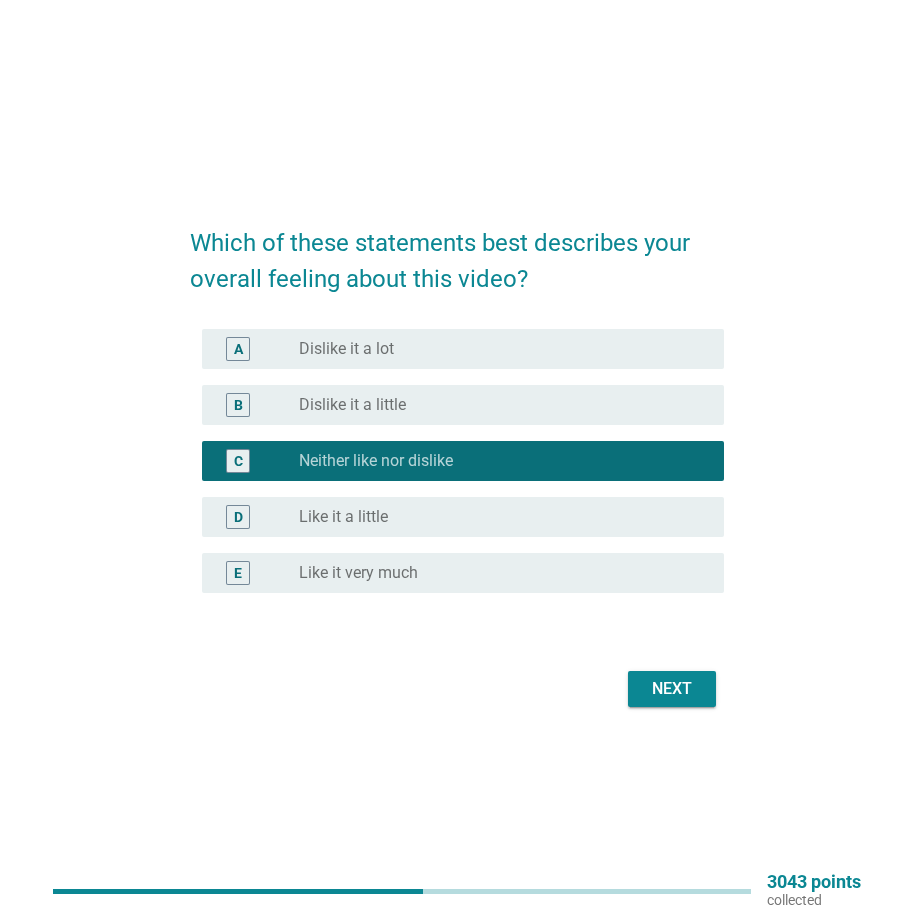 click on "Next" at bounding box center (672, 689) 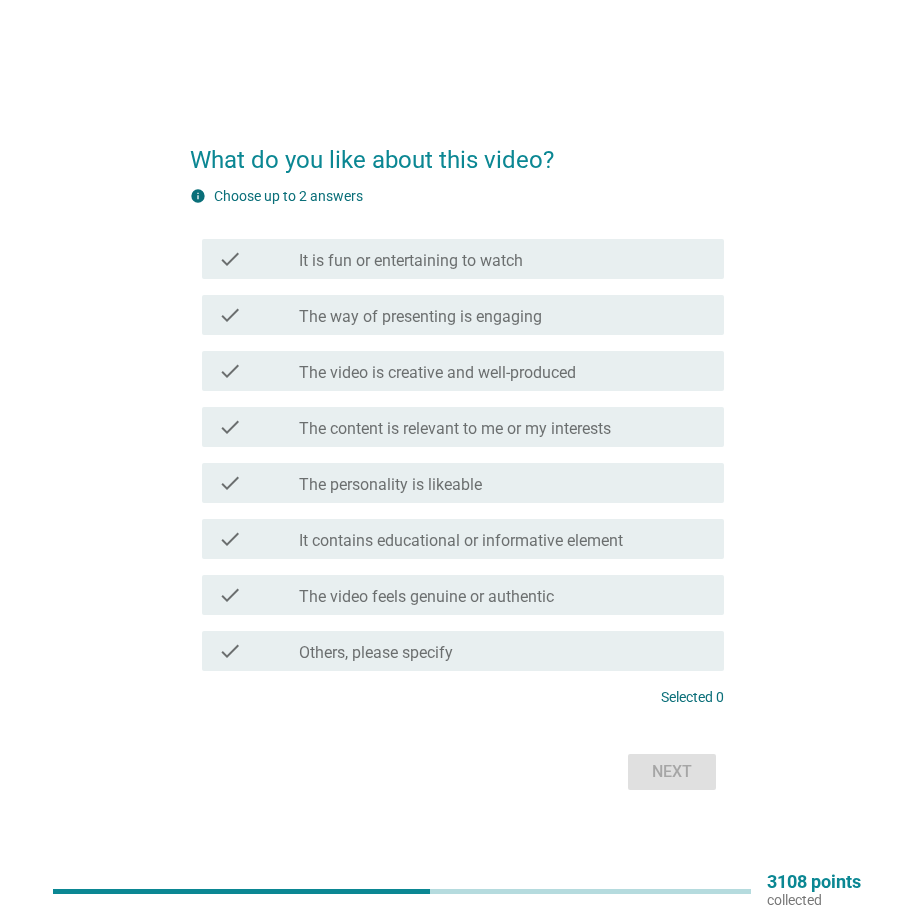 click on "The video feels genuine or authentic" at bounding box center [426, 597] 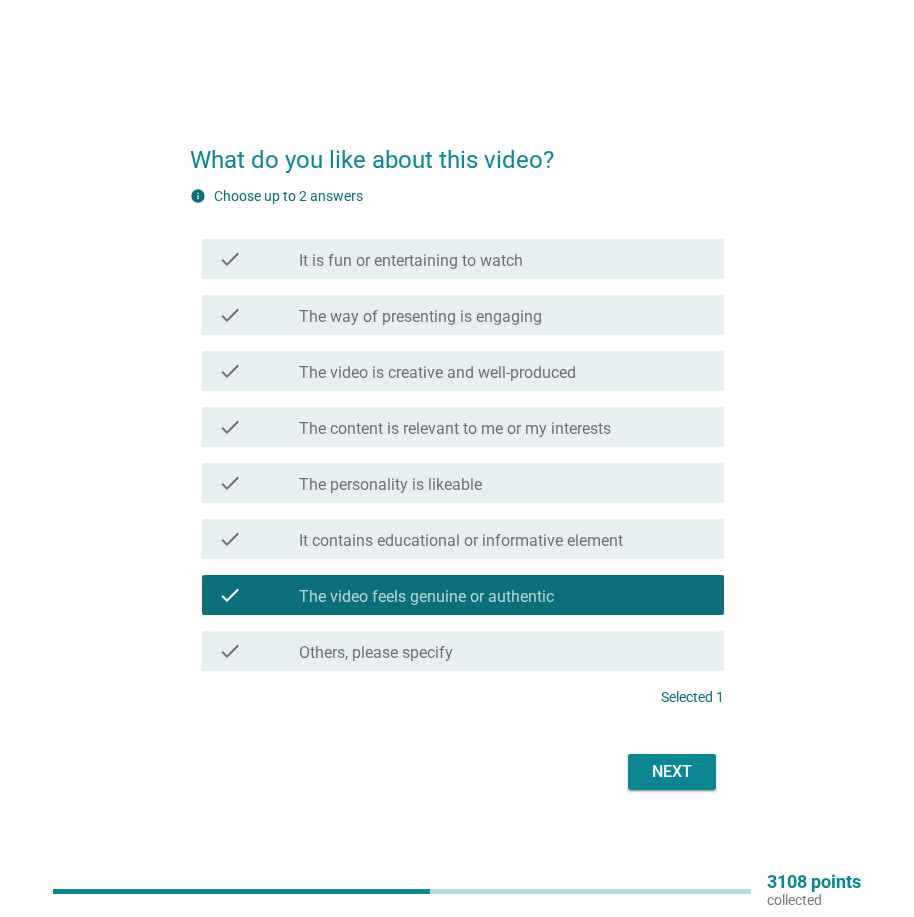 click on "Next" at bounding box center (672, 772) 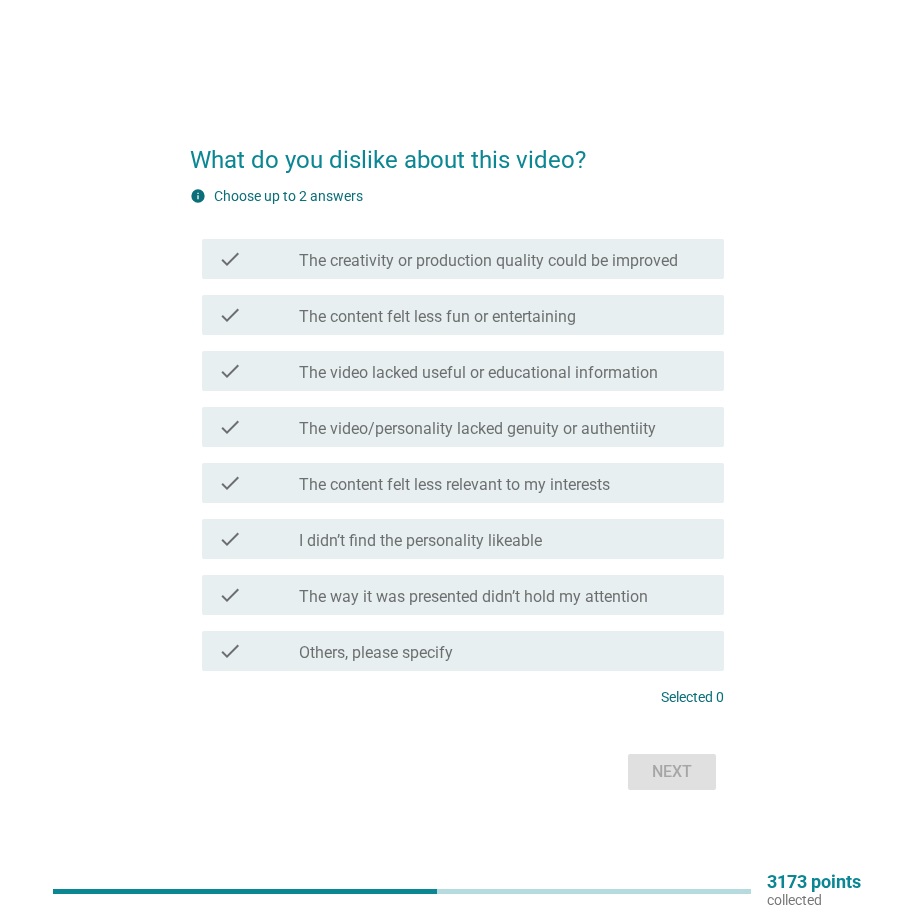 click on "check_box_outline_blank The way it was presented didn’t hold my attention" at bounding box center (503, 595) 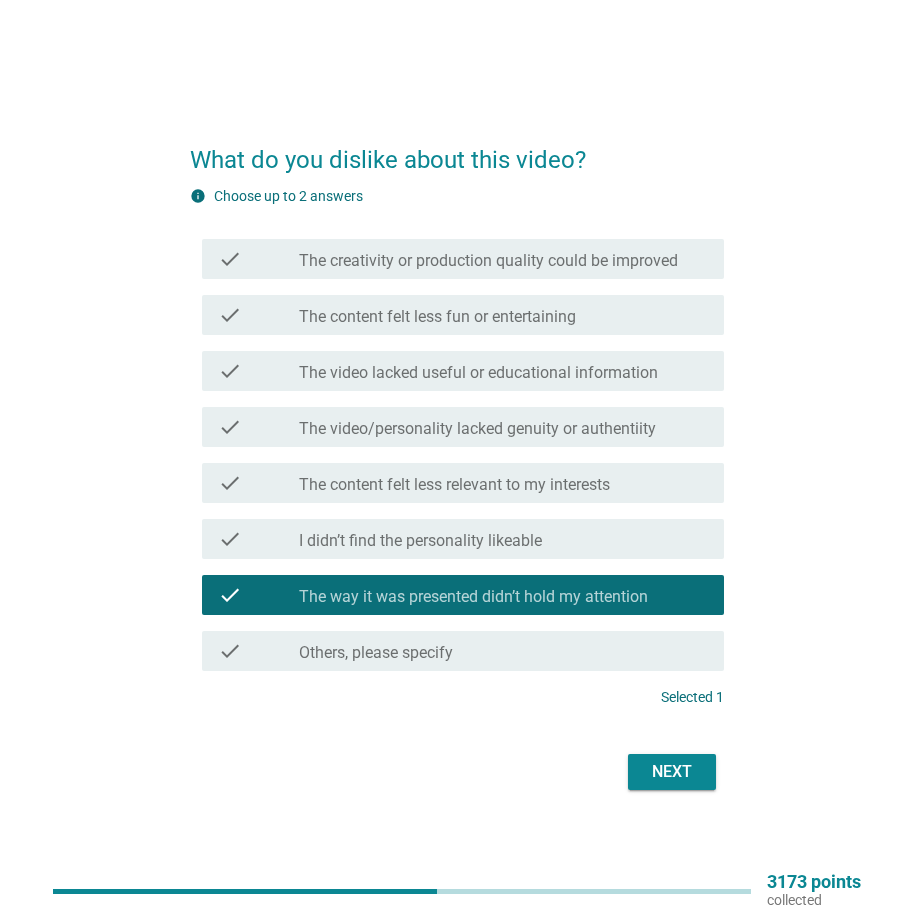 click on "Next" at bounding box center [672, 772] 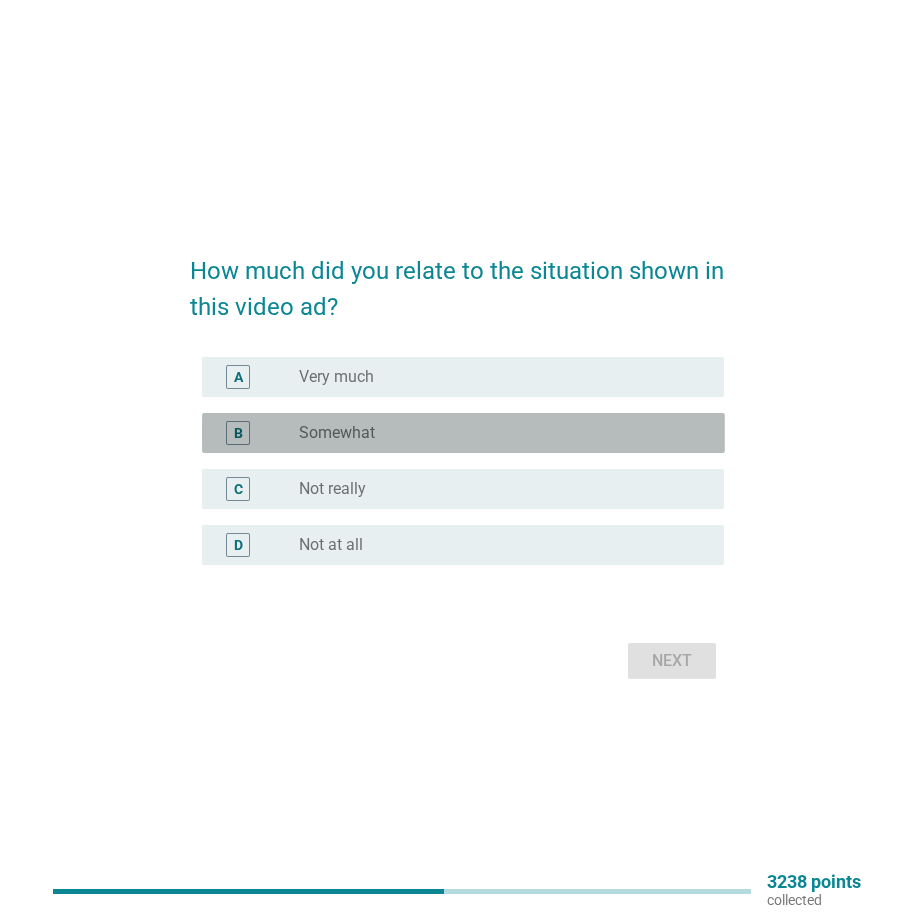 click on "radio_button_unchecked Somewhat" at bounding box center [495, 433] 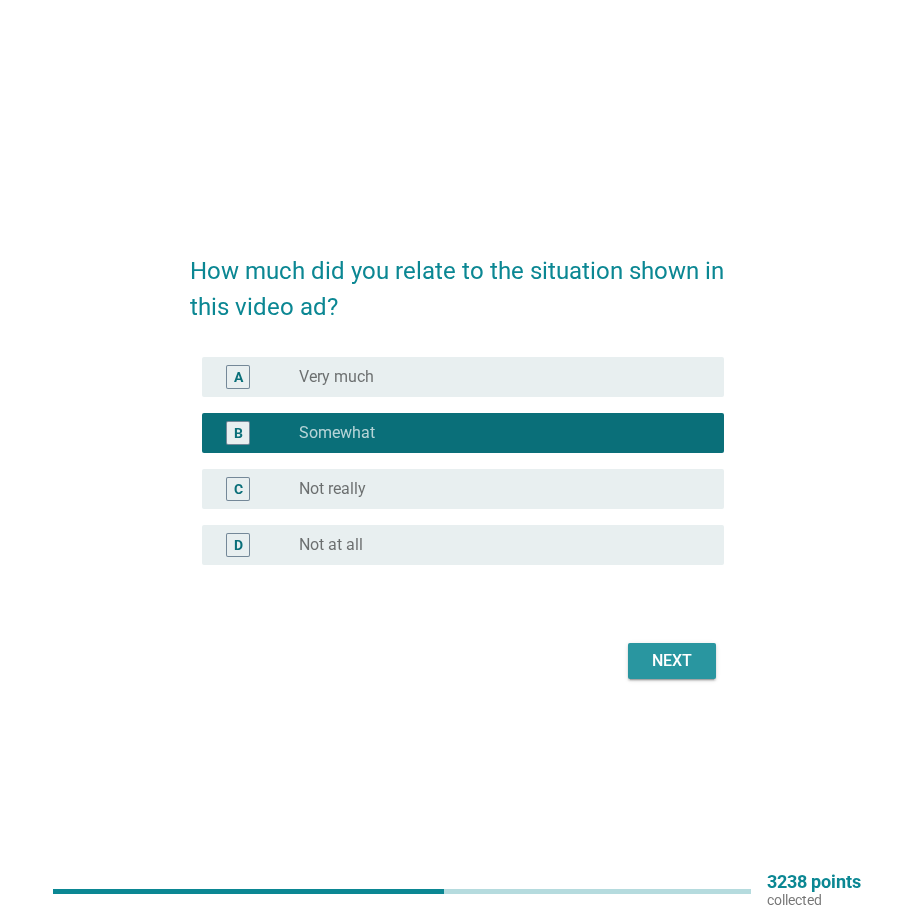 click on "Next" at bounding box center (672, 661) 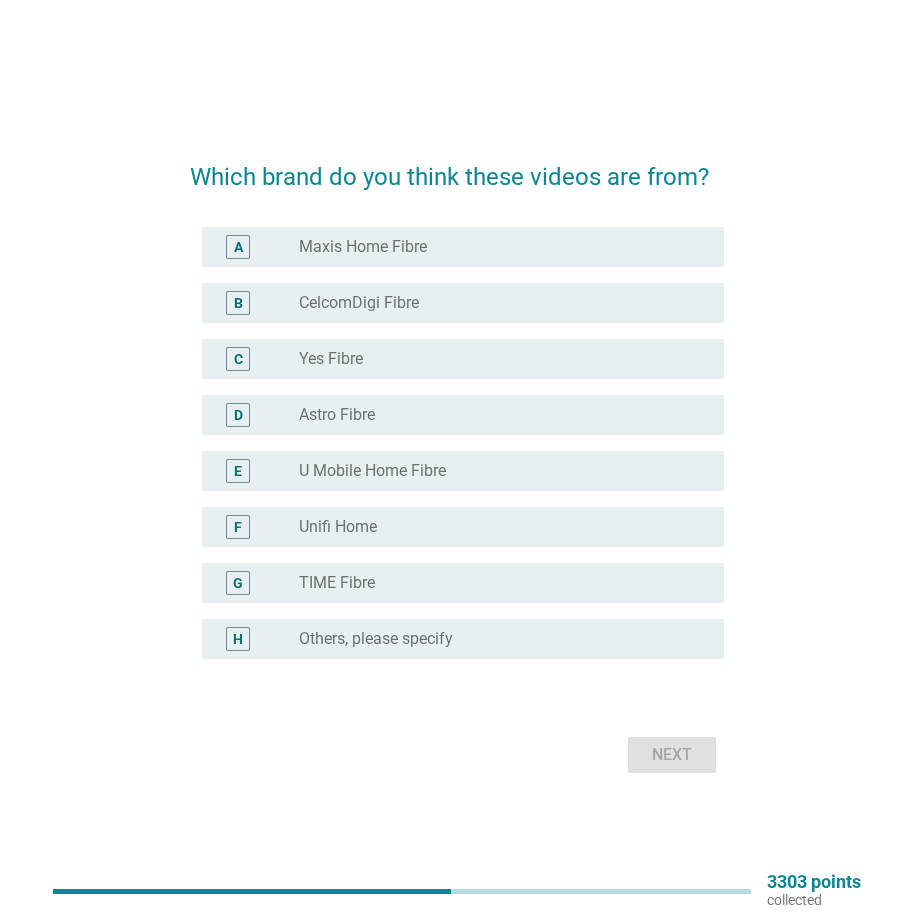 click on "radio_button_unchecked CelcomDigi Fibre" at bounding box center [495, 303] 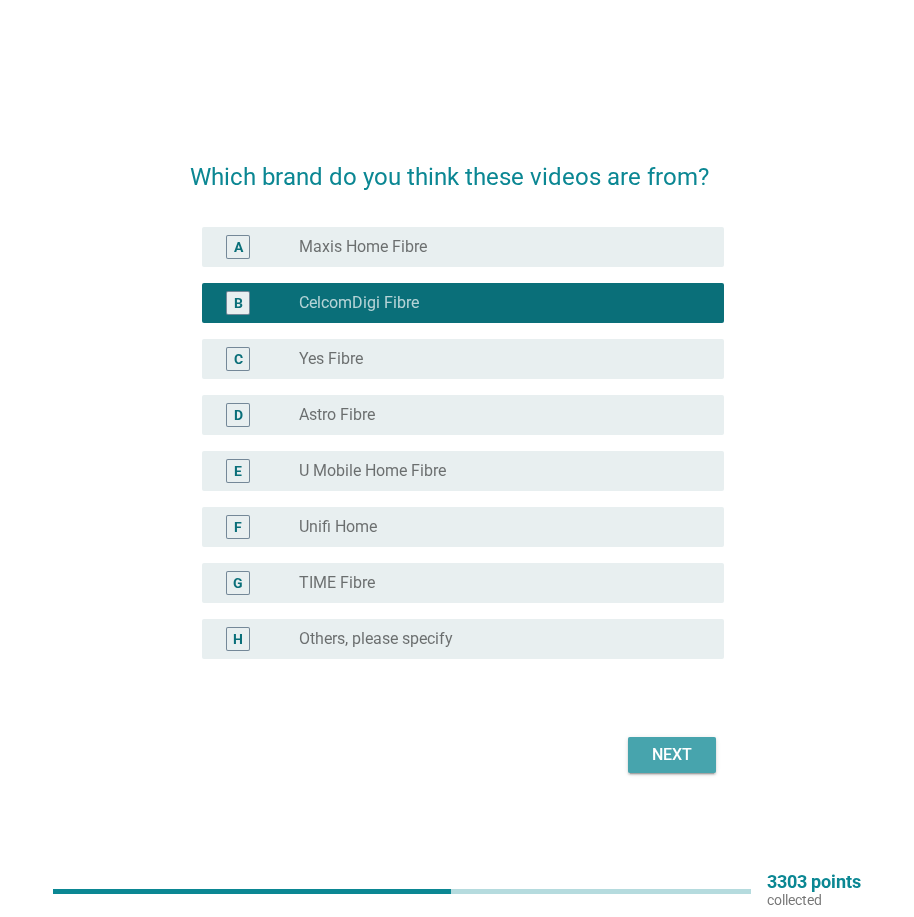 click on "Next" at bounding box center [672, 755] 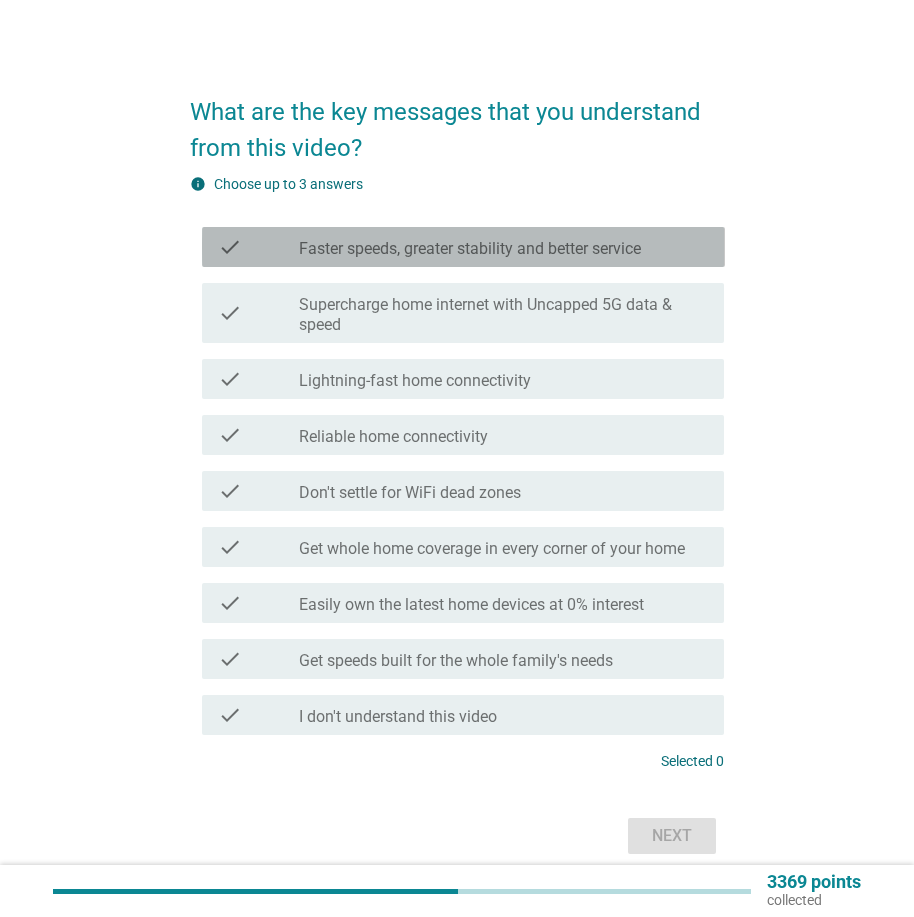 click on "Faster speeds, greater stability and better service" at bounding box center [470, 249] 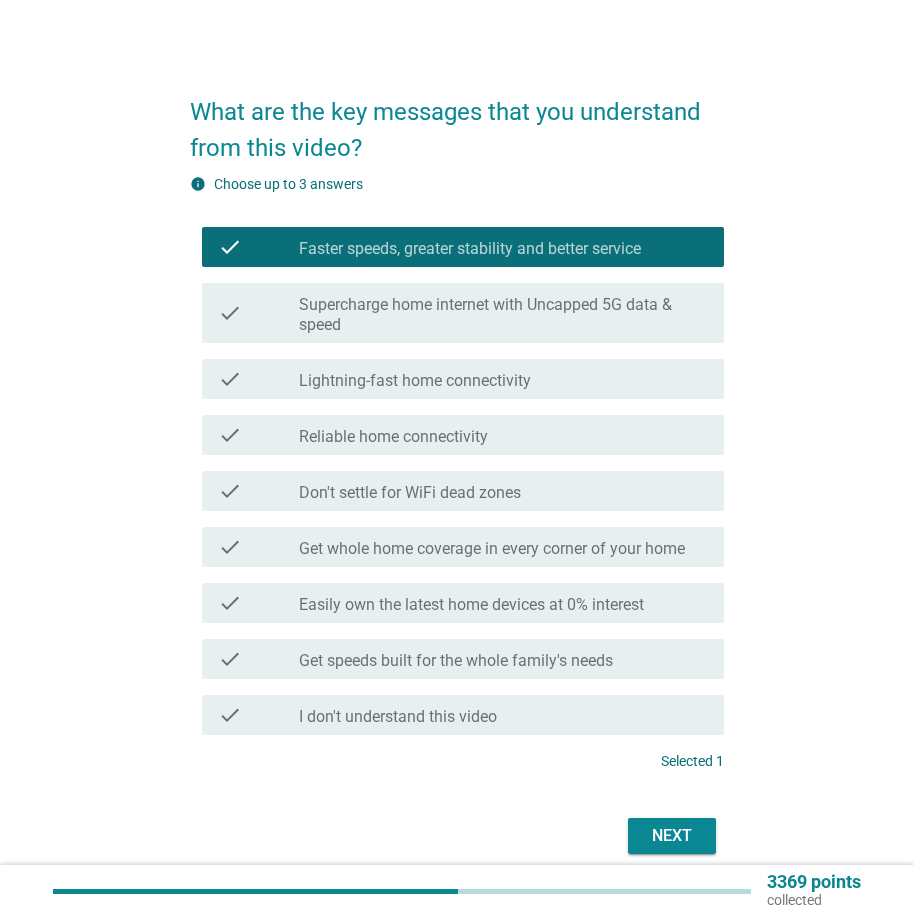 click on "check_box_outline_blank Reliable home connectivity" at bounding box center (503, 435) 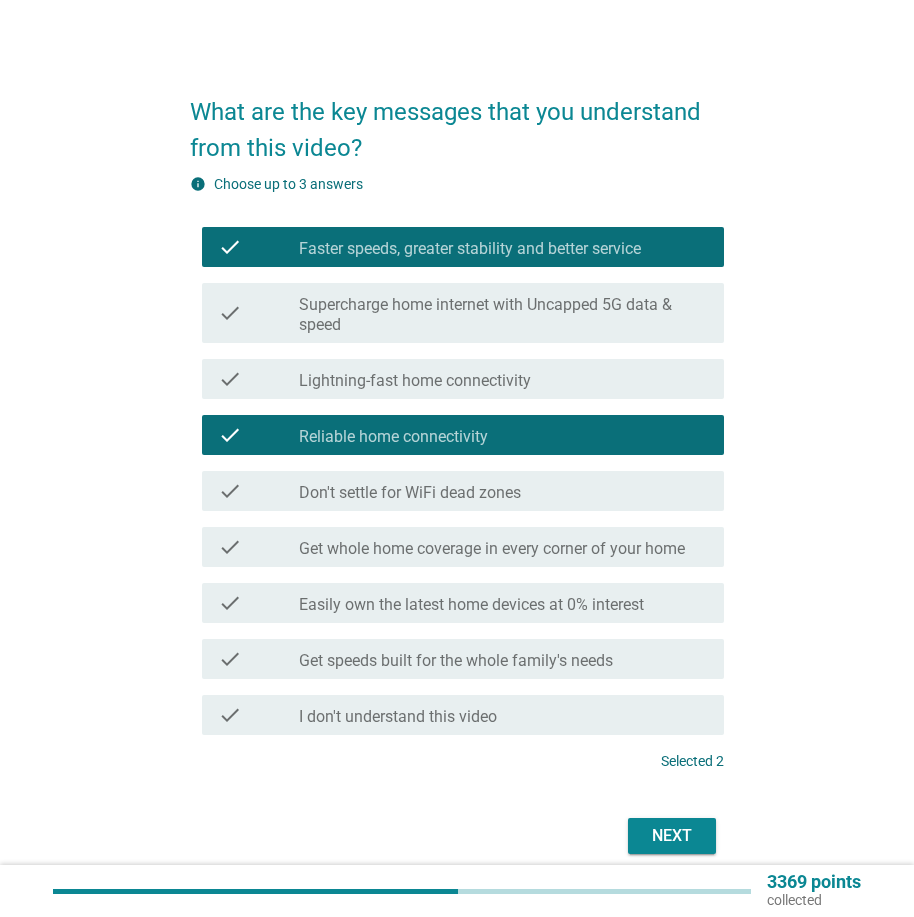 click on "Next" at bounding box center (672, 836) 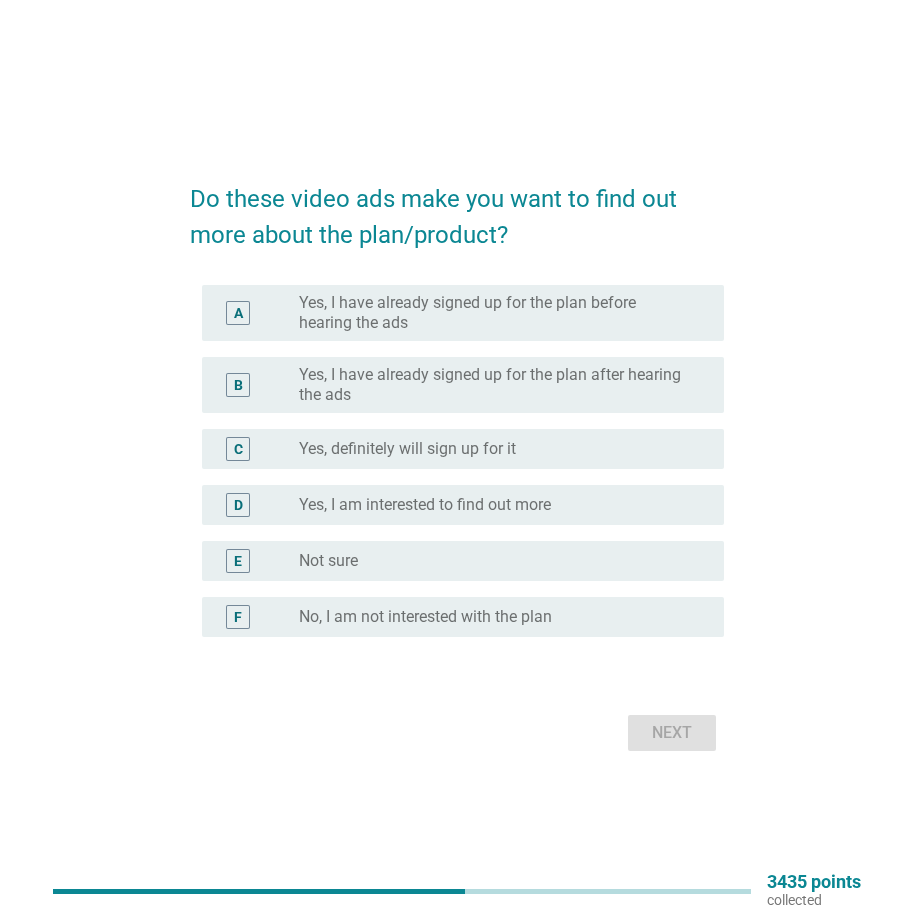 click on "No, I am not interested with the plan" at bounding box center [425, 617] 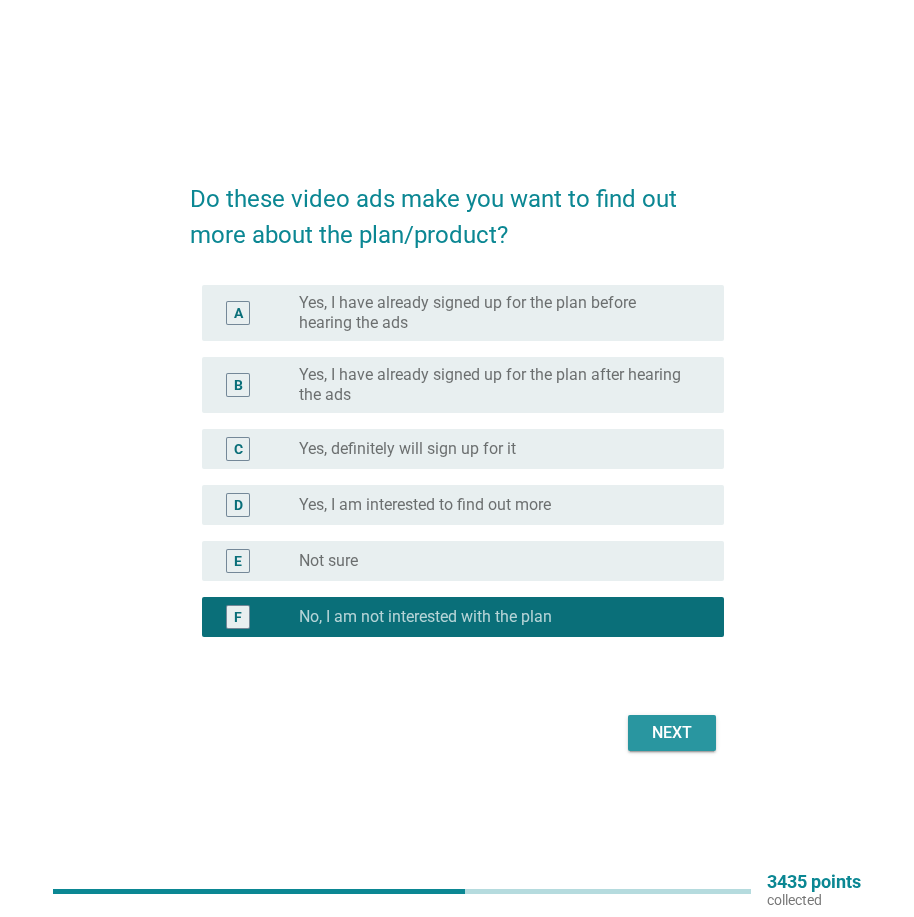 click on "Next" at bounding box center [672, 733] 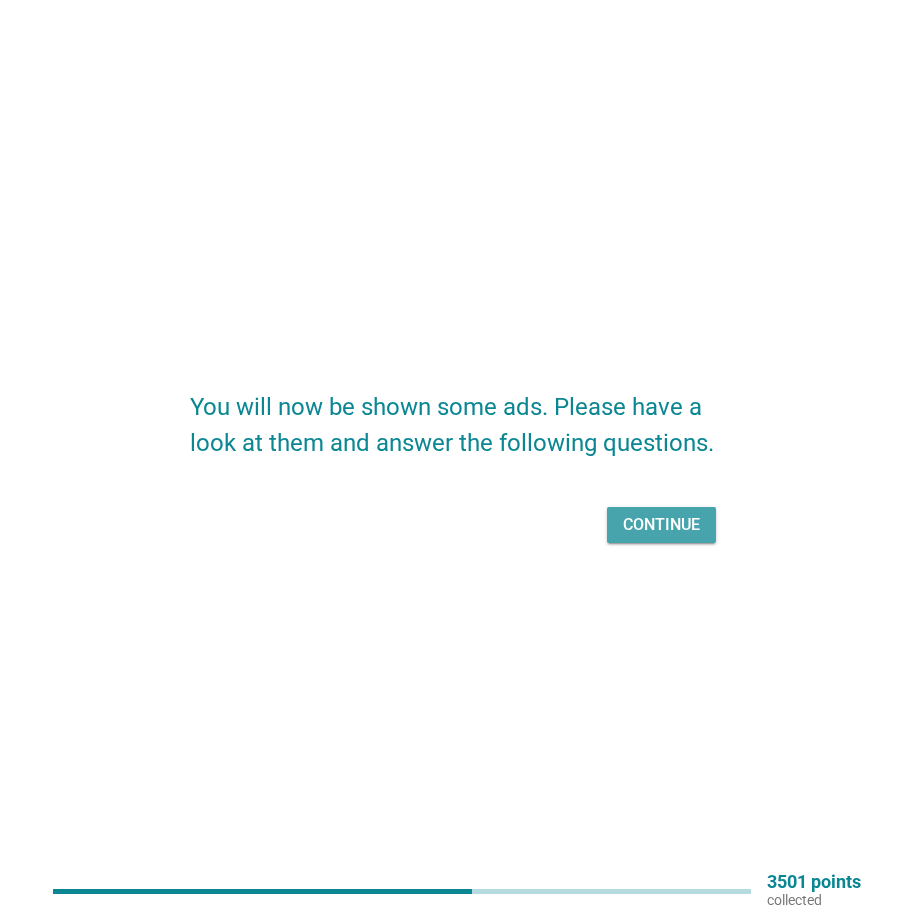 click on "Continue" at bounding box center [661, 525] 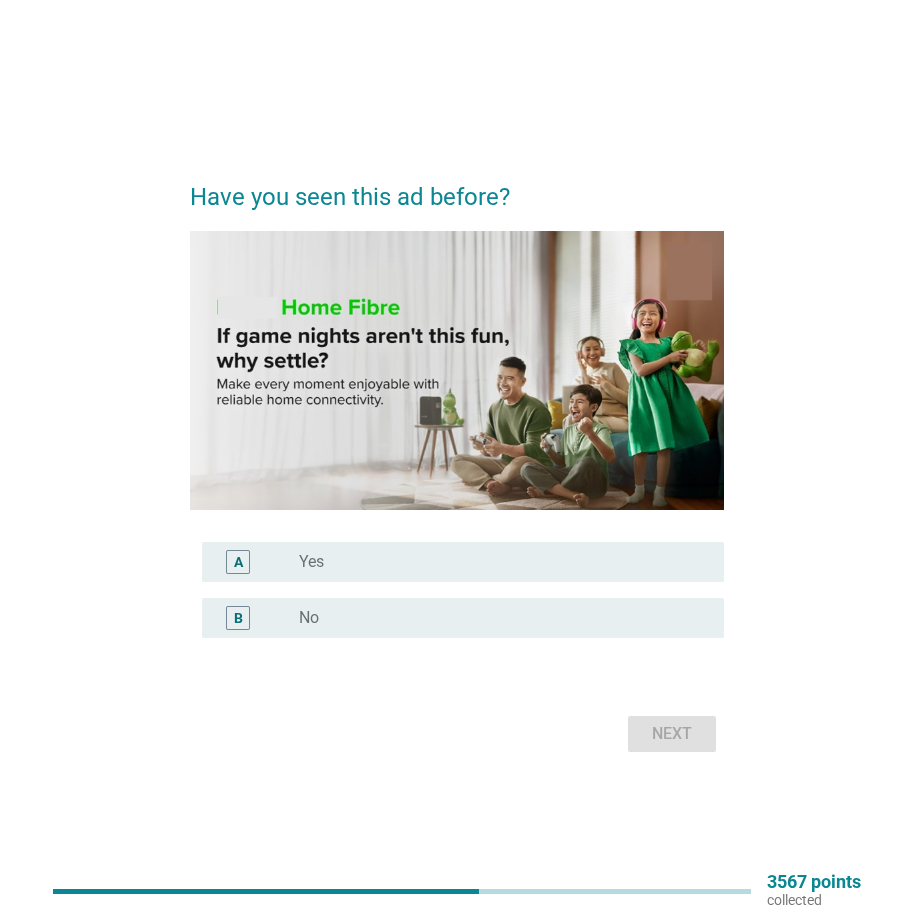 click on "radio_button_unchecked Yes" at bounding box center (495, 562) 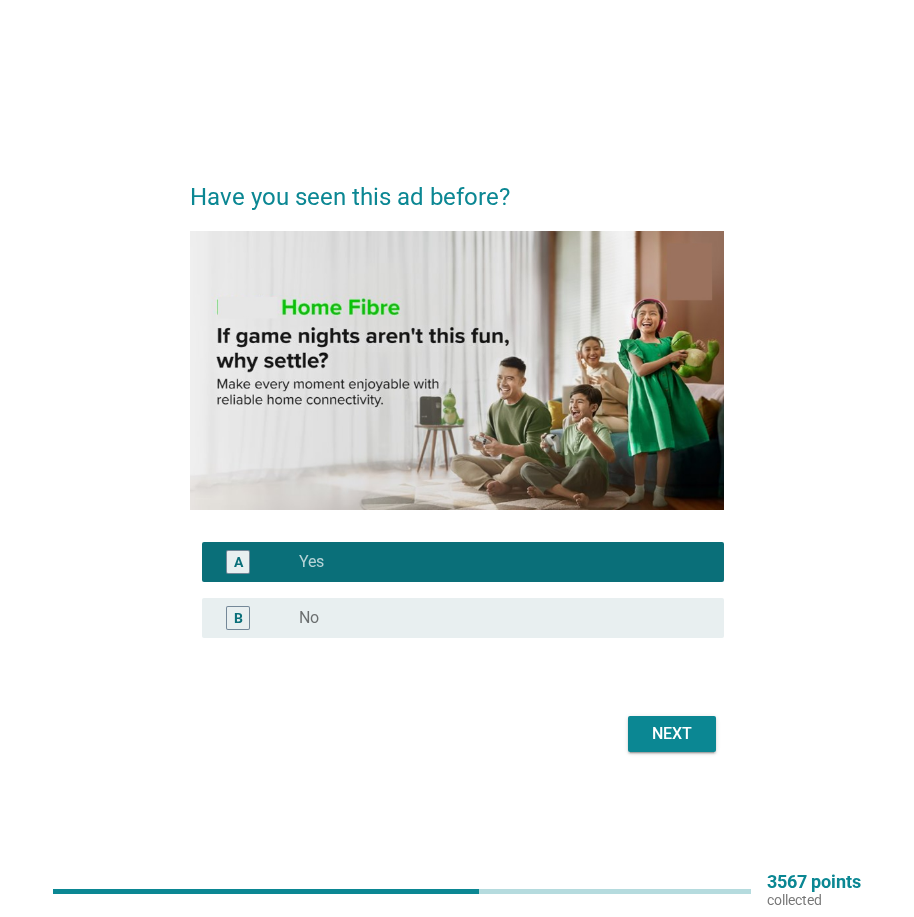 click on "Next" at bounding box center [672, 734] 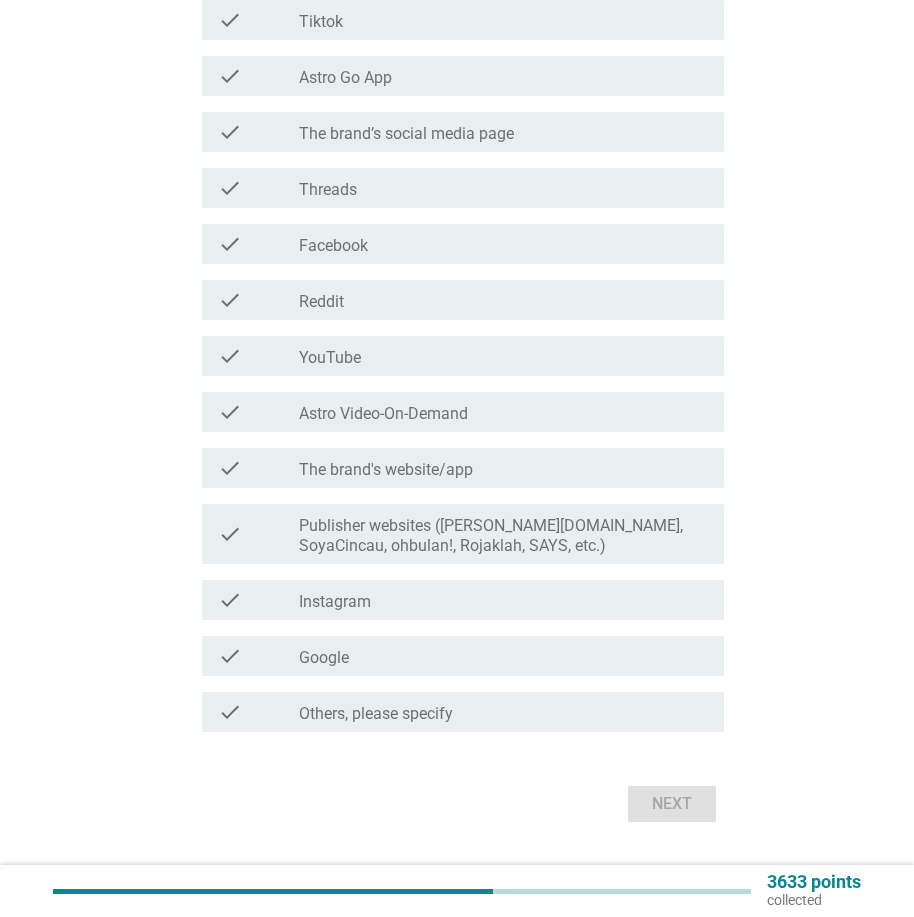 scroll, scrollTop: 396, scrollLeft: 0, axis: vertical 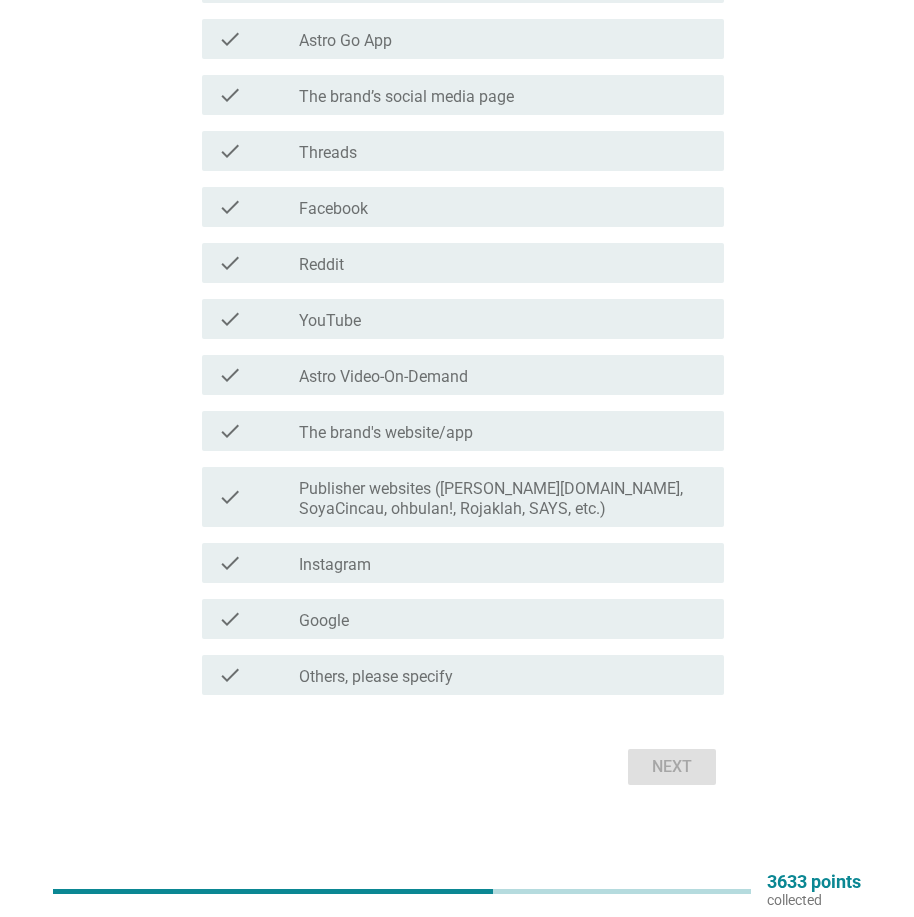 click on "check_box_outline_blank Instagram" at bounding box center (503, 563) 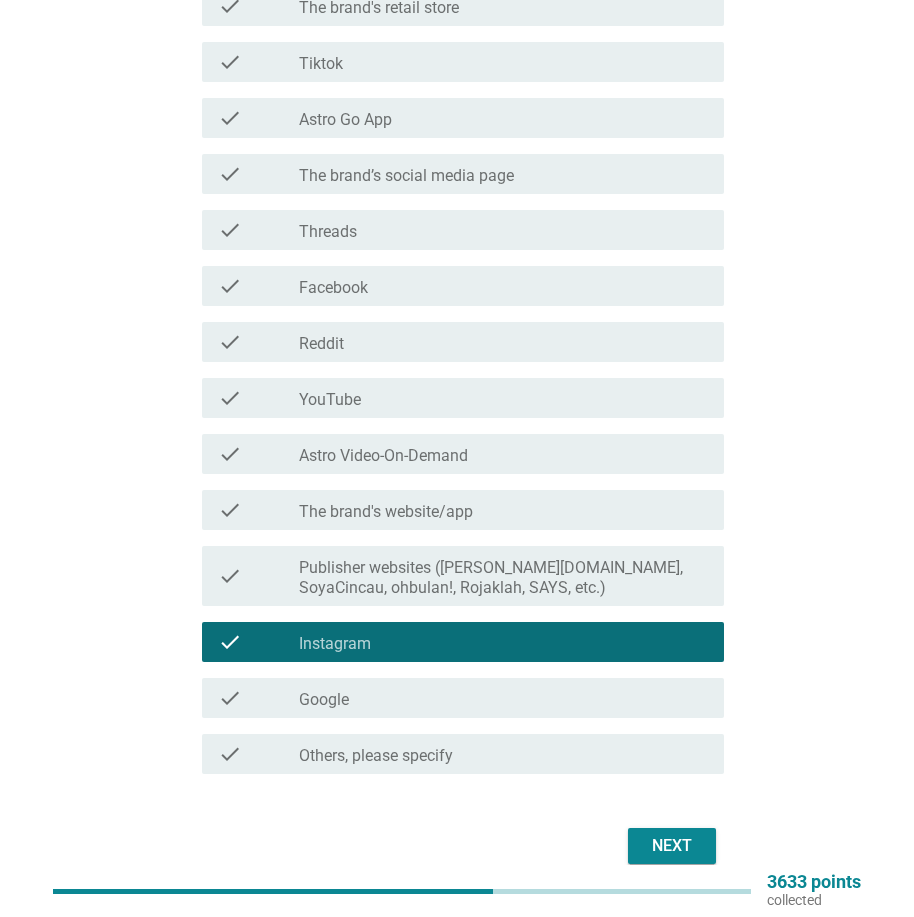 scroll, scrollTop: 96, scrollLeft: 0, axis: vertical 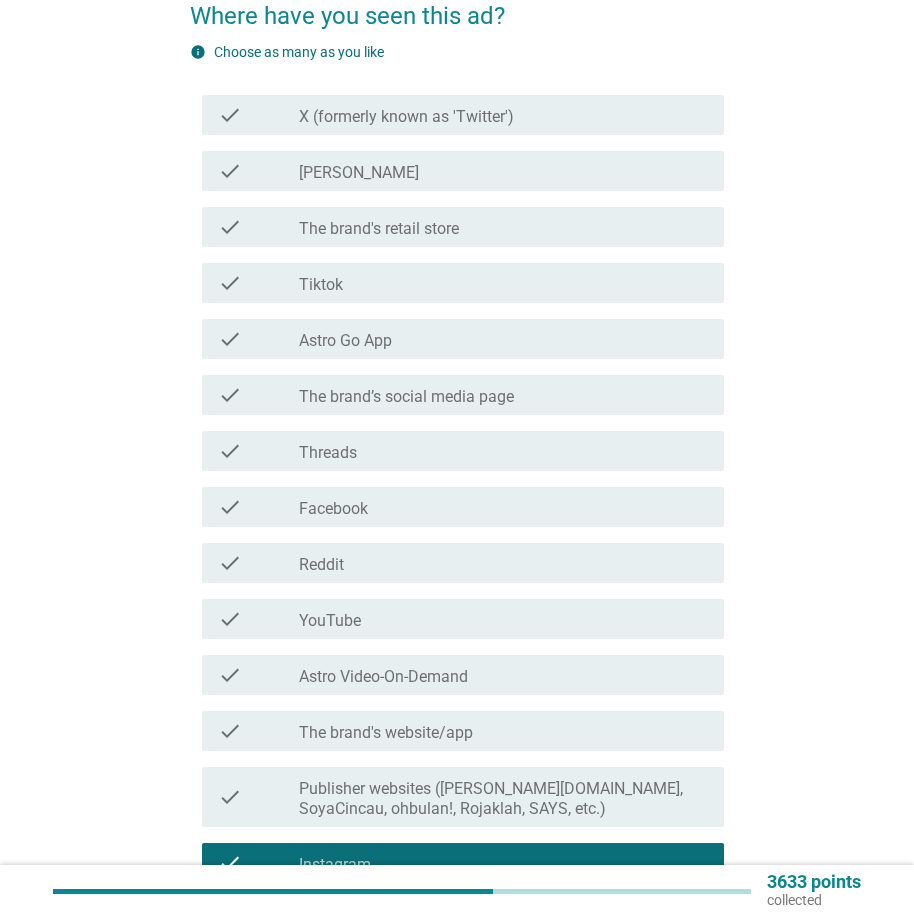 click on "check_box_outline_blank X (formerly known as 'Twitter')" at bounding box center [503, 115] 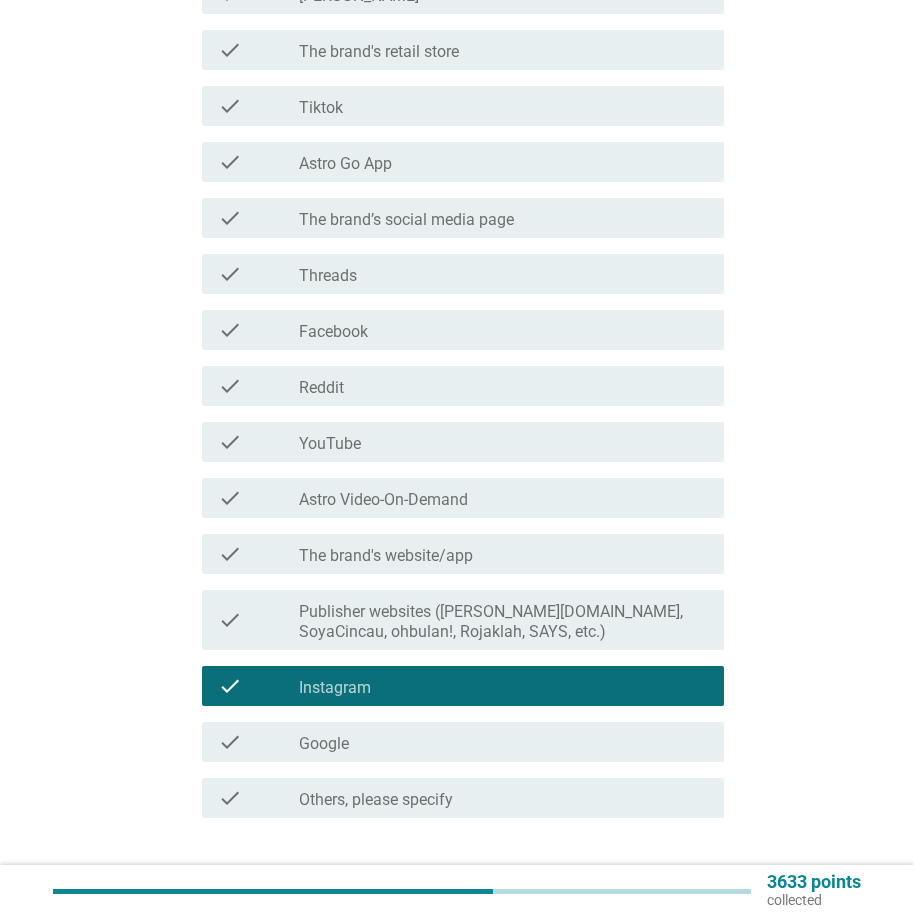 scroll, scrollTop: 296, scrollLeft: 0, axis: vertical 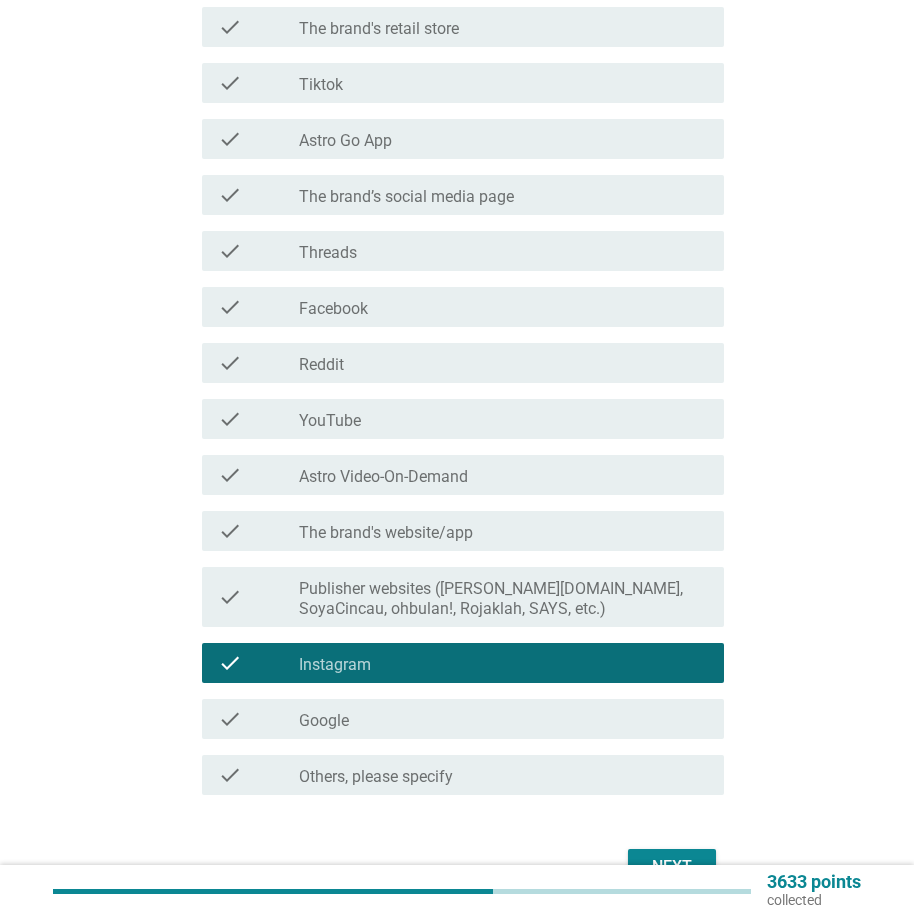 click on "check_box_outline_blank Facebook" at bounding box center (503, 307) 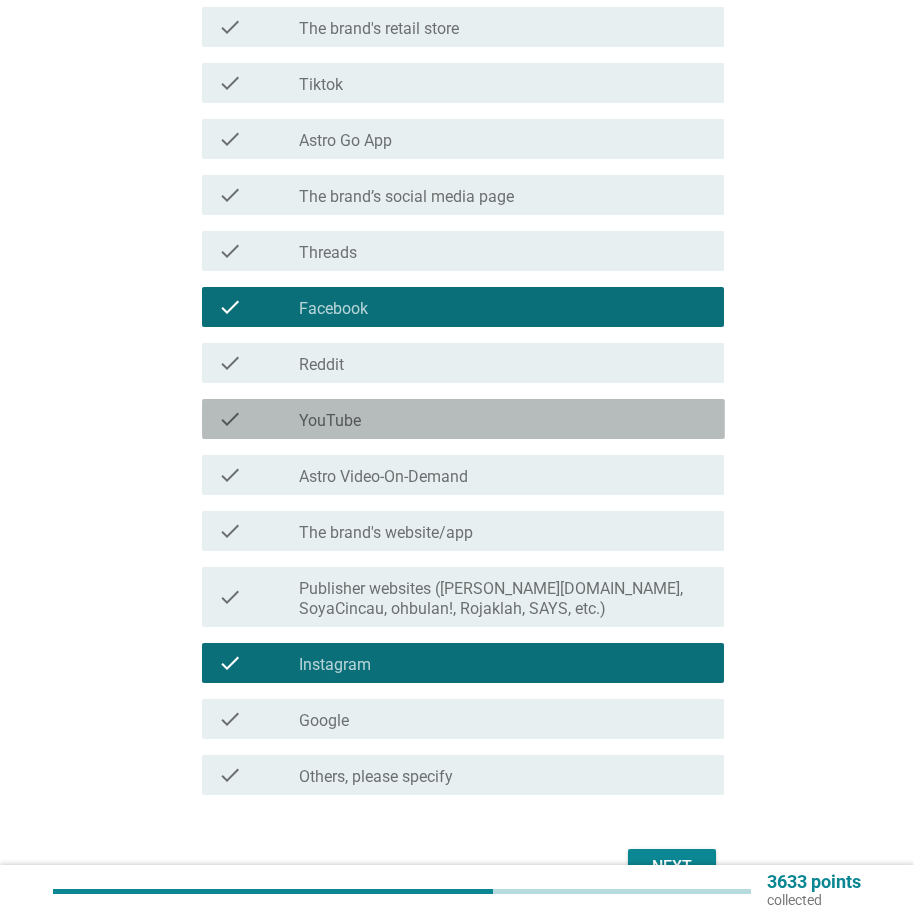 click on "check_box_outline_blank YouTube" at bounding box center [503, 419] 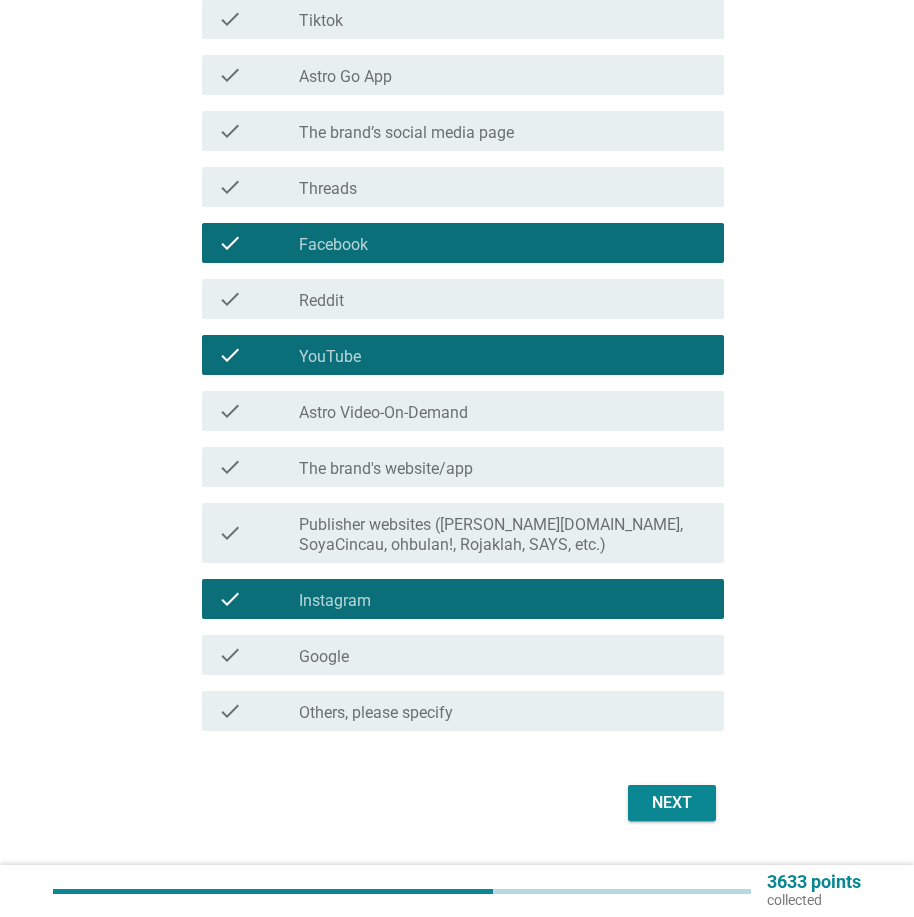 scroll, scrollTop: 396, scrollLeft: 0, axis: vertical 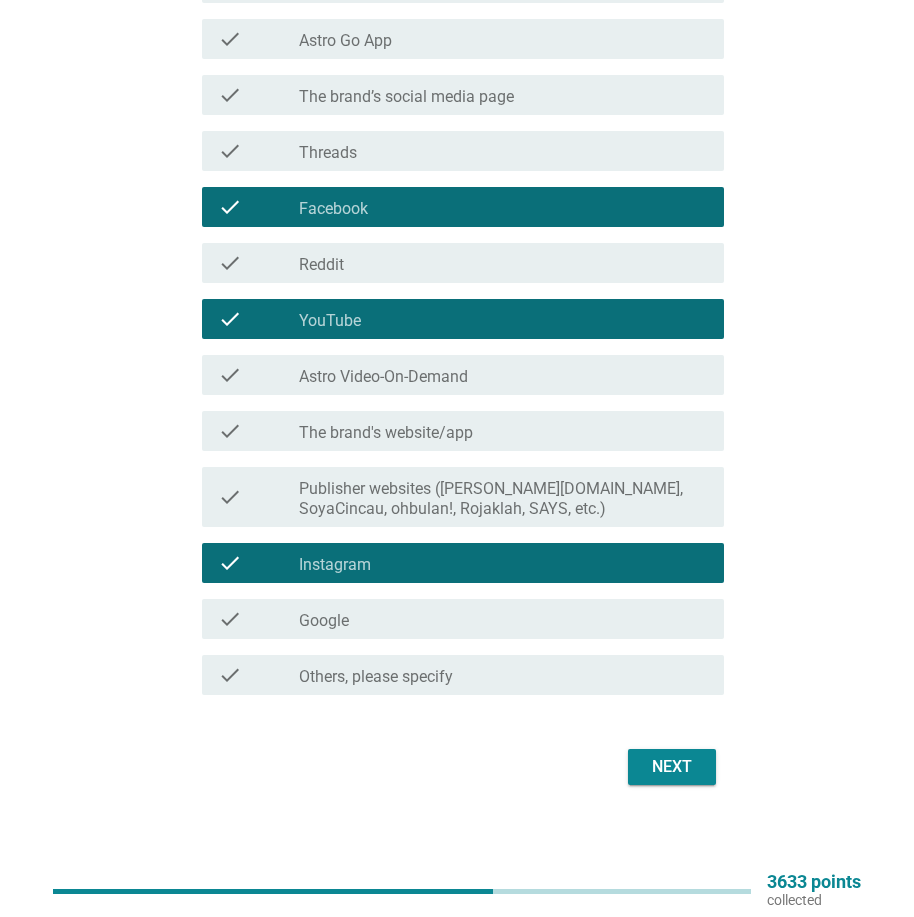 click on "Next" at bounding box center (672, 767) 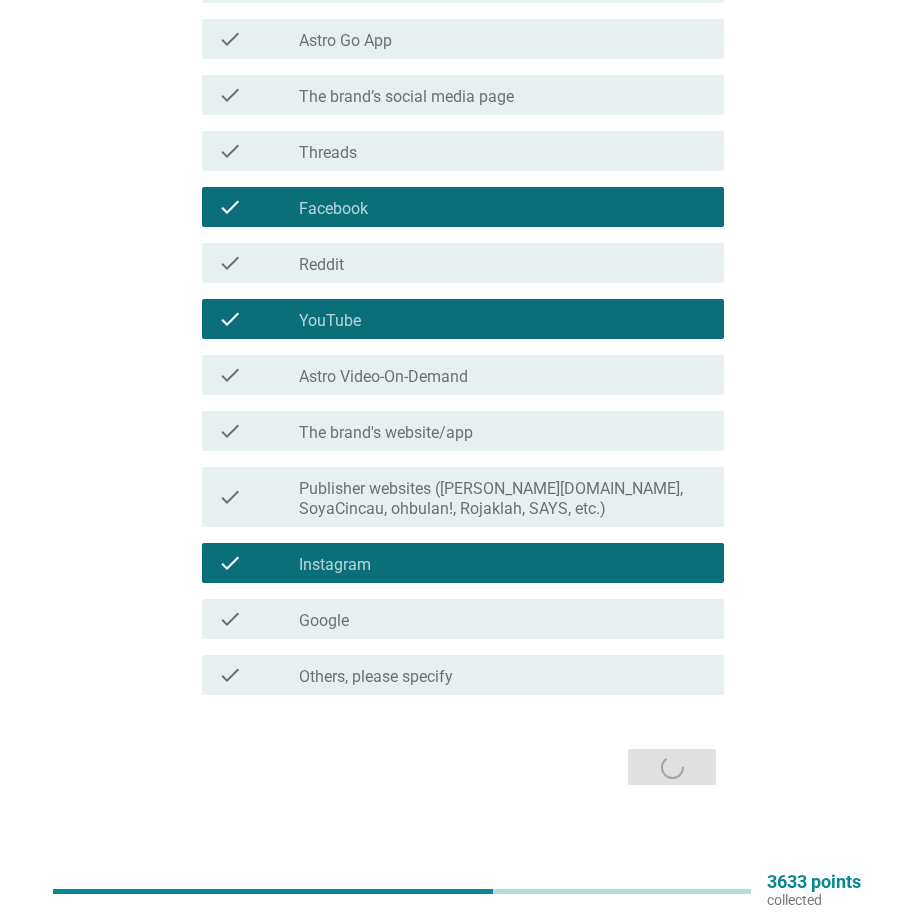 scroll, scrollTop: 0, scrollLeft: 0, axis: both 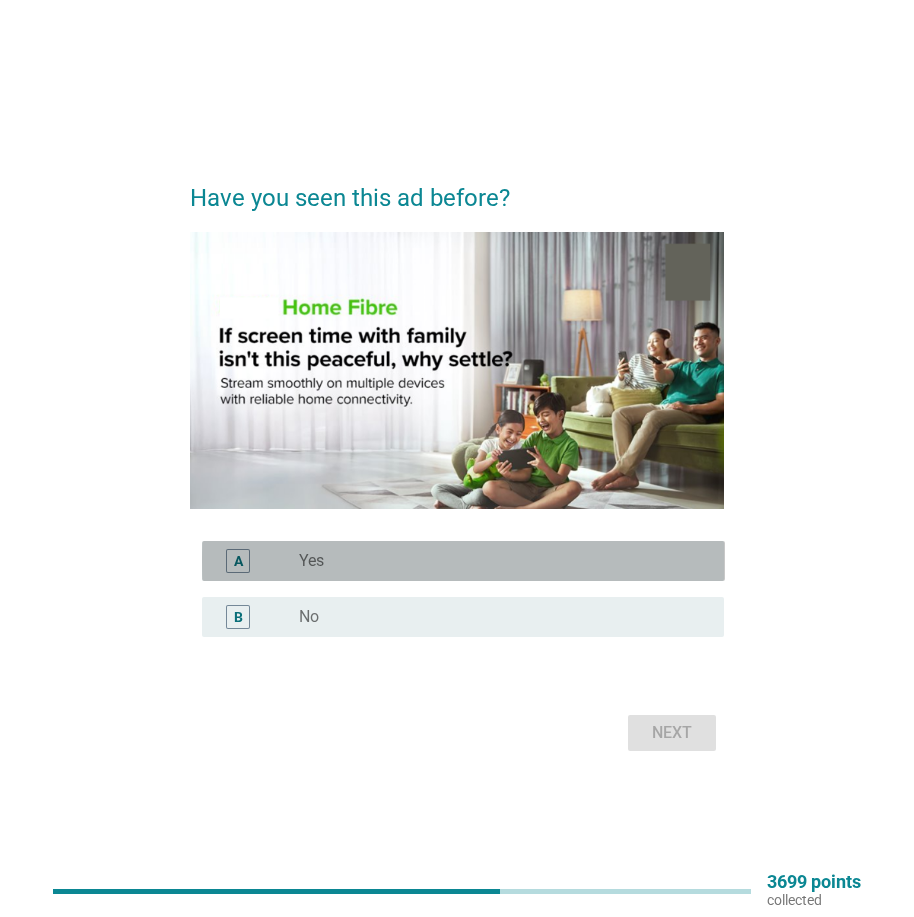 click on "radio_button_unchecked Yes" at bounding box center (495, 561) 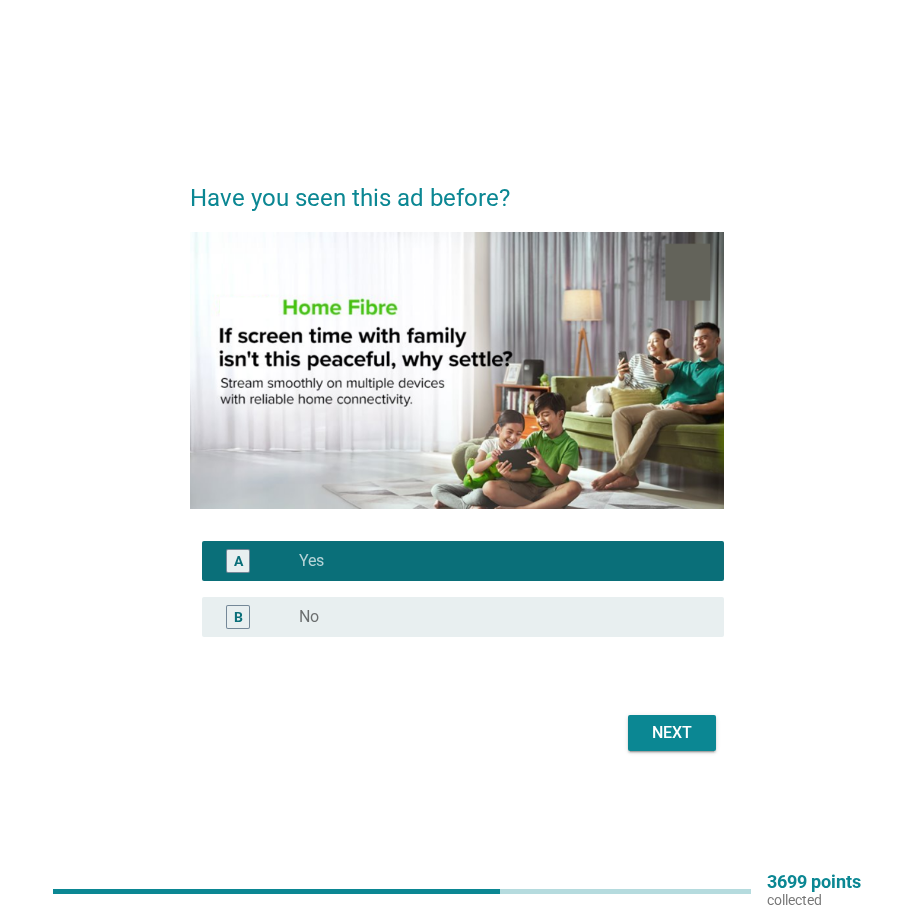 click on "Next" at bounding box center (672, 733) 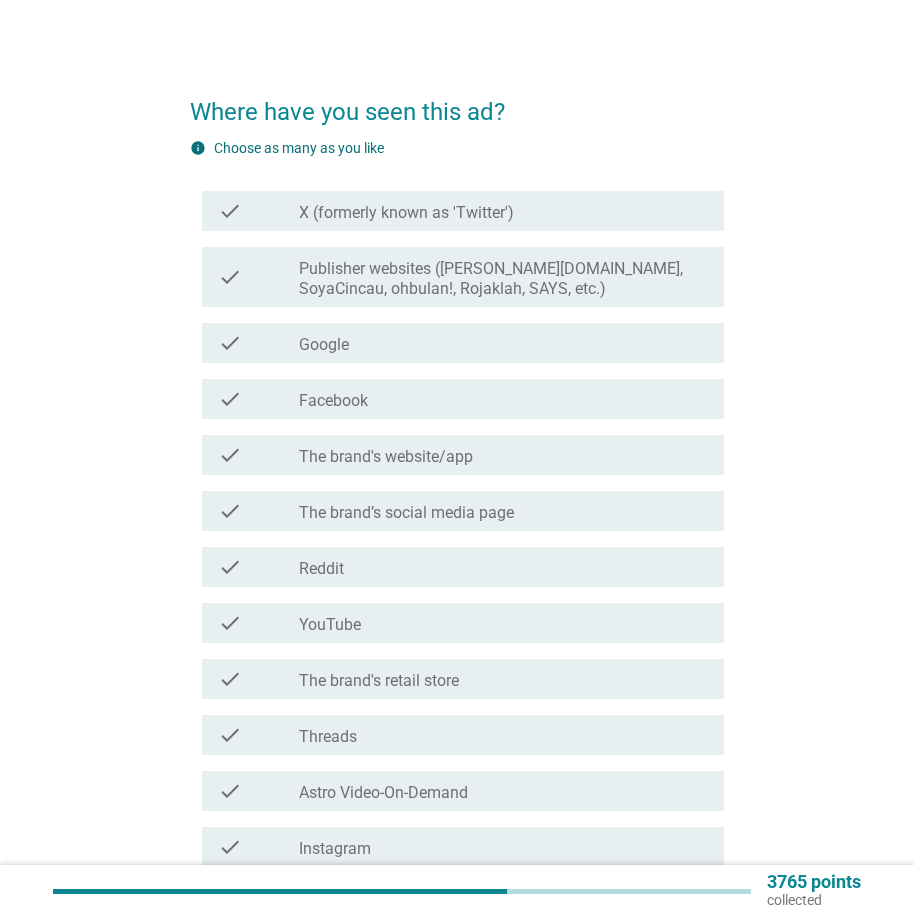 click on "check     check_box_outline_blank X (formerly known as 'Twitter')" at bounding box center [463, 211] 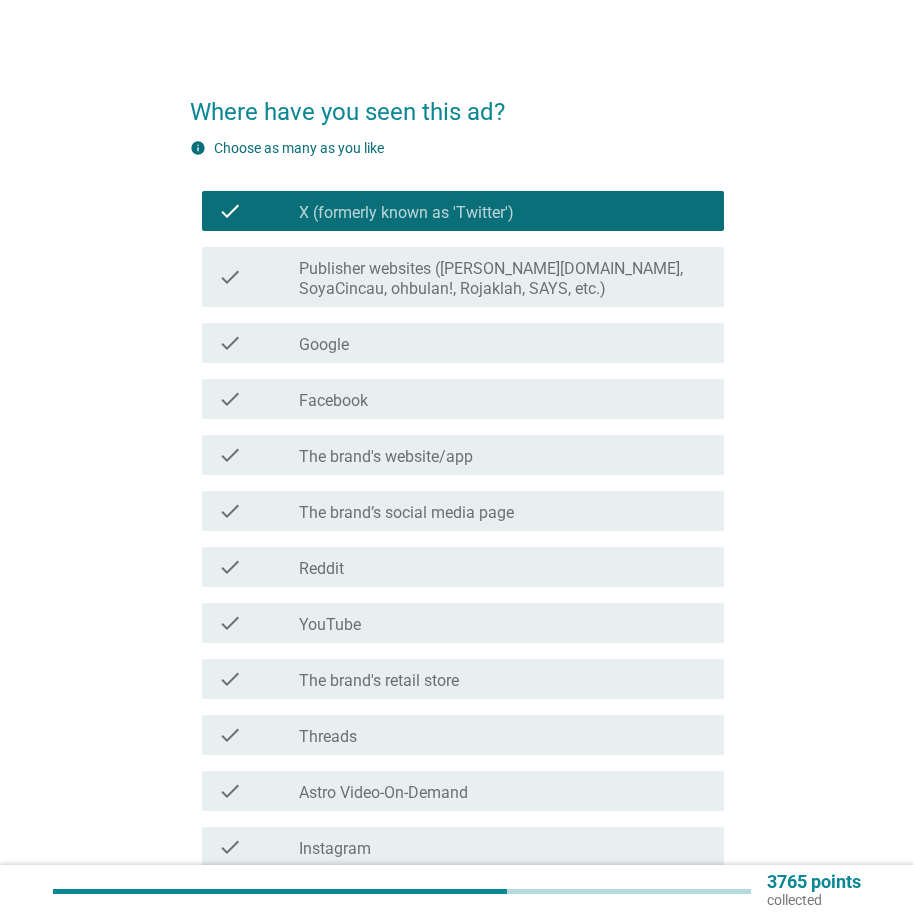 click on "check     check_box_outline_blank Facebook" at bounding box center (463, 399) 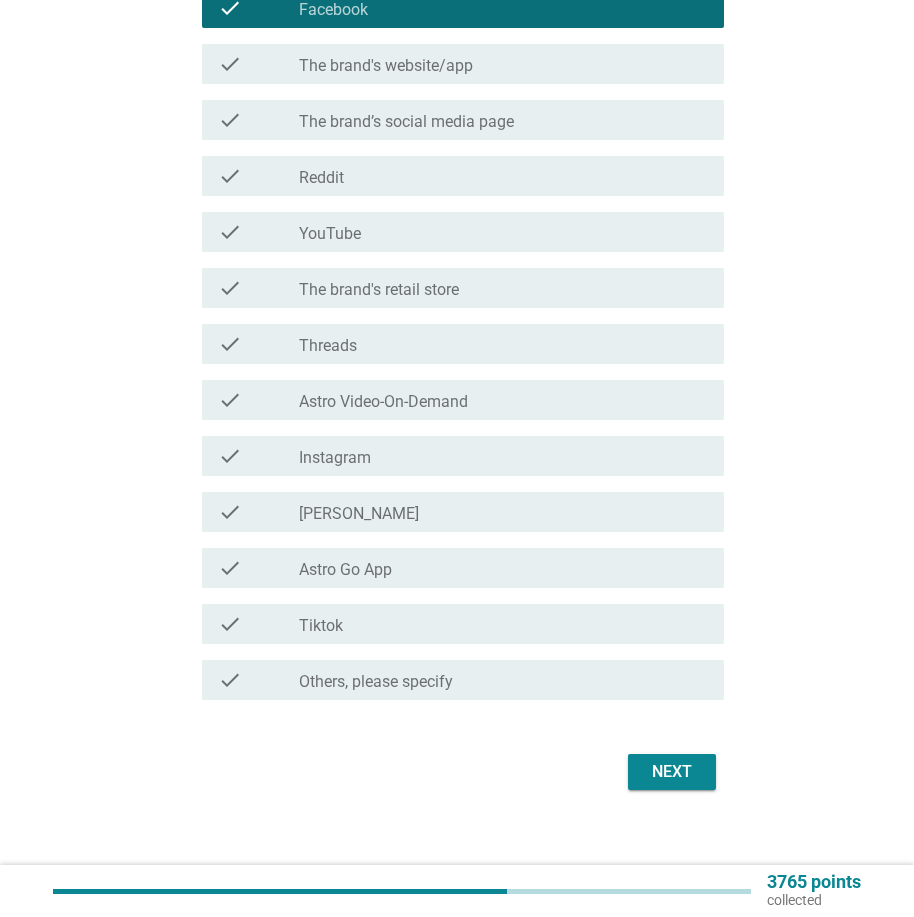 scroll, scrollTop: 396, scrollLeft: 0, axis: vertical 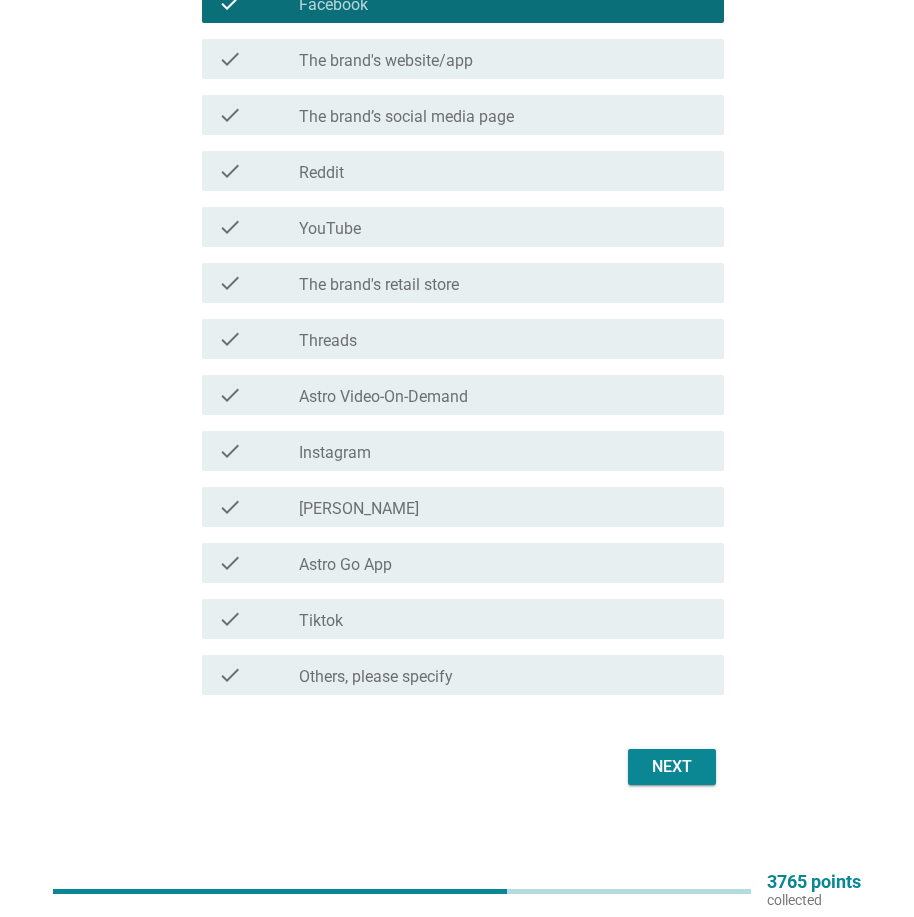 click on "check_box_outline_blank YouTube" at bounding box center (503, 227) 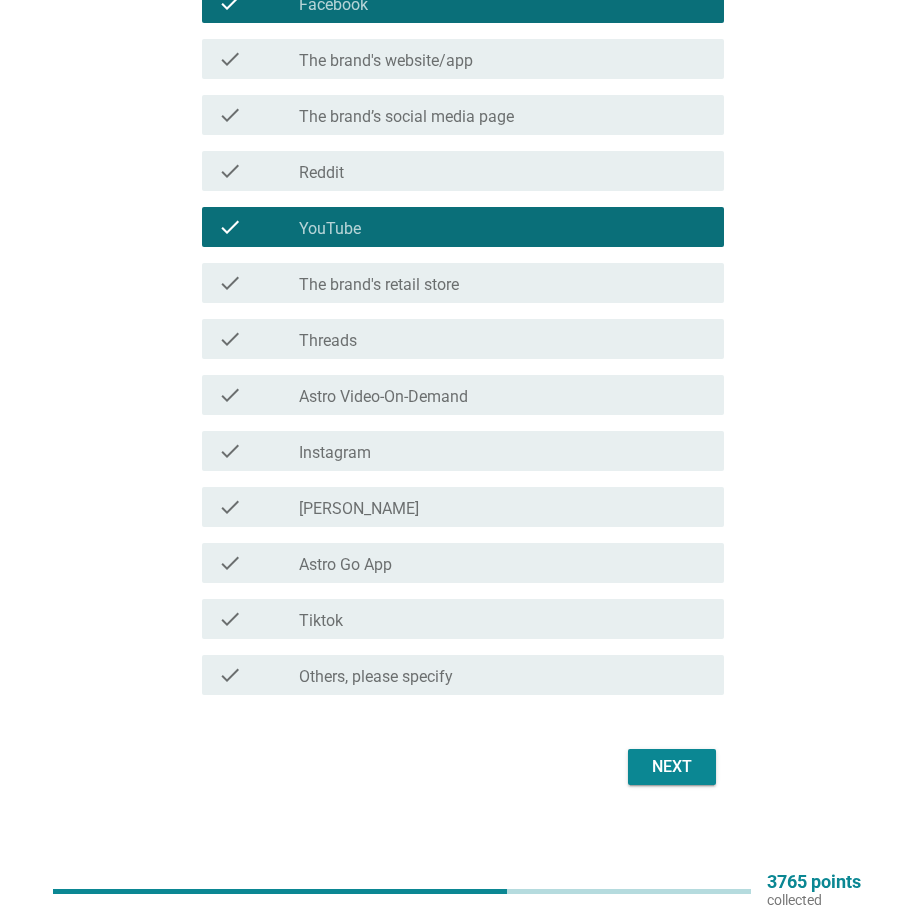 click on "Next" at bounding box center [672, 767] 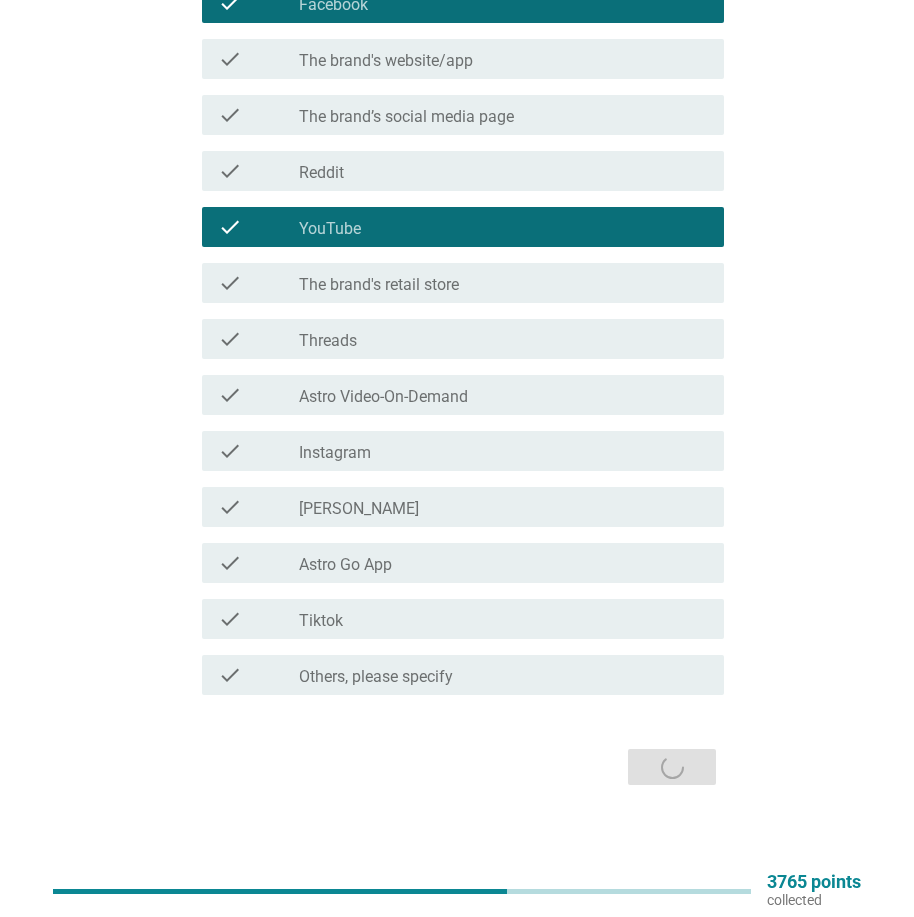 scroll, scrollTop: 0, scrollLeft: 0, axis: both 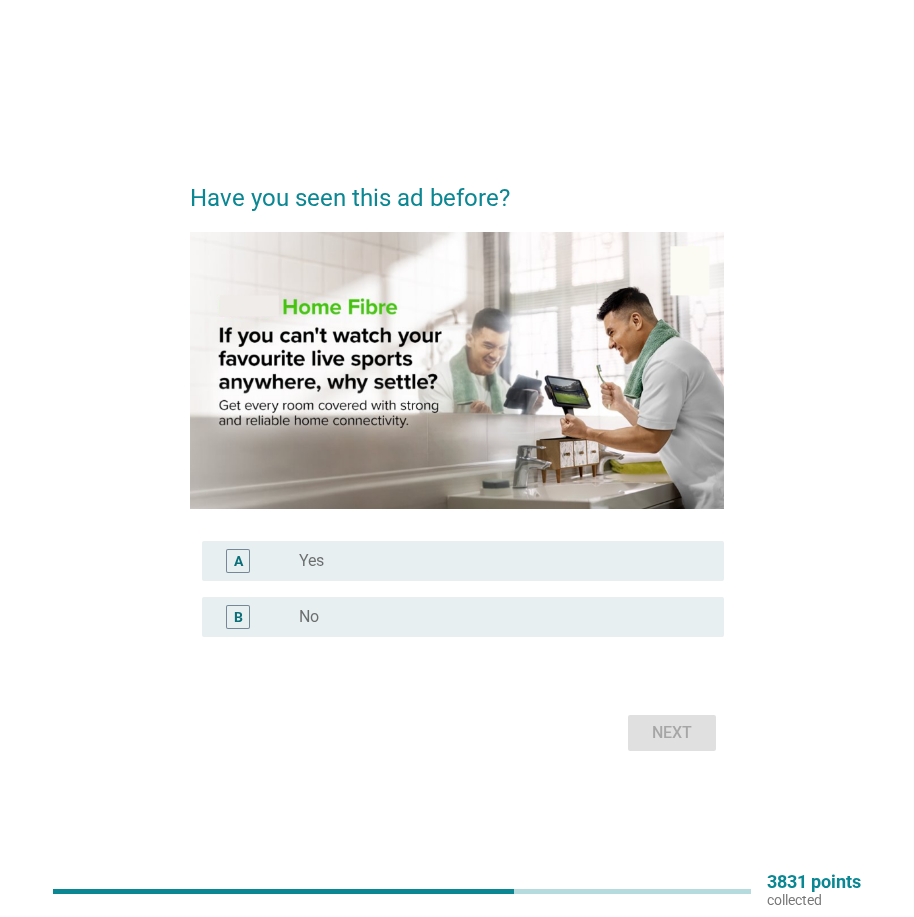 click on "A     radio_button_unchecked Yes" at bounding box center [463, 561] 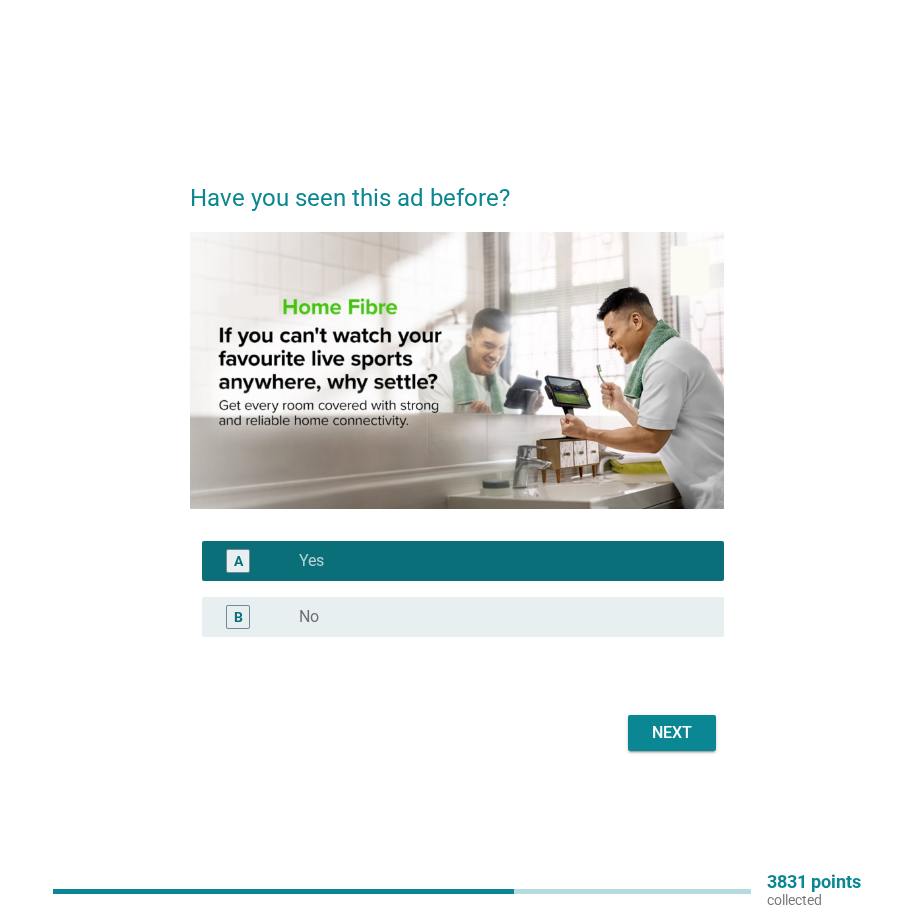 click on "Next" at bounding box center [672, 733] 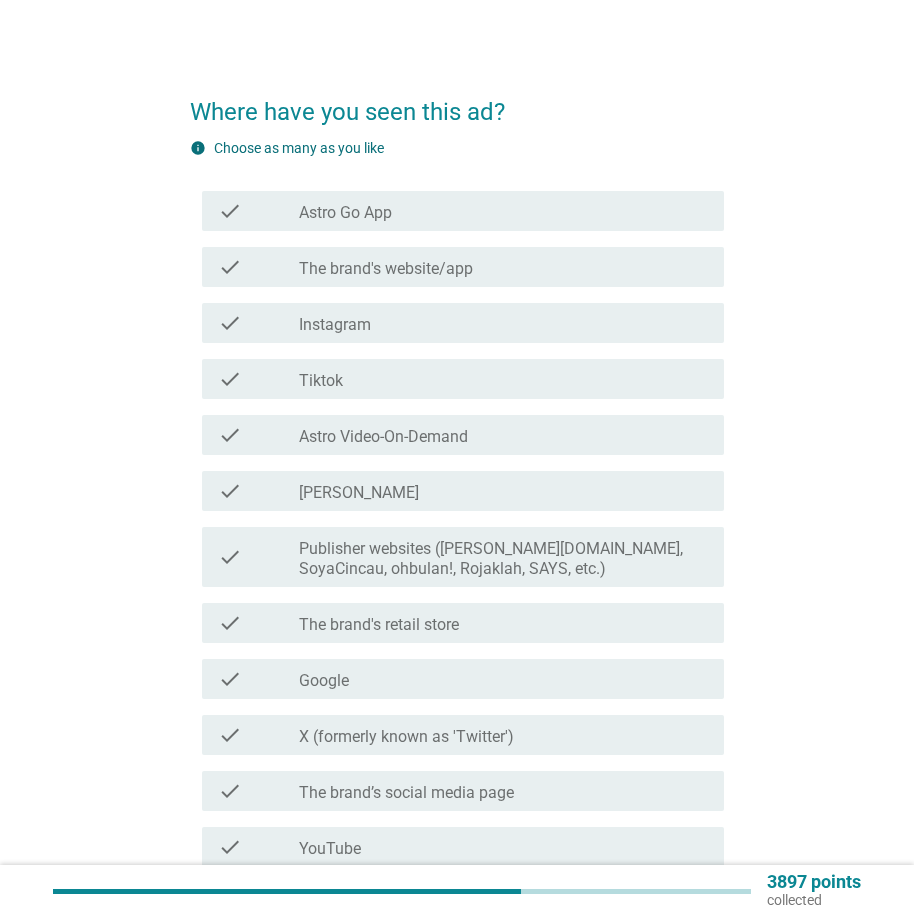 drag, startPoint x: 440, startPoint y: 320, endPoint x: 429, endPoint y: 356, distance: 37.64306 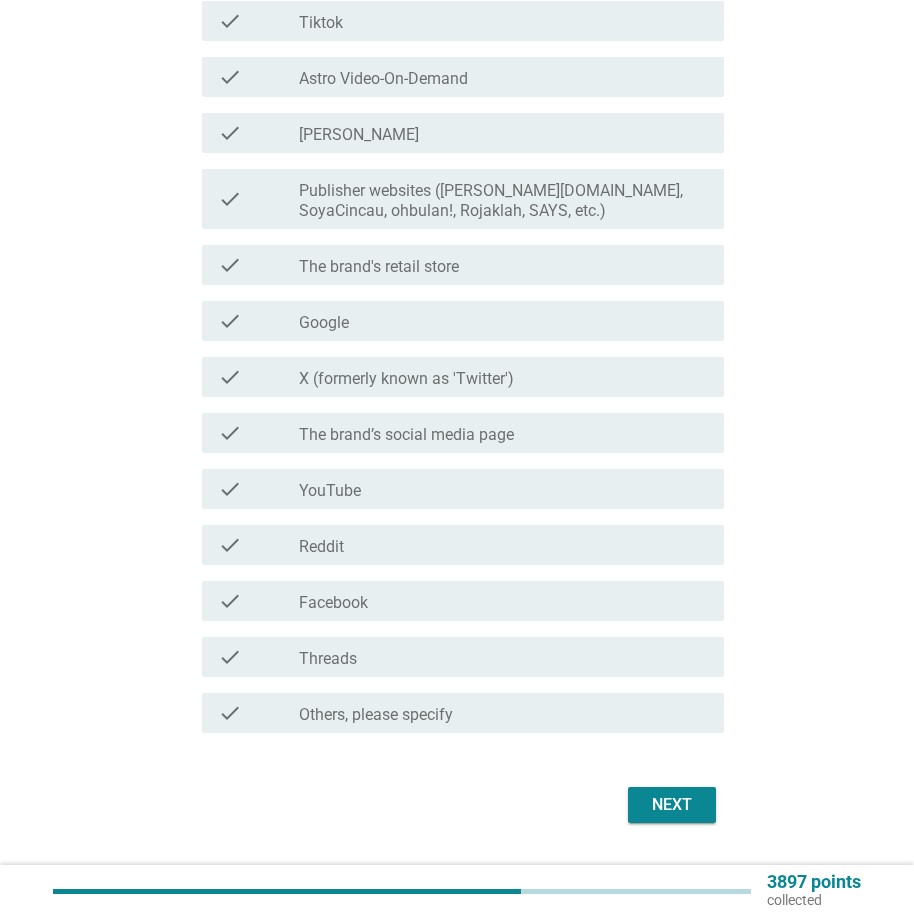 scroll, scrollTop: 396, scrollLeft: 0, axis: vertical 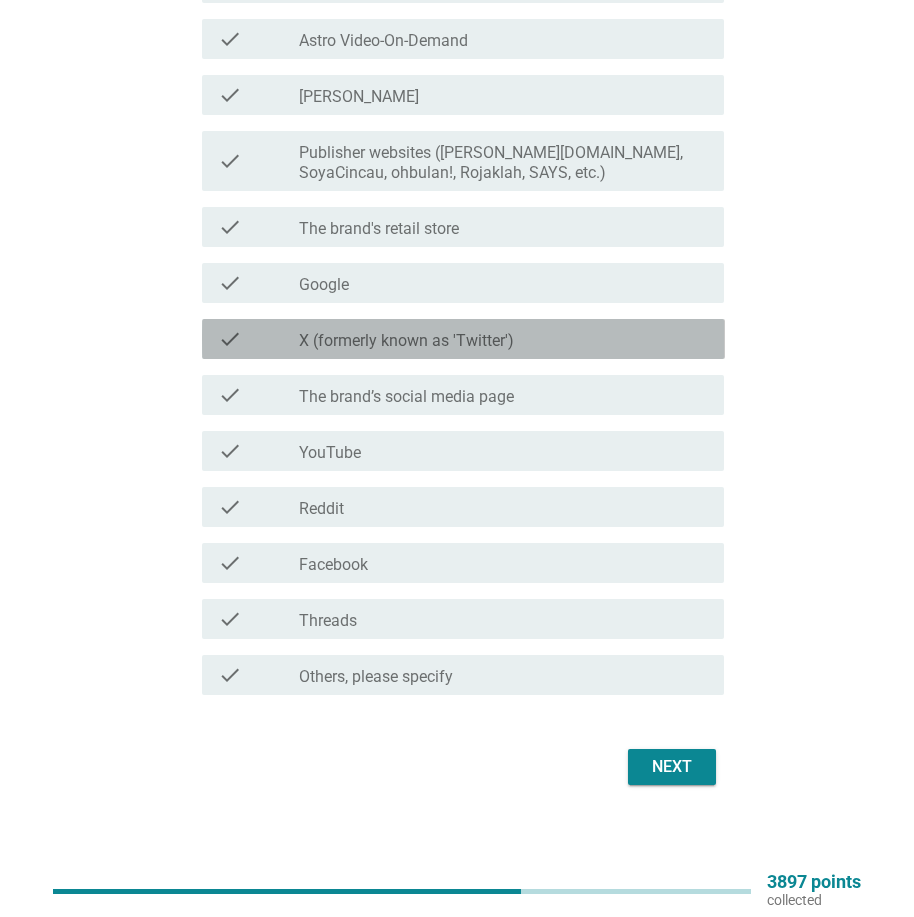 click on "X (formerly known as 'Twitter')" at bounding box center [406, 341] 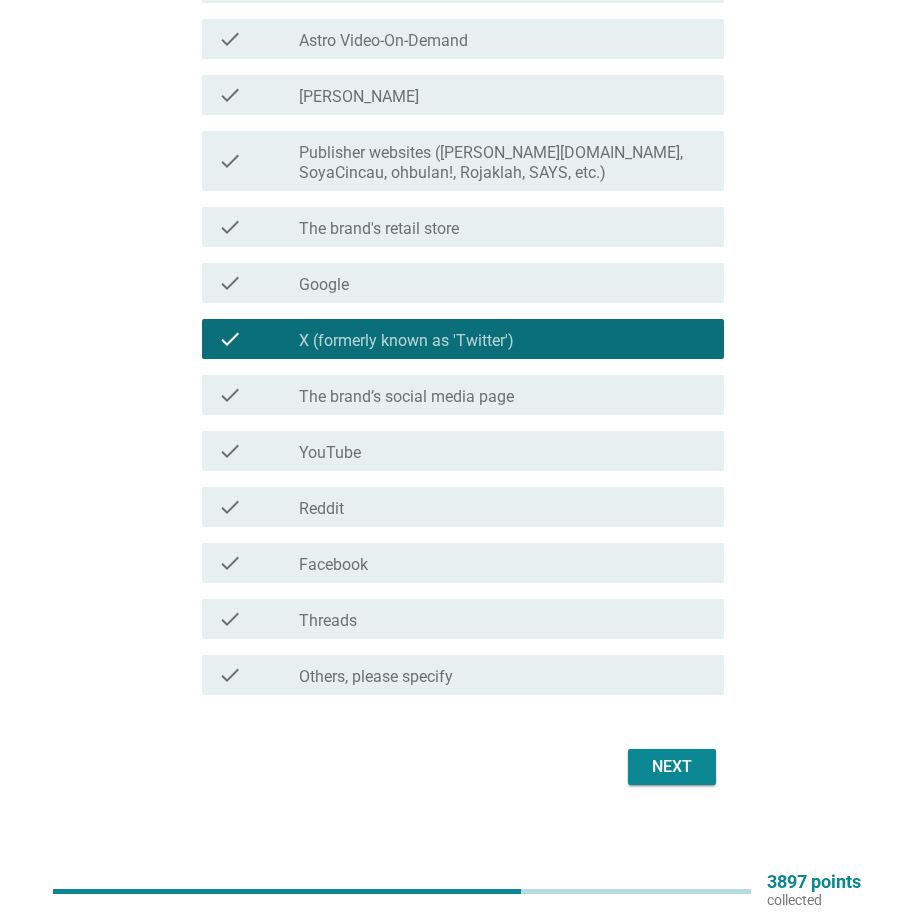 click on "check_box_outline_blank Facebook" at bounding box center (503, 563) 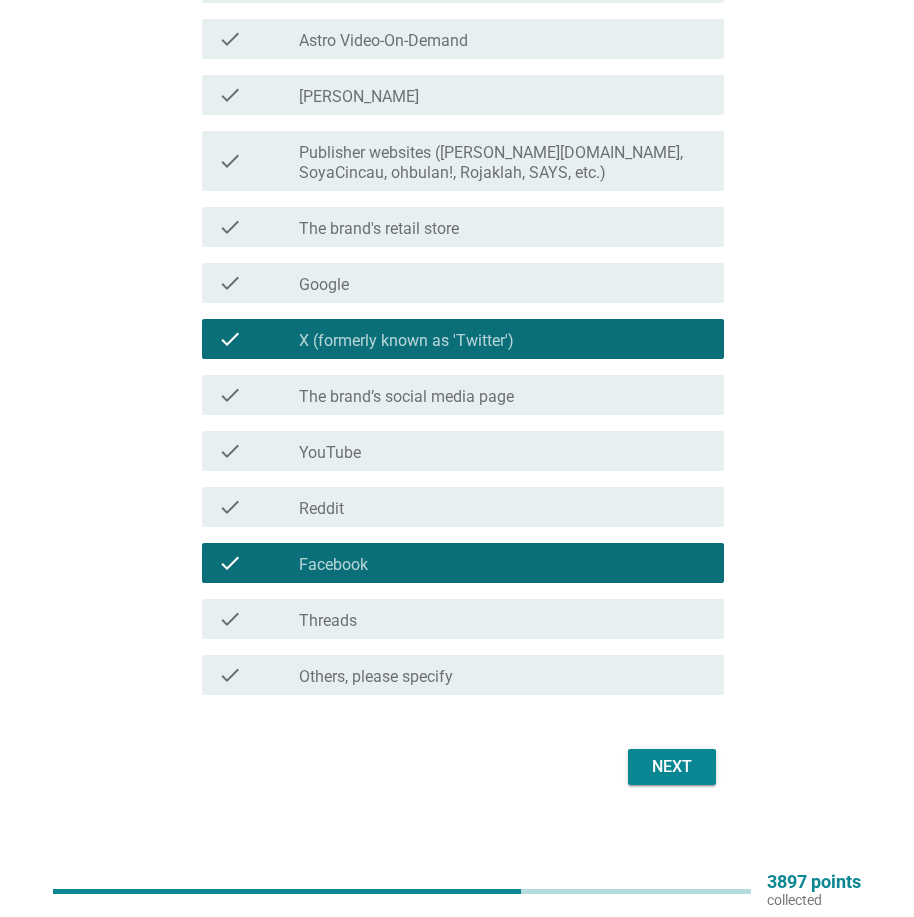 click on "Next" at bounding box center [672, 767] 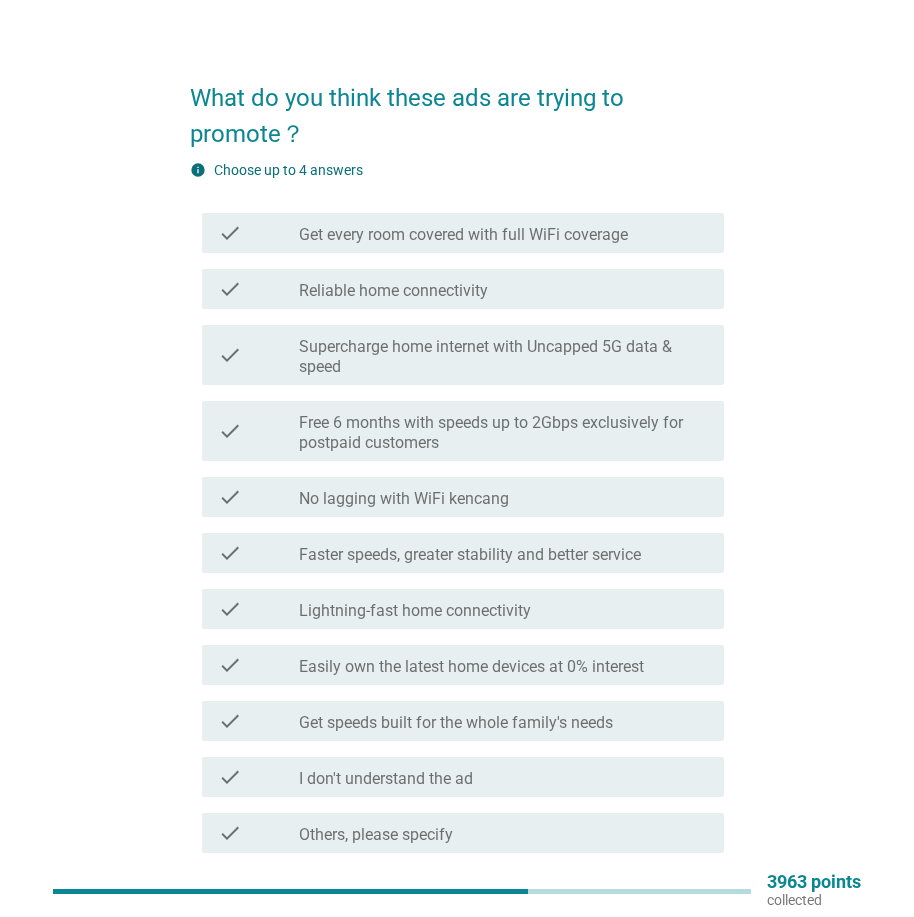 scroll, scrollTop: 0, scrollLeft: 0, axis: both 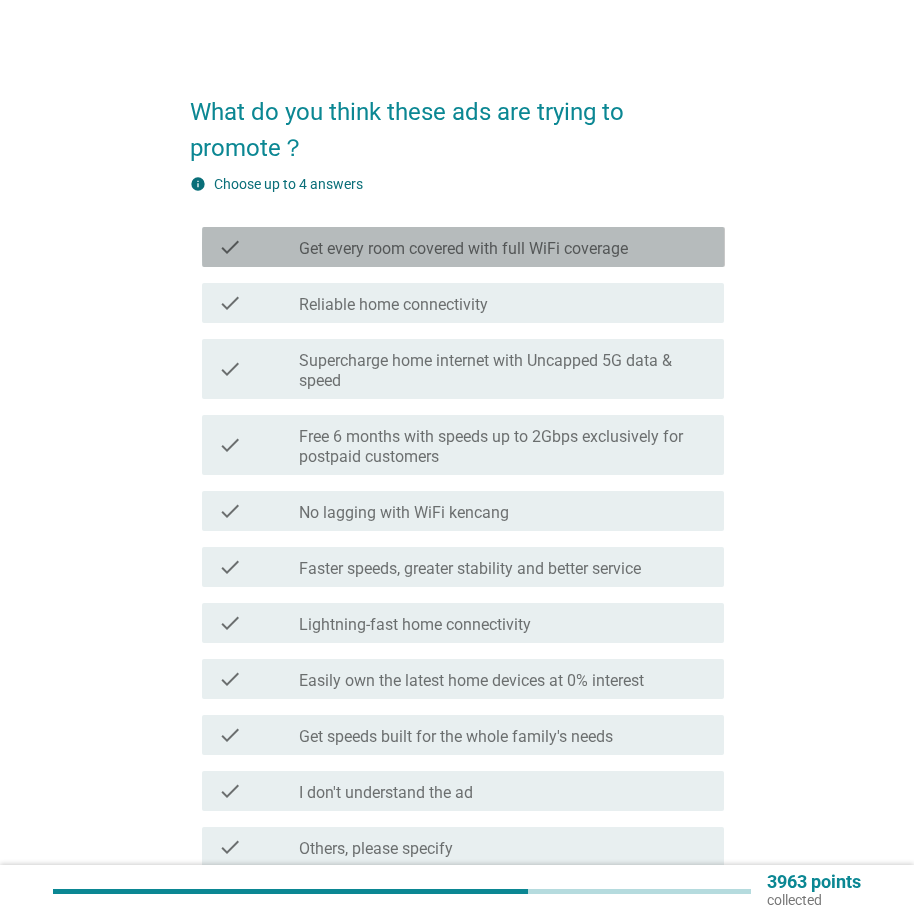 click on "check_box_outline_blank Get every room covered with full WiFi coverage" at bounding box center (503, 247) 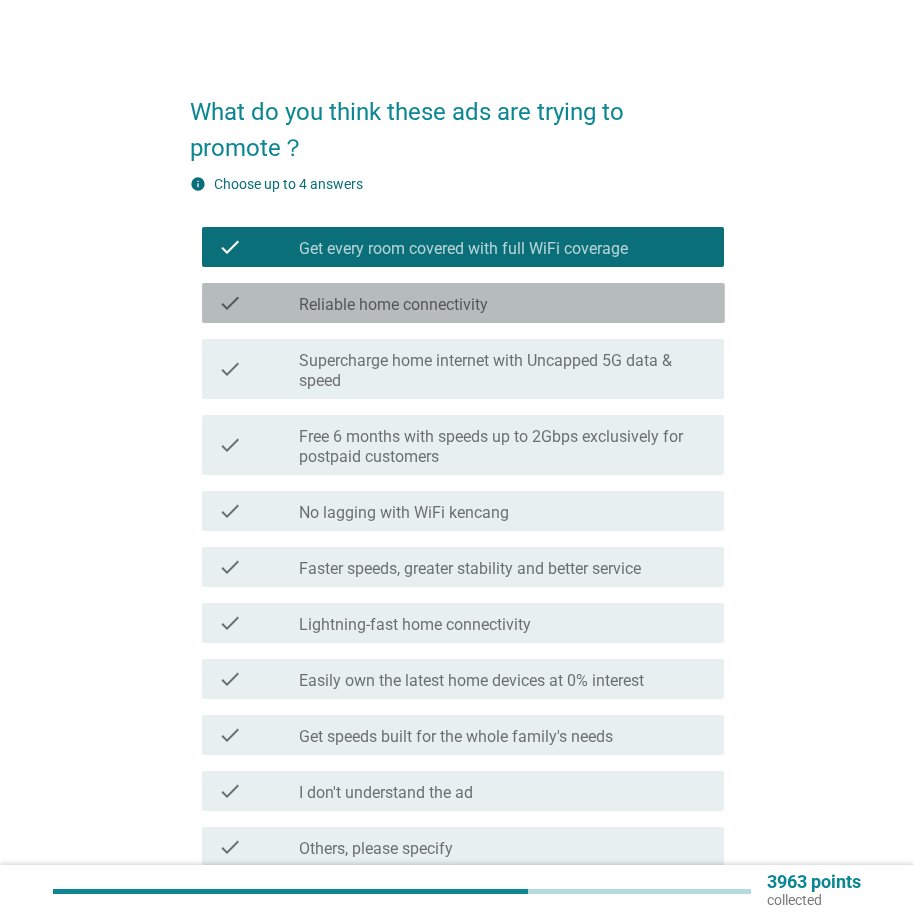 click on "check_box_outline_blank Reliable home connectivity" at bounding box center [503, 303] 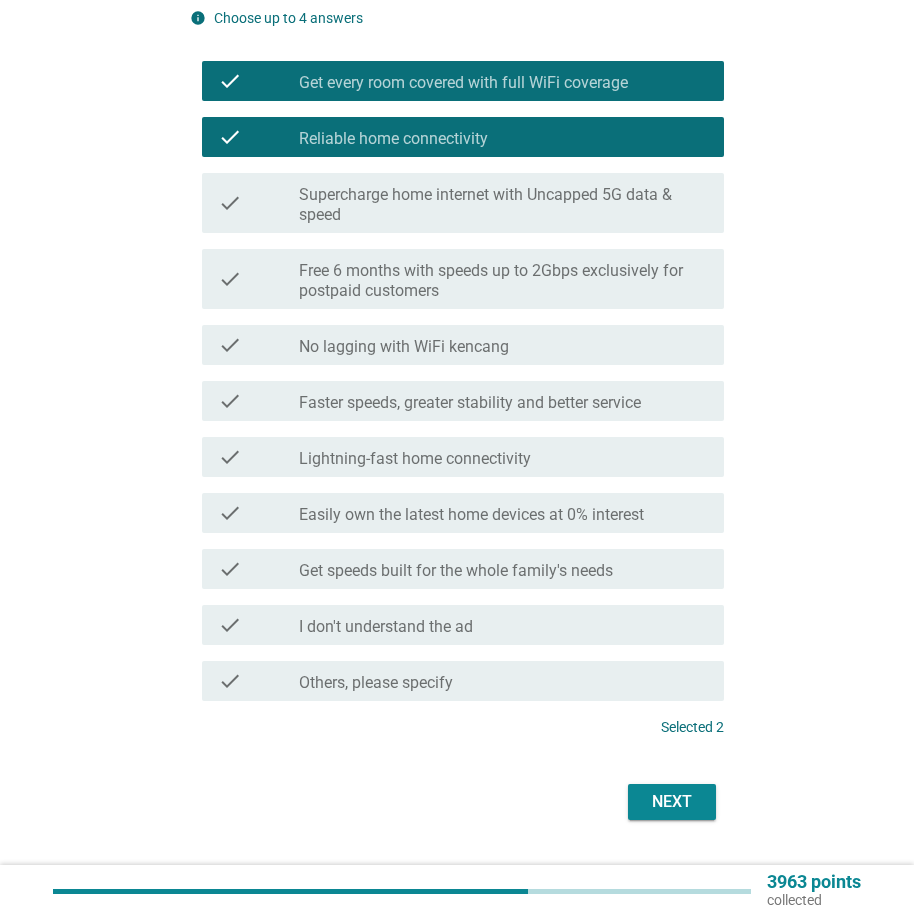scroll, scrollTop: 200, scrollLeft: 0, axis: vertical 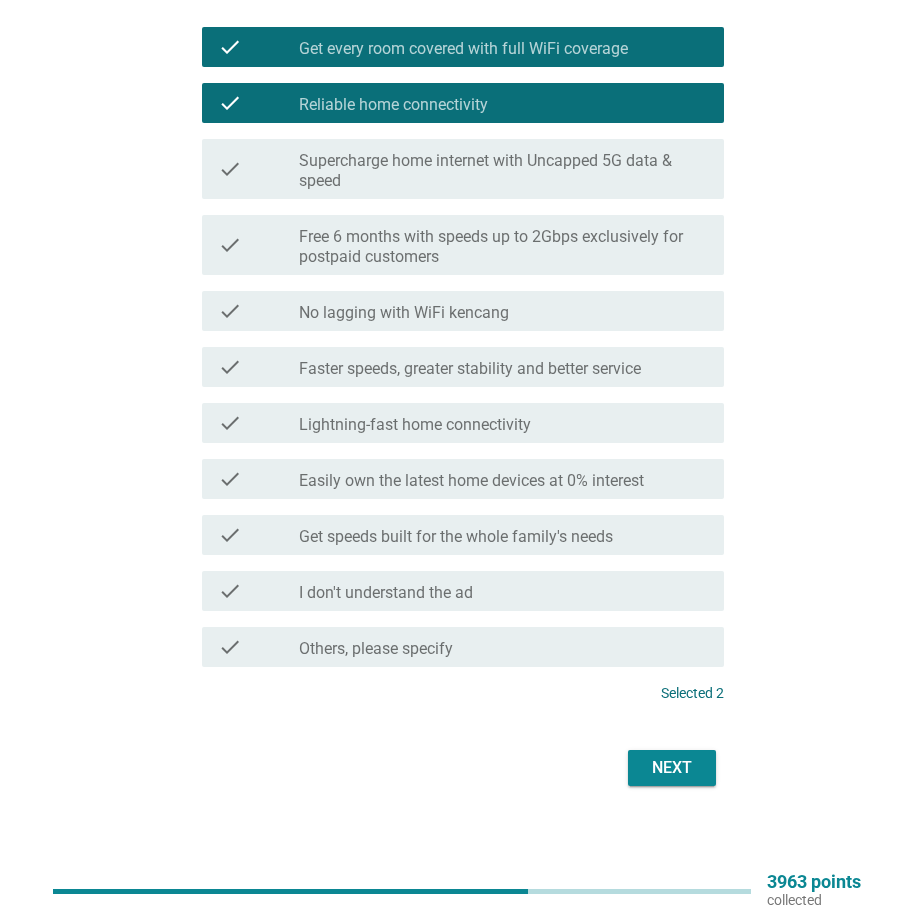 click on "Faster speeds, greater stability and better service" at bounding box center [470, 369] 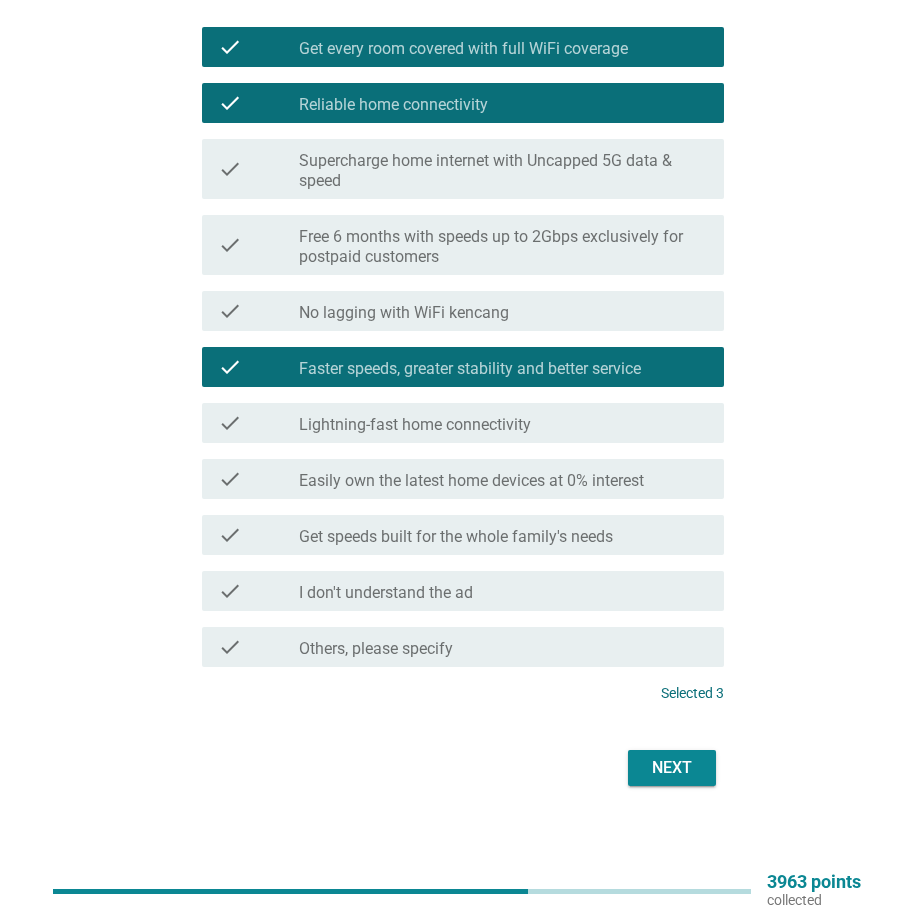 click on "Next" at bounding box center [672, 768] 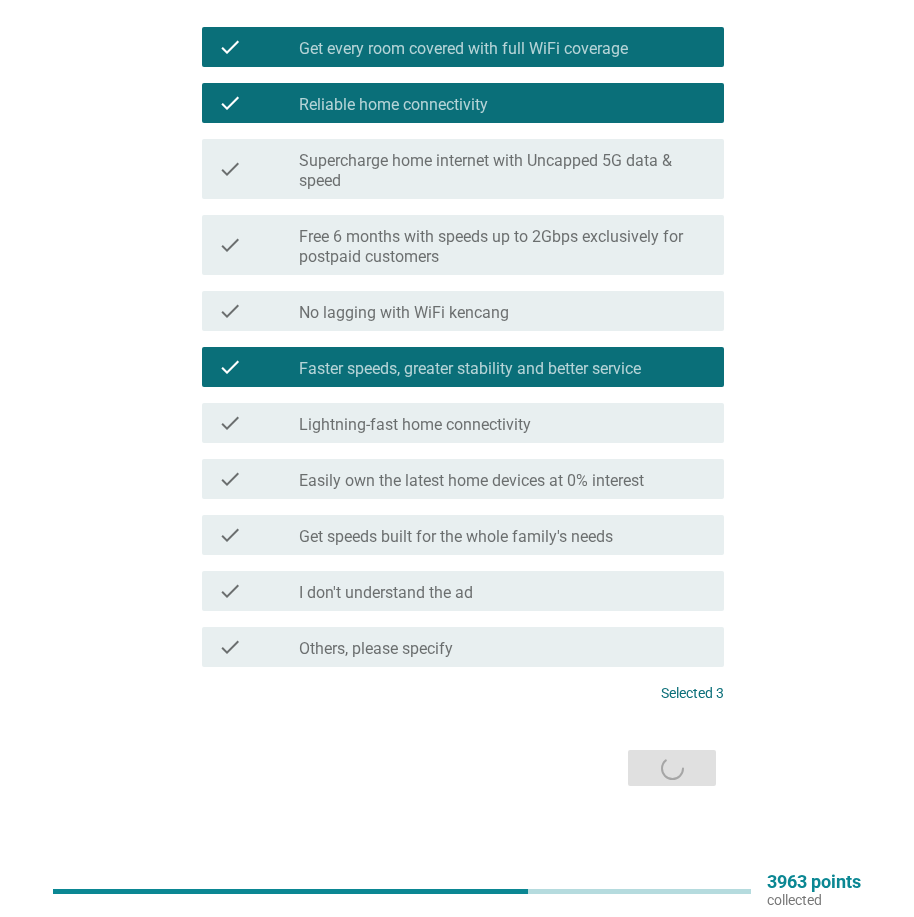 scroll, scrollTop: 0, scrollLeft: 0, axis: both 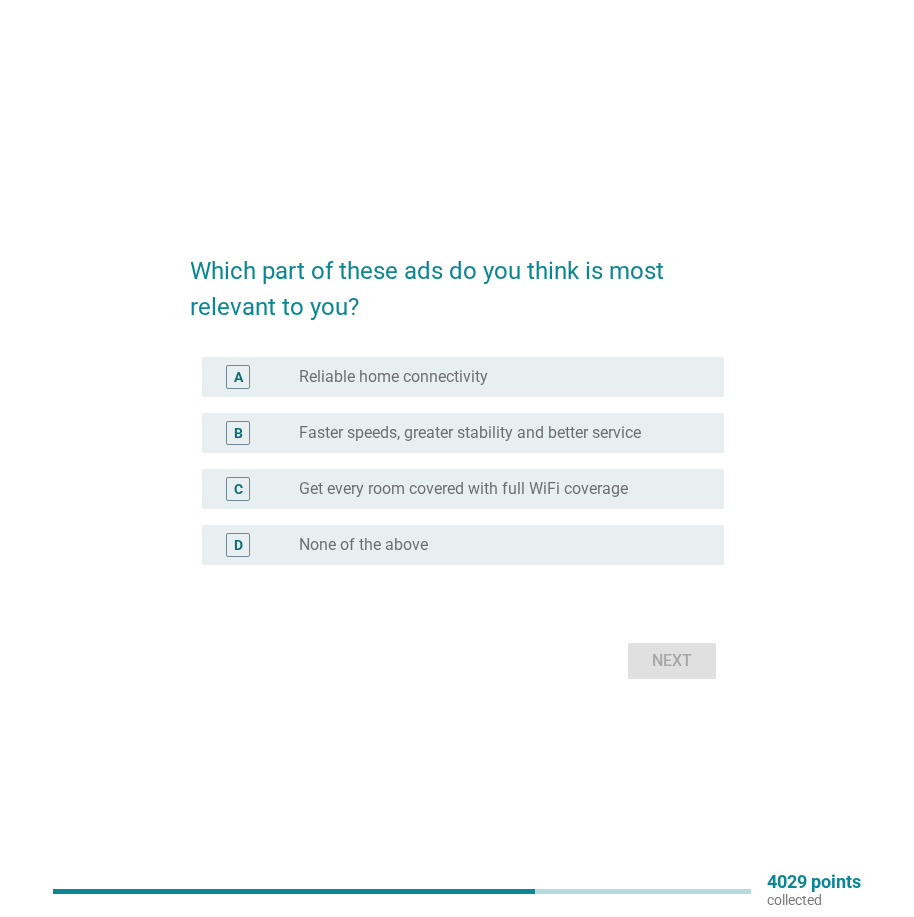 click on "radio_button_unchecked Get every room covered with full WiFi coverage" at bounding box center (495, 489) 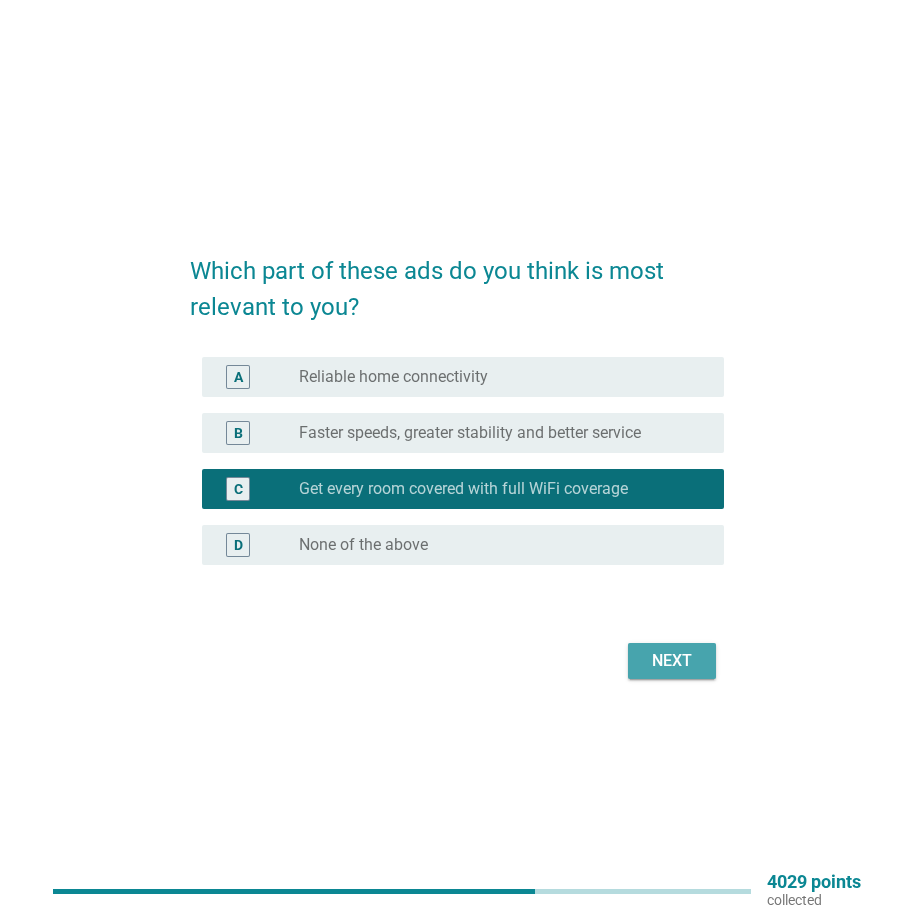 click on "Next" at bounding box center [672, 661] 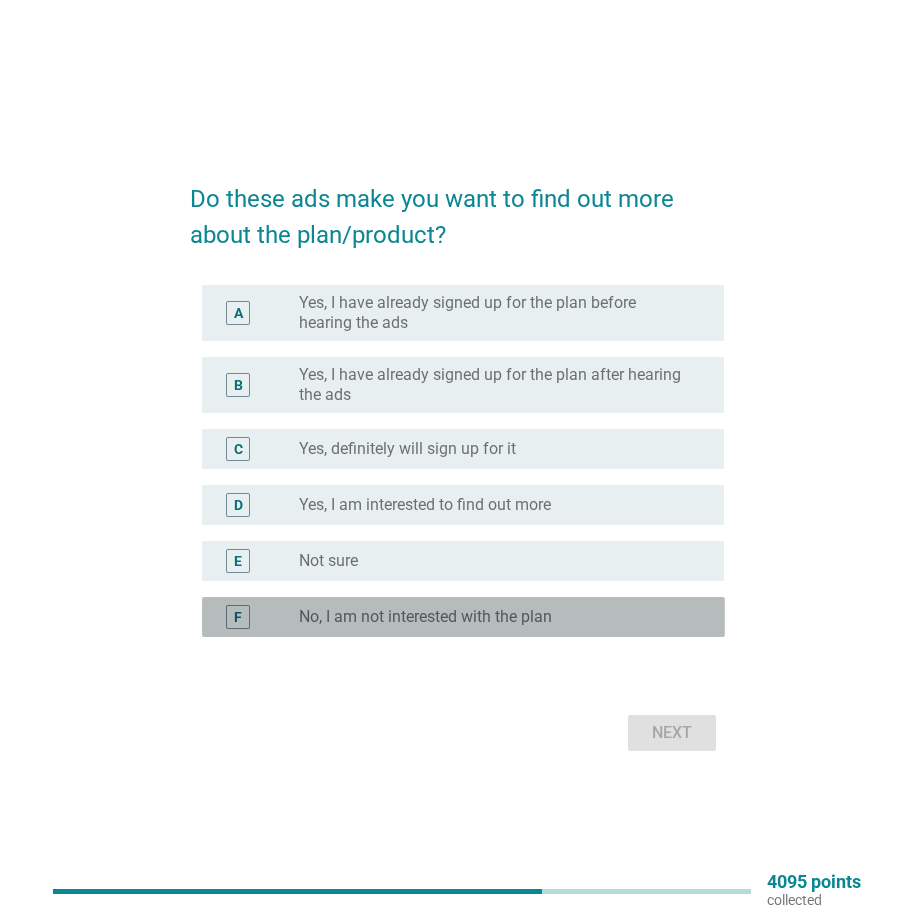 click on "radio_button_unchecked No, I am not interested with the plan" at bounding box center [495, 617] 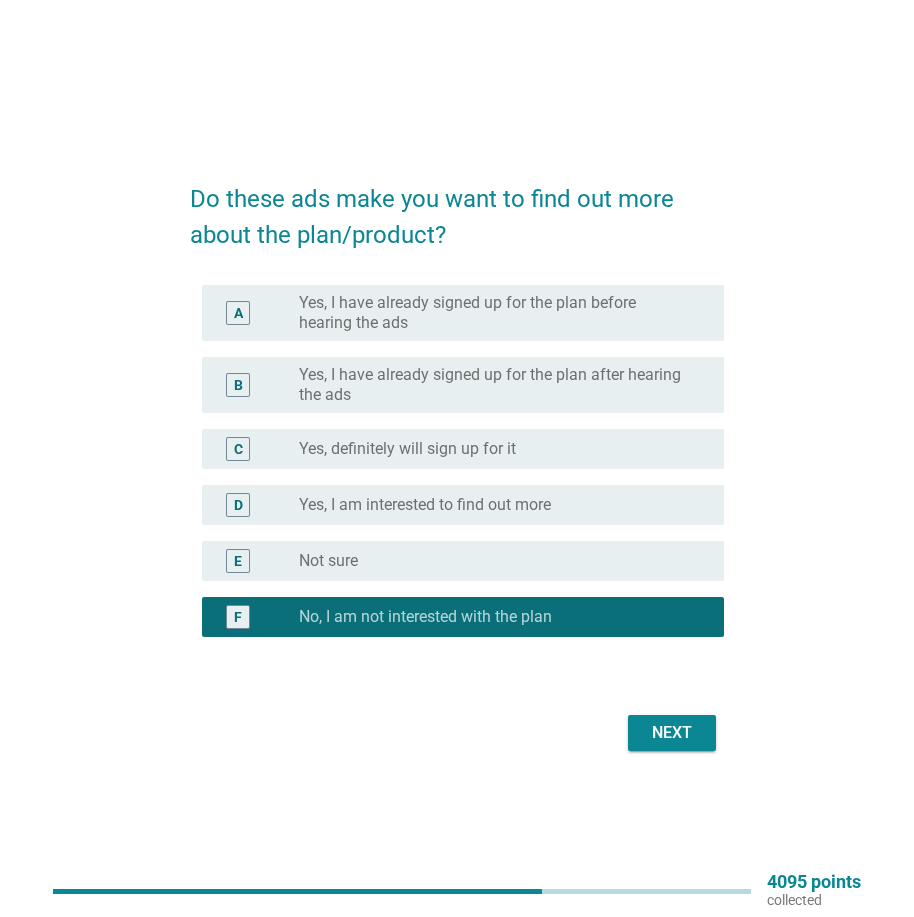 click on "Next" at bounding box center (672, 733) 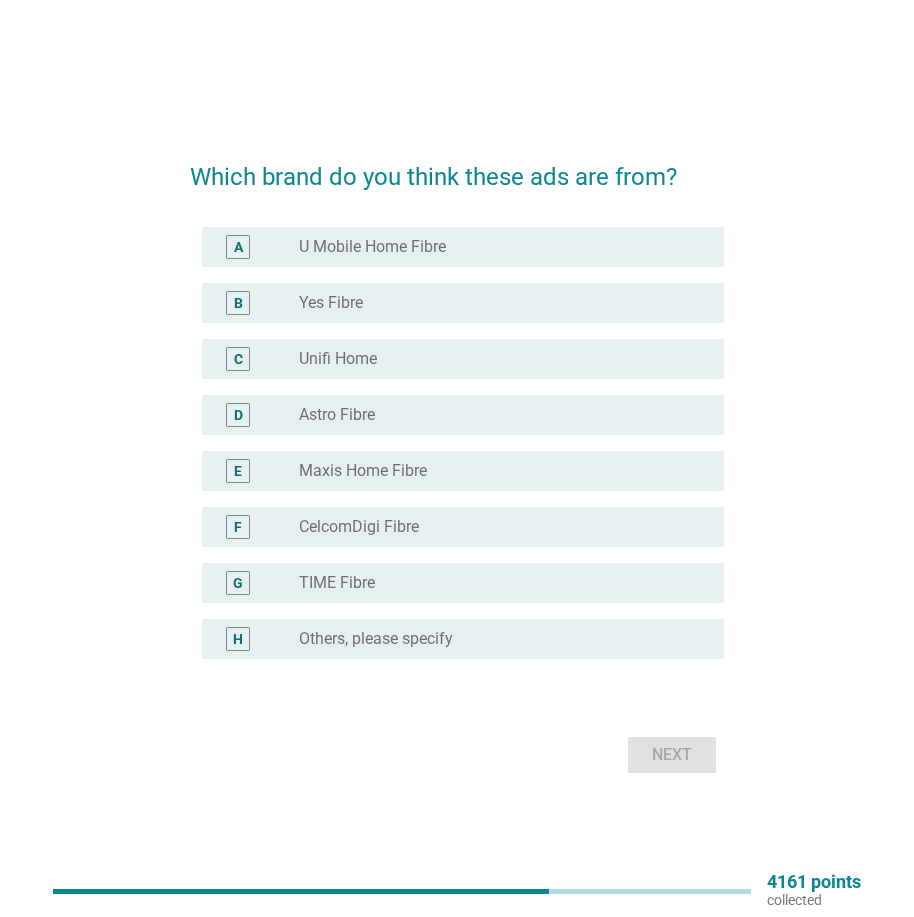 click on "radio_button_unchecked Maxis Home Fibre" at bounding box center (503, 471) 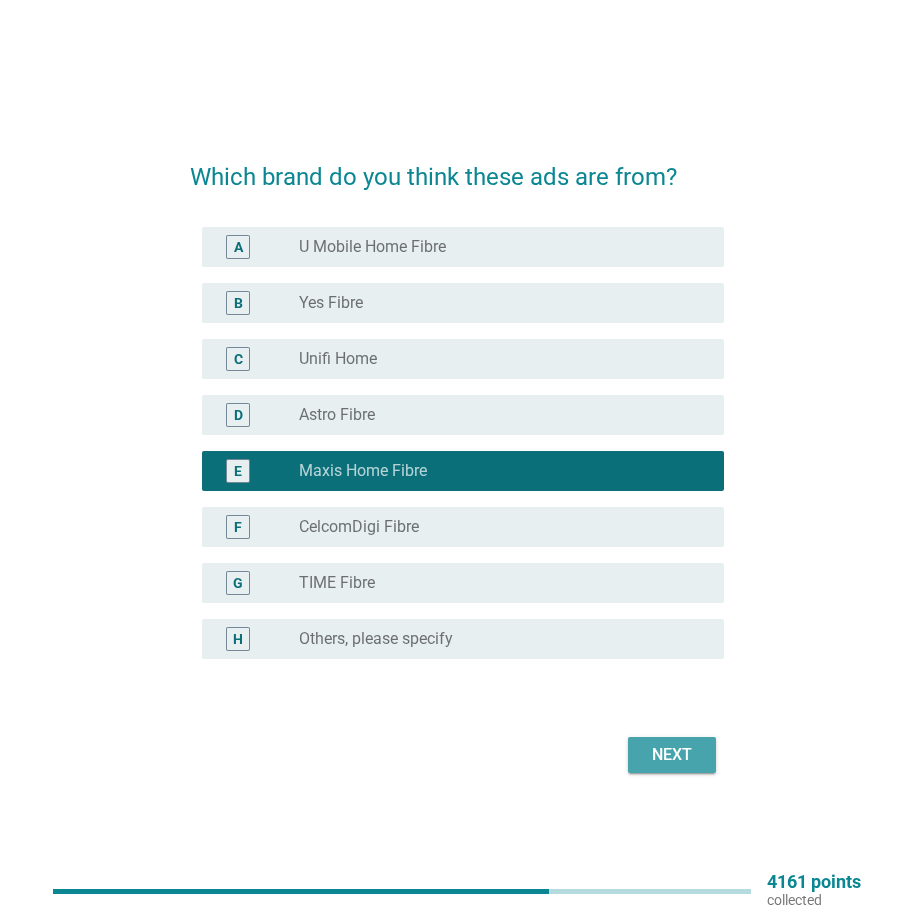 click on "Next" at bounding box center [672, 755] 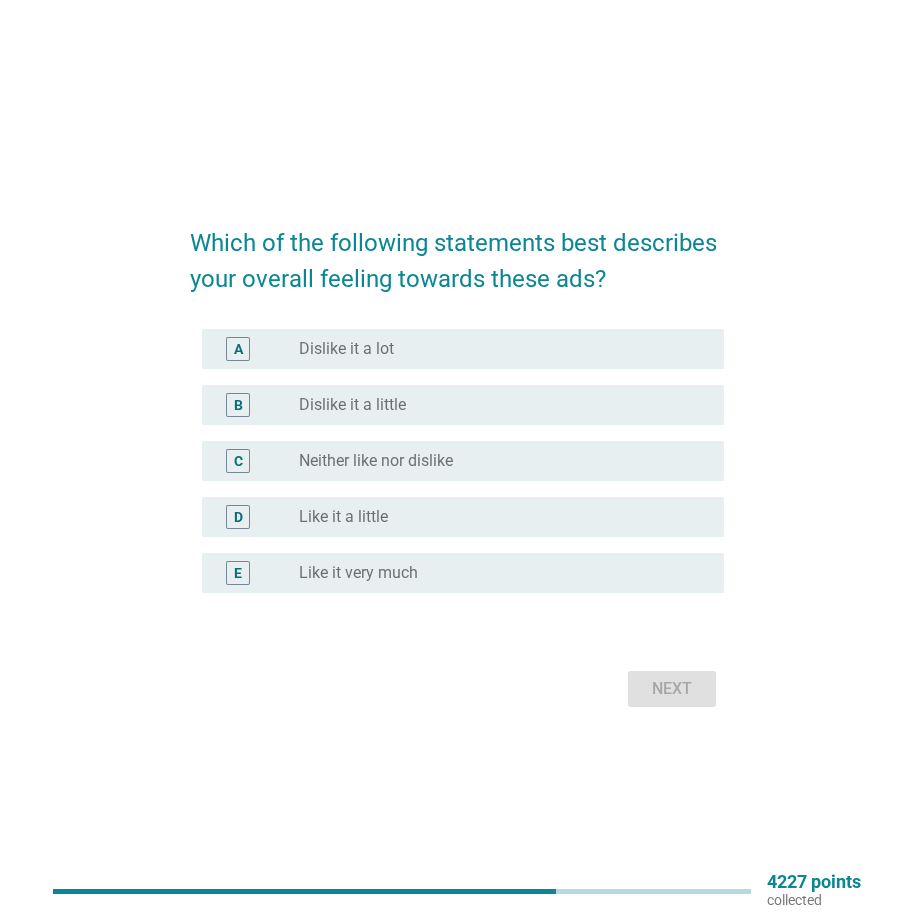 click on "radio_button_unchecked Neither like nor dislike" at bounding box center [503, 461] 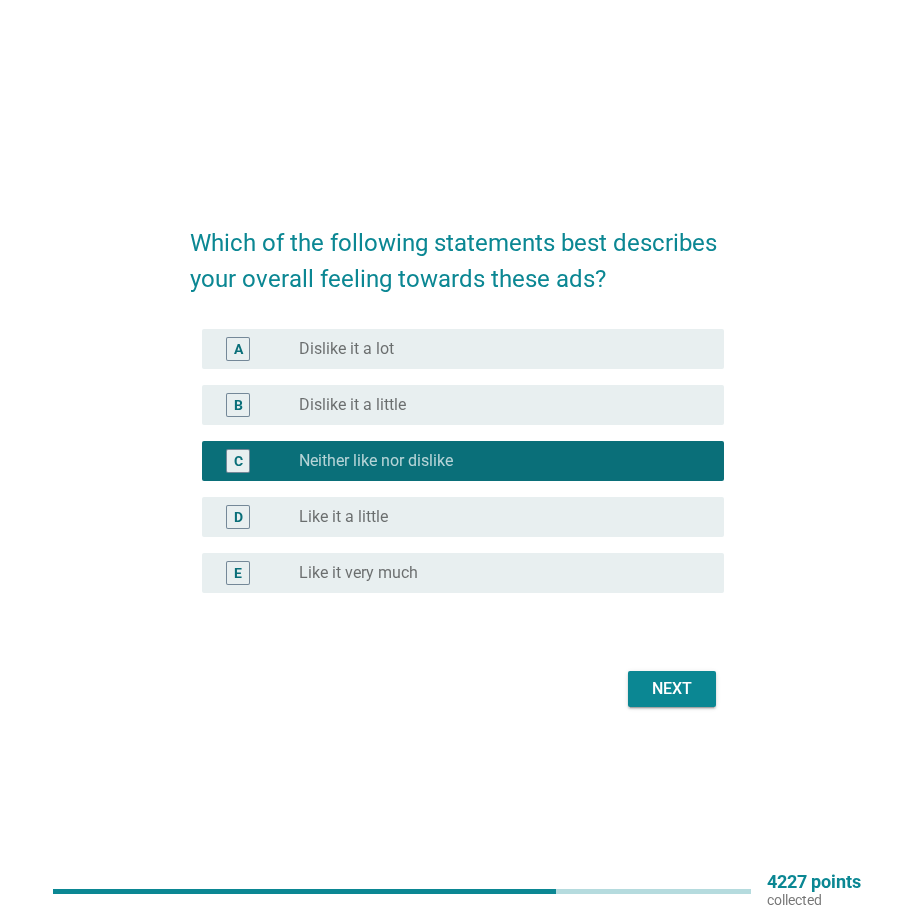 click on "Next" at bounding box center (672, 689) 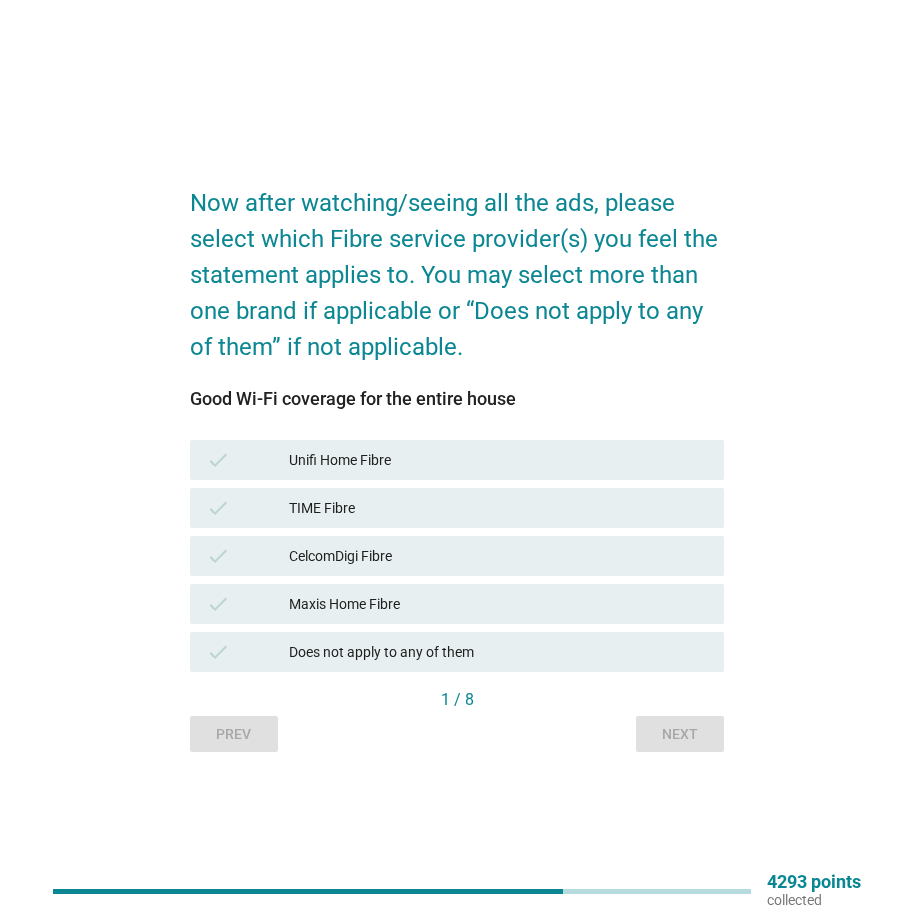 click on "Unifi Home Fibre" at bounding box center [498, 460] 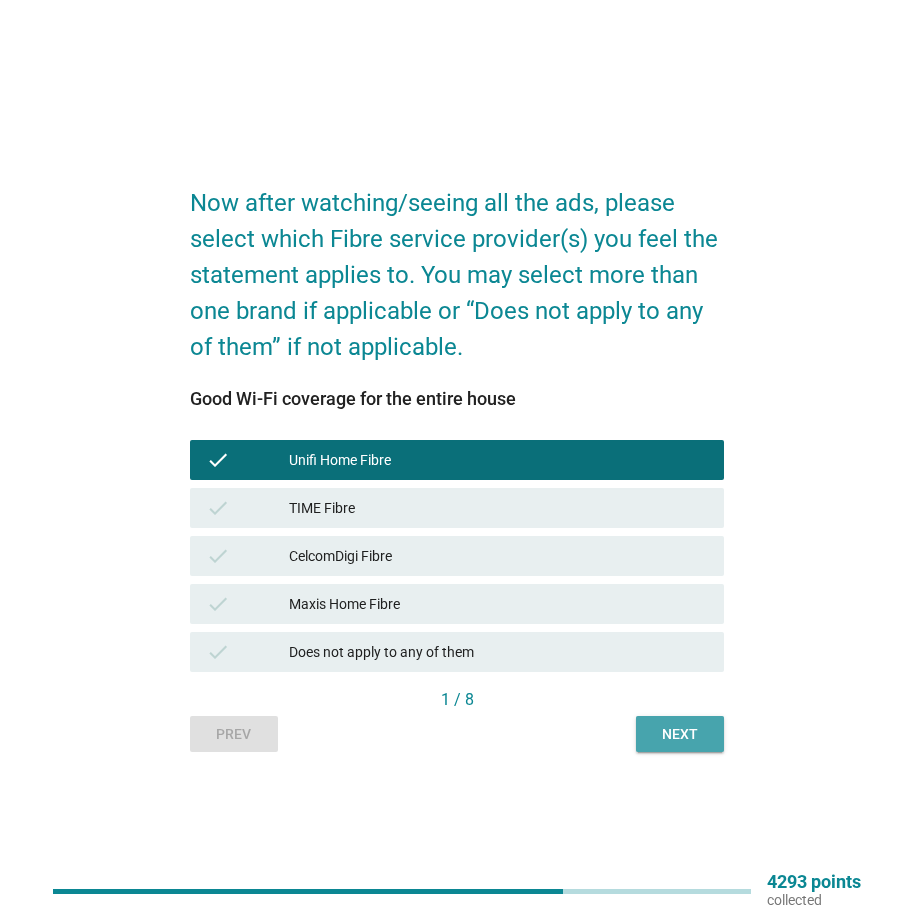 click on "Next" at bounding box center [680, 734] 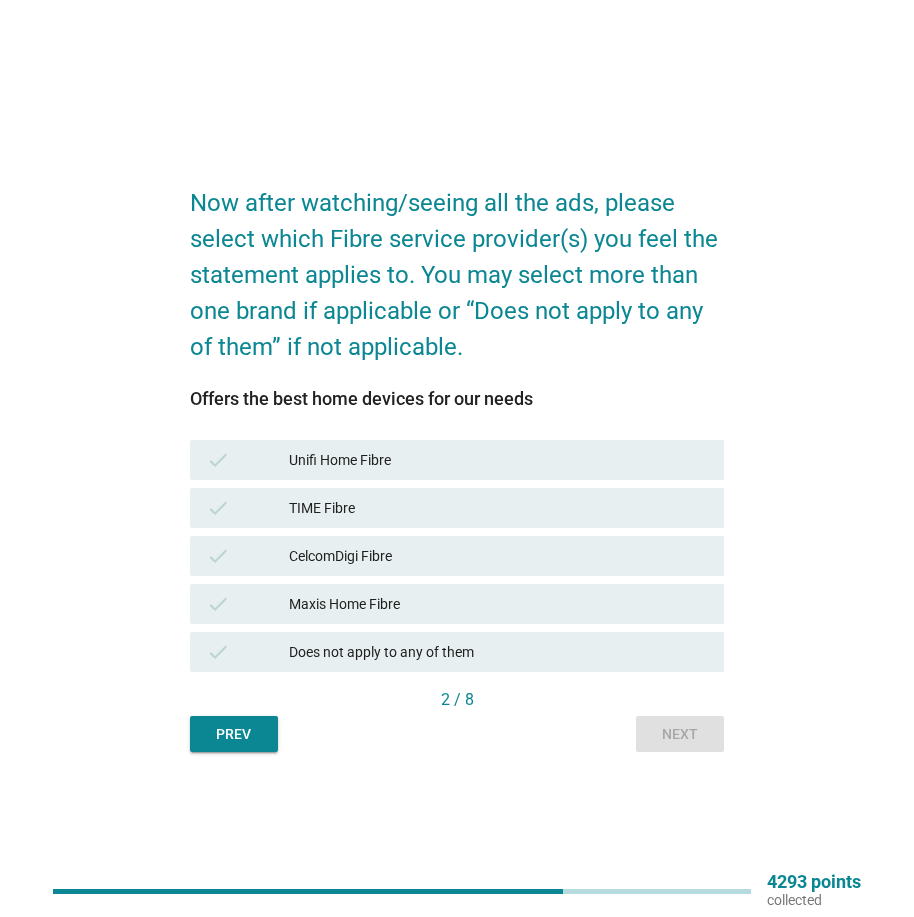 click on "Unifi Home Fibre" at bounding box center (498, 460) 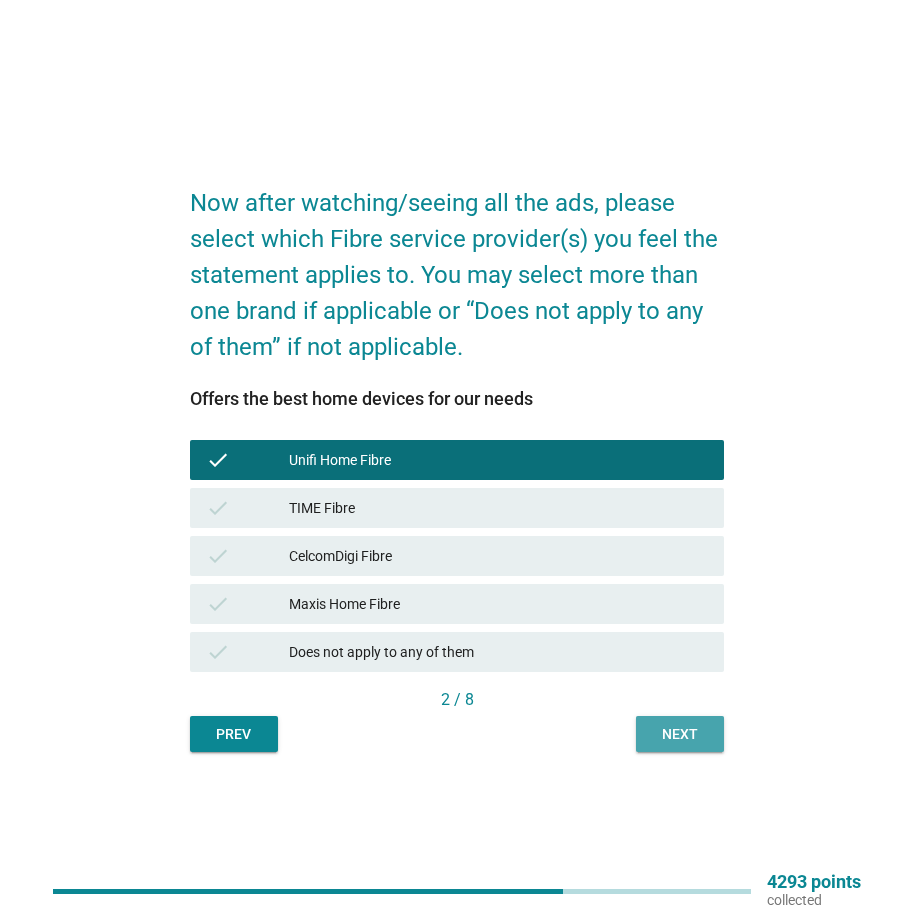 click on "Next" at bounding box center (680, 734) 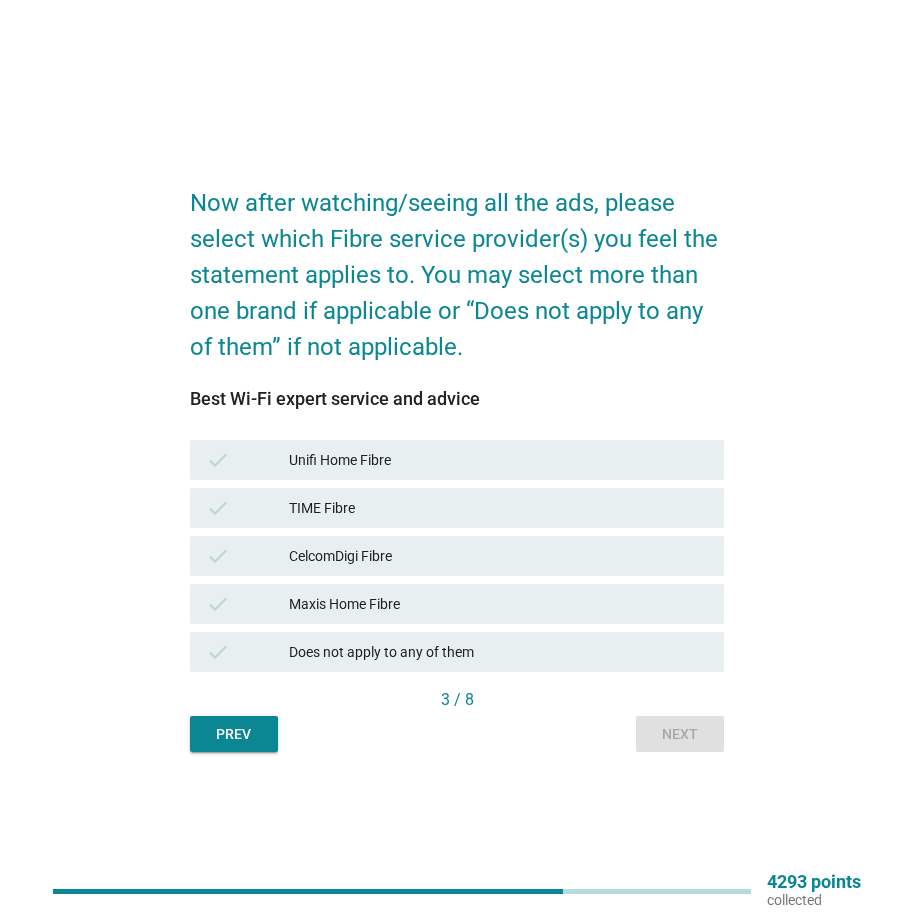click on "Unifi Home Fibre" at bounding box center [498, 460] 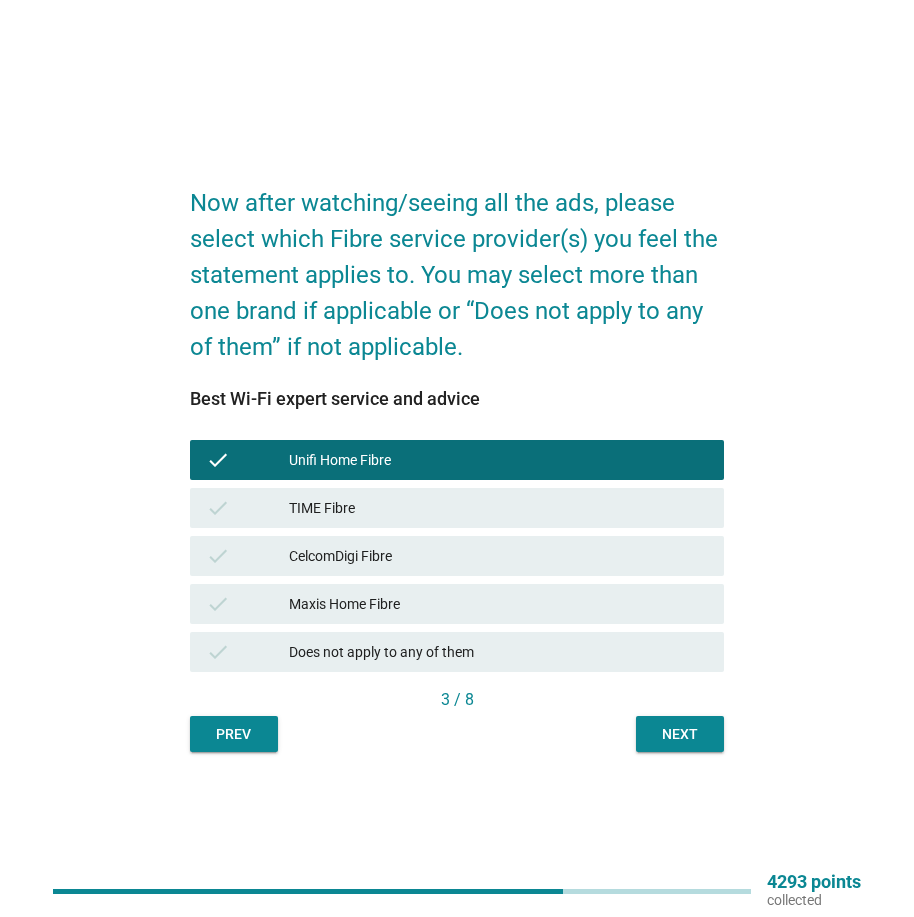 click on "Next" at bounding box center (680, 734) 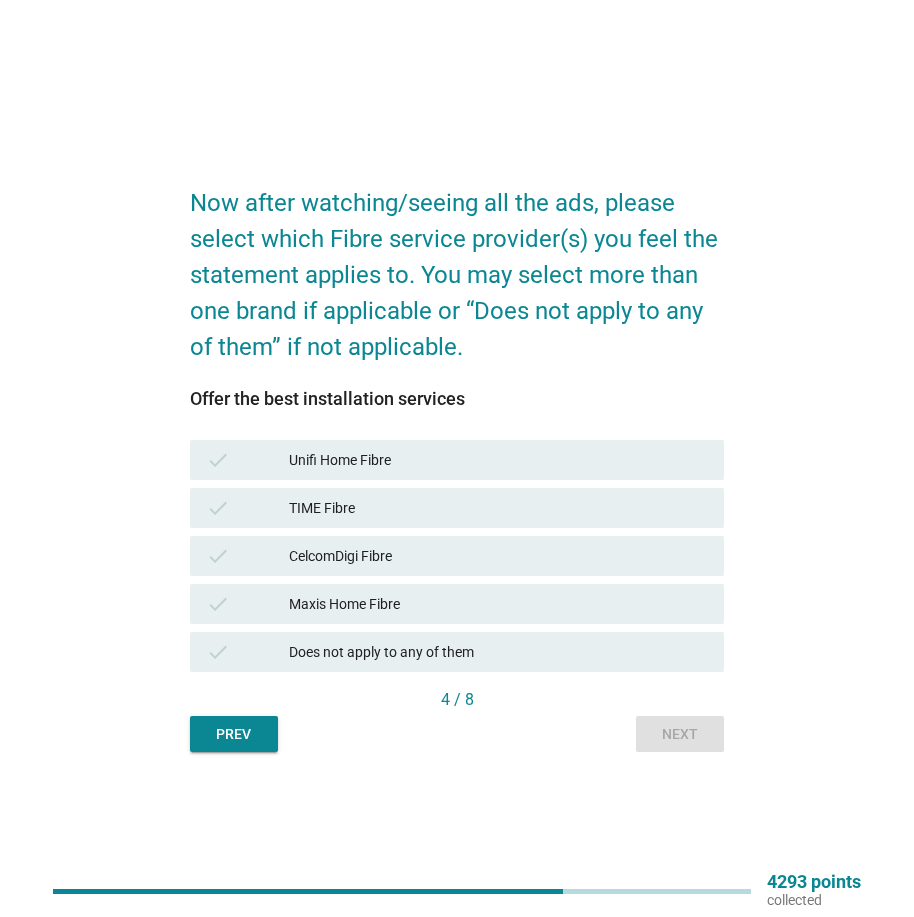 click on "Unifi Home Fibre" at bounding box center (498, 460) 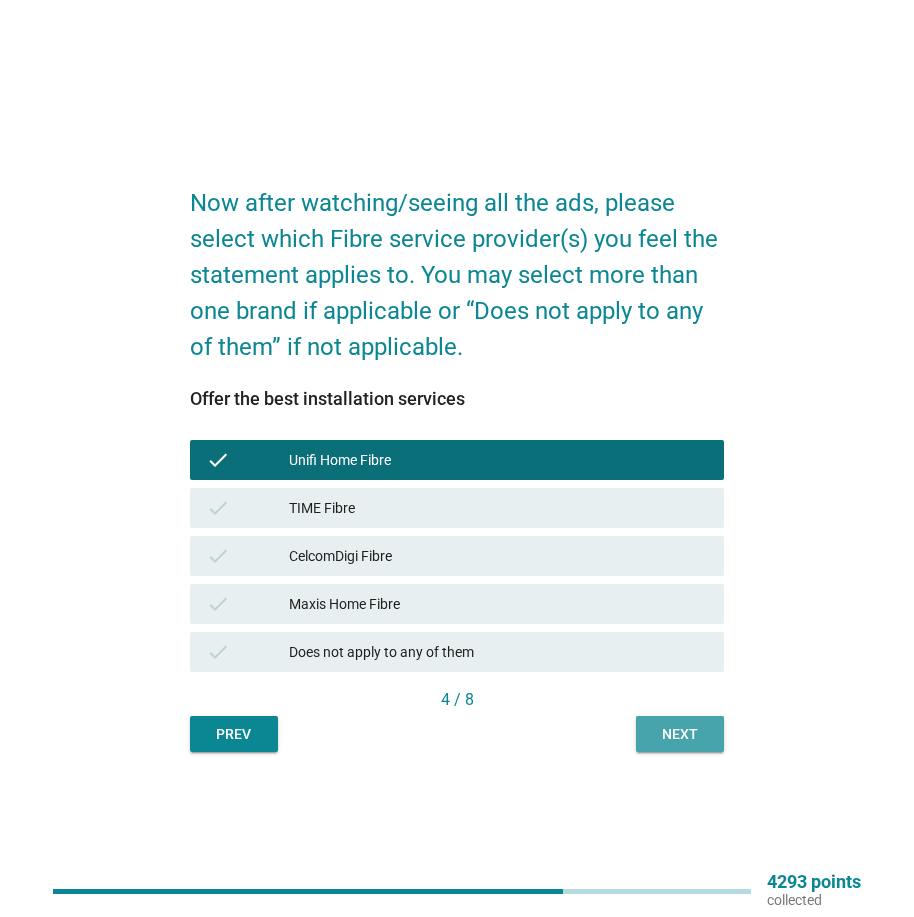 click on "Next" at bounding box center (680, 734) 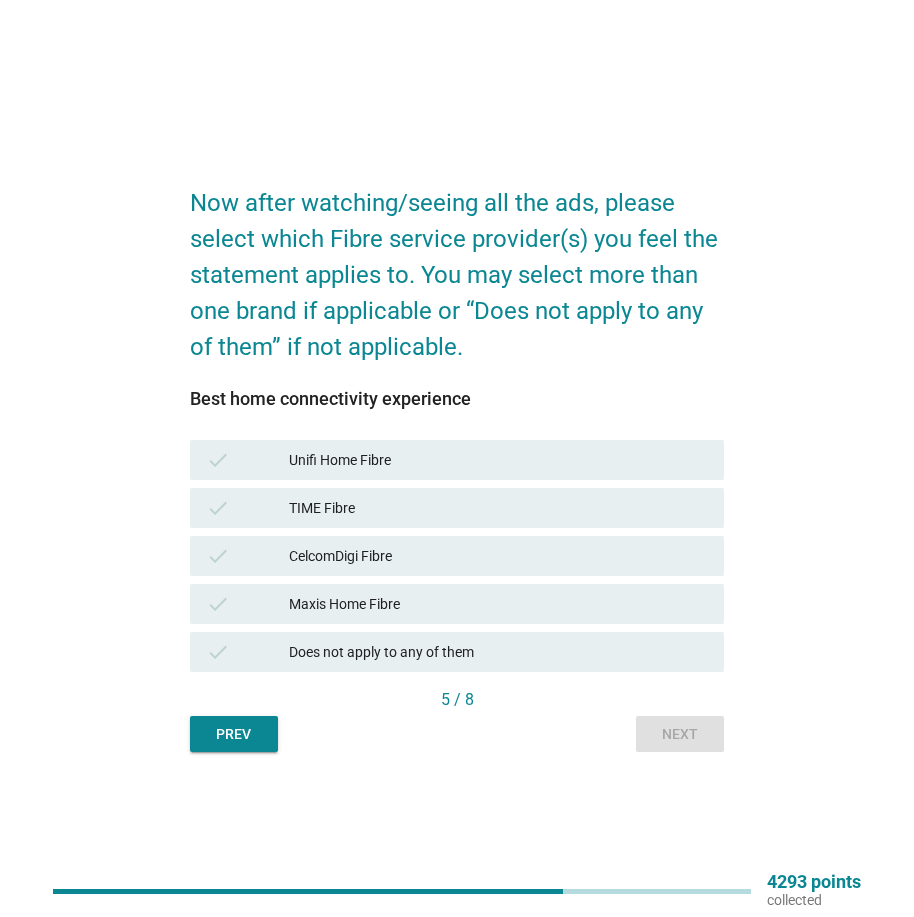 click on "check   Unifi Home Fibre" at bounding box center [457, 460] 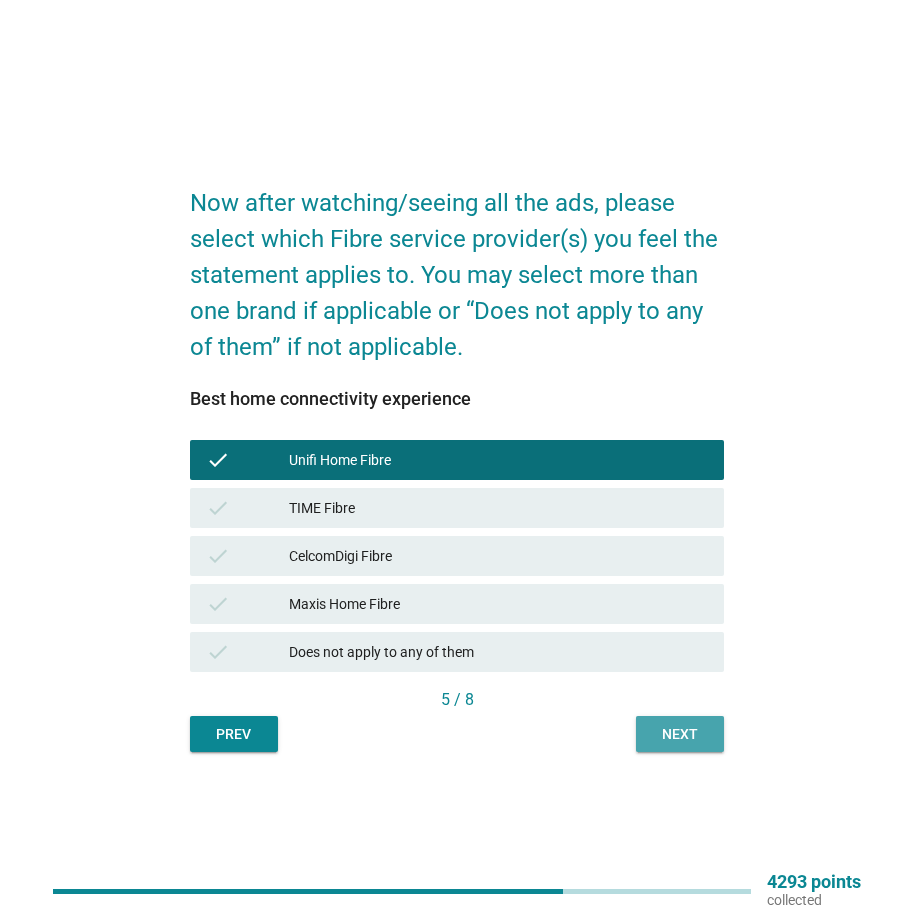 click on "Next" at bounding box center (680, 734) 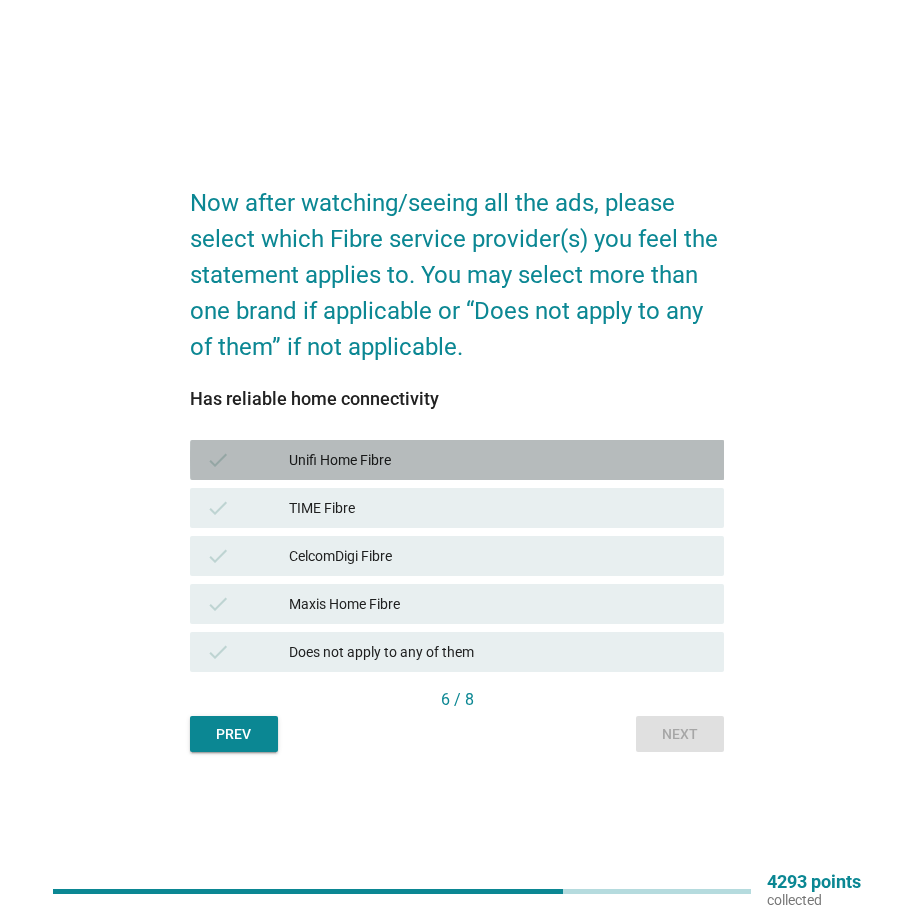 click on "Unifi Home Fibre" at bounding box center [498, 460] 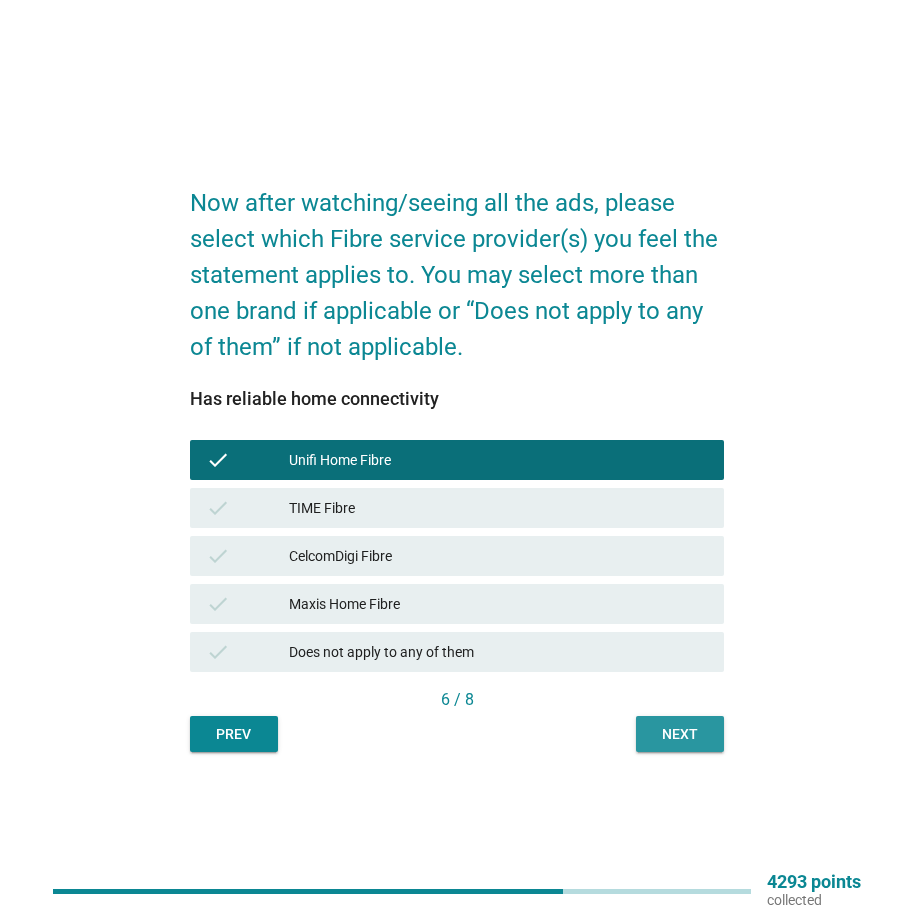 click on "Next" at bounding box center [680, 734] 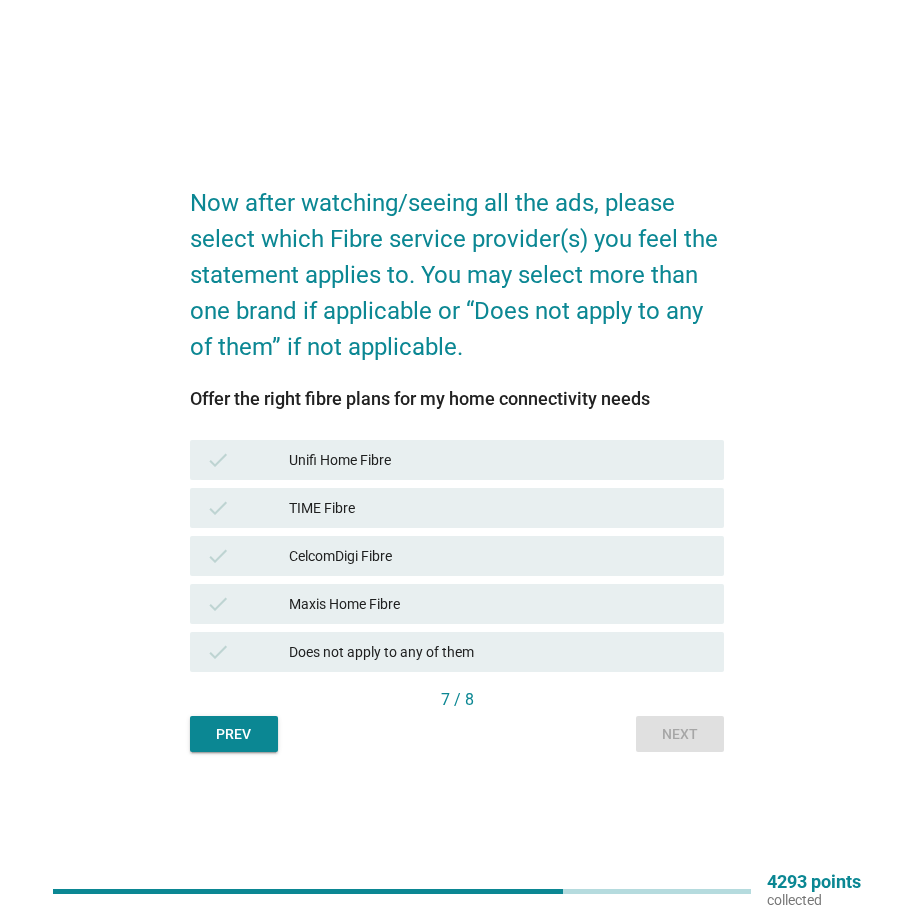 drag, startPoint x: 696, startPoint y: 446, endPoint x: 693, endPoint y: 461, distance: 15.297058 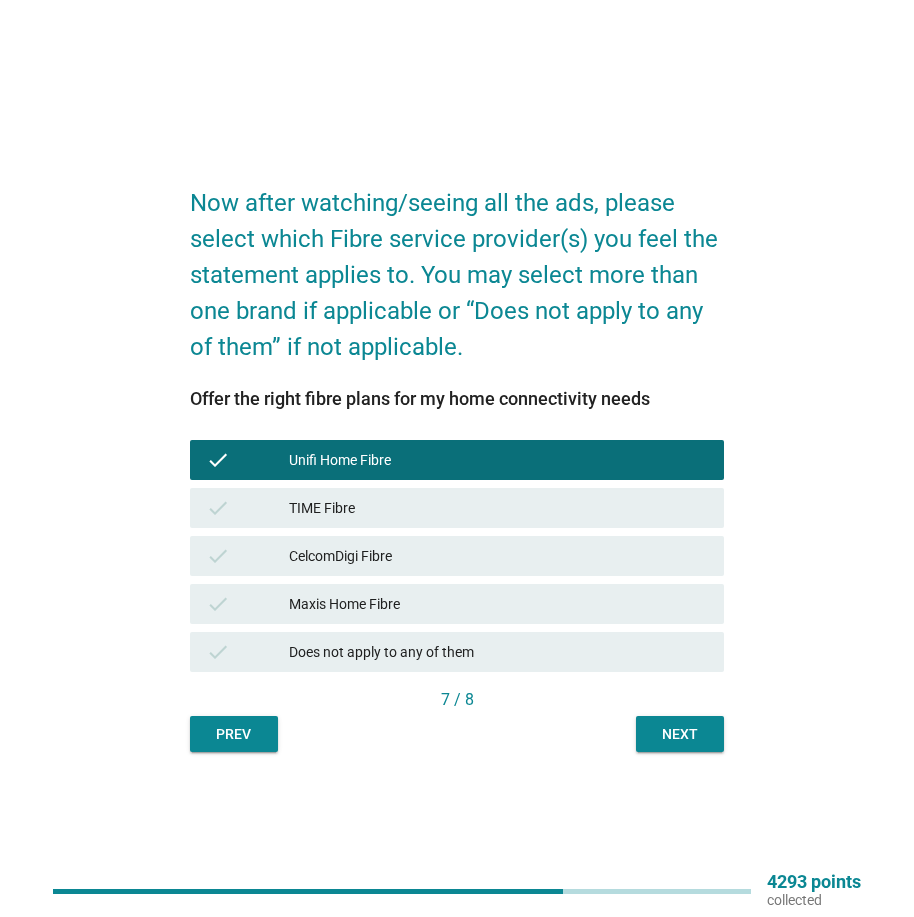 click on "Next" at bounding box center (680, 734) 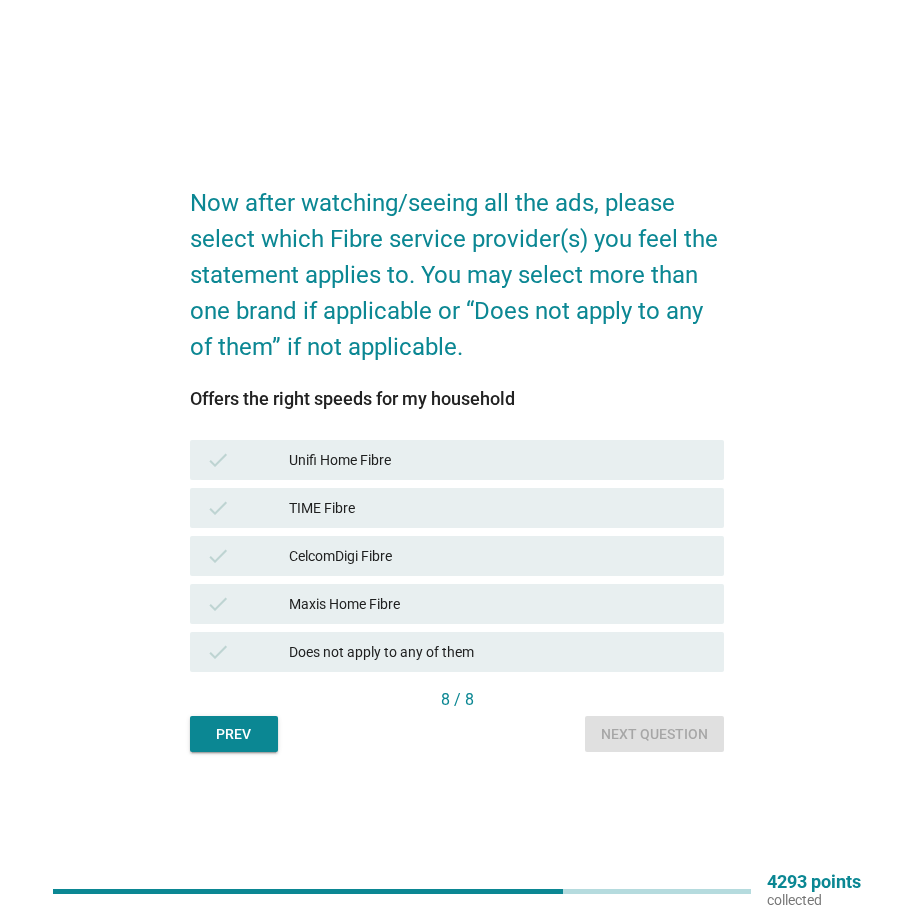 click on "Unifi Home Fibre" at bounding box center [498, 460] 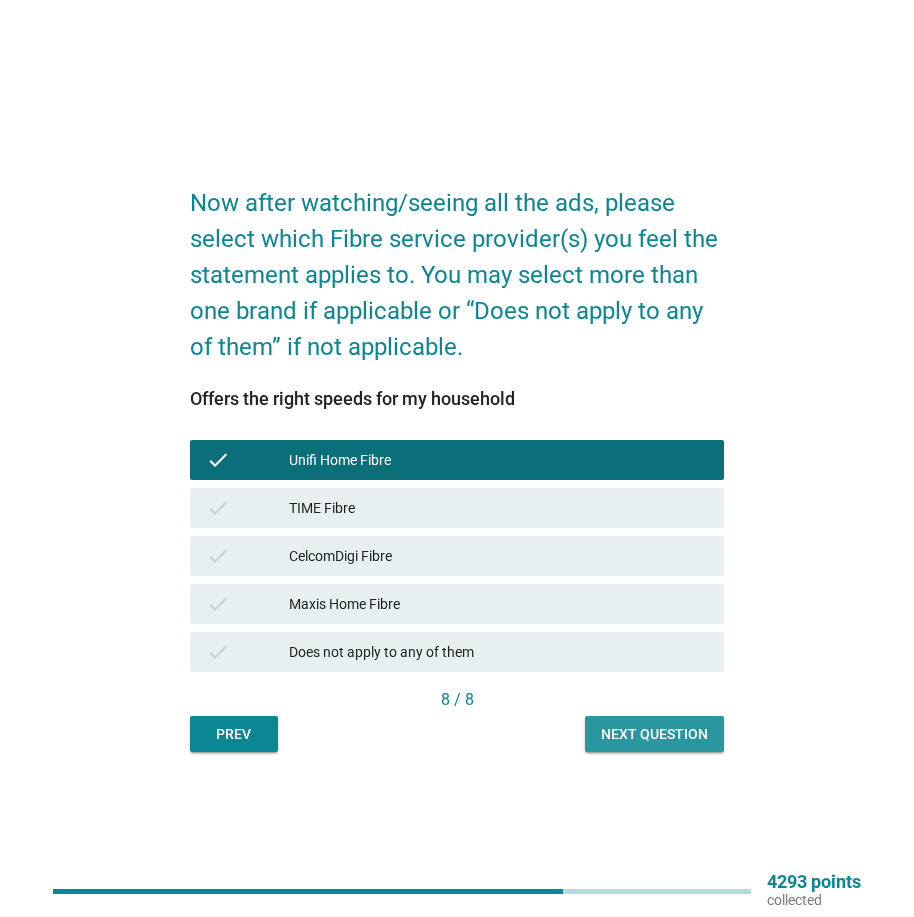 drag, startPoint x: 646, startPoint y: 730, endPoint x: 645, endPoint y: 707, distance: 23.021729 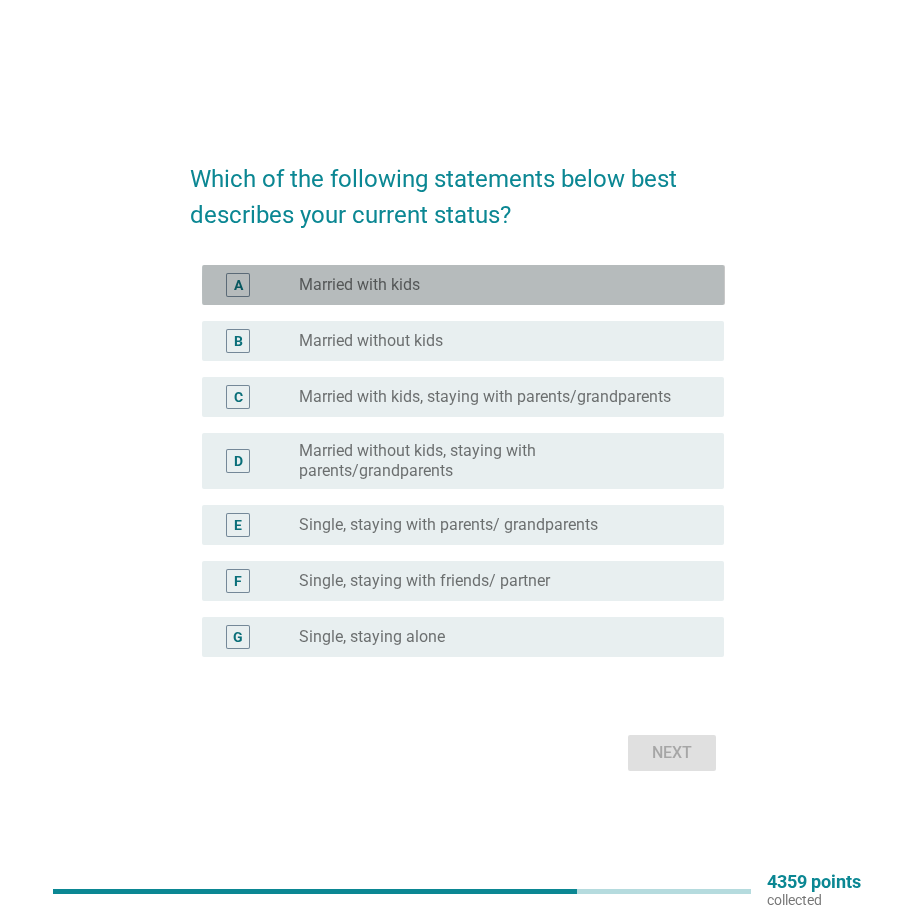 click on "A     radio_button_unchecked Married with kids" at bounding box center [463, 285] 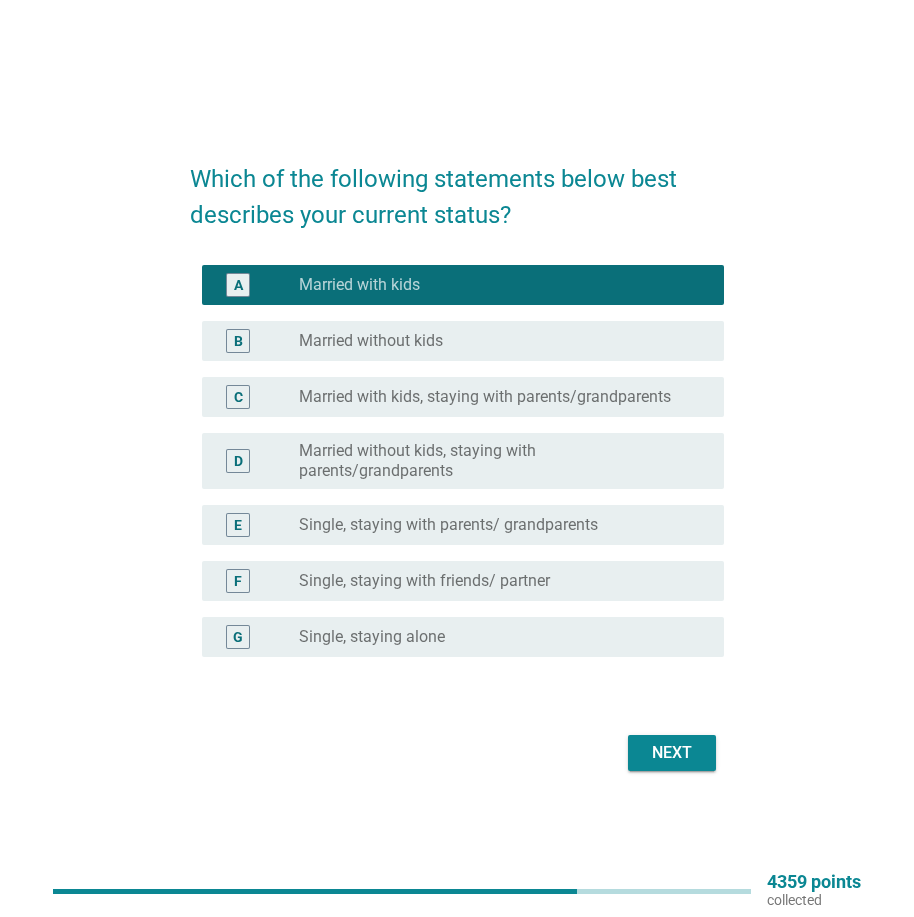 click on "Next" at bounding box center [672, 753] 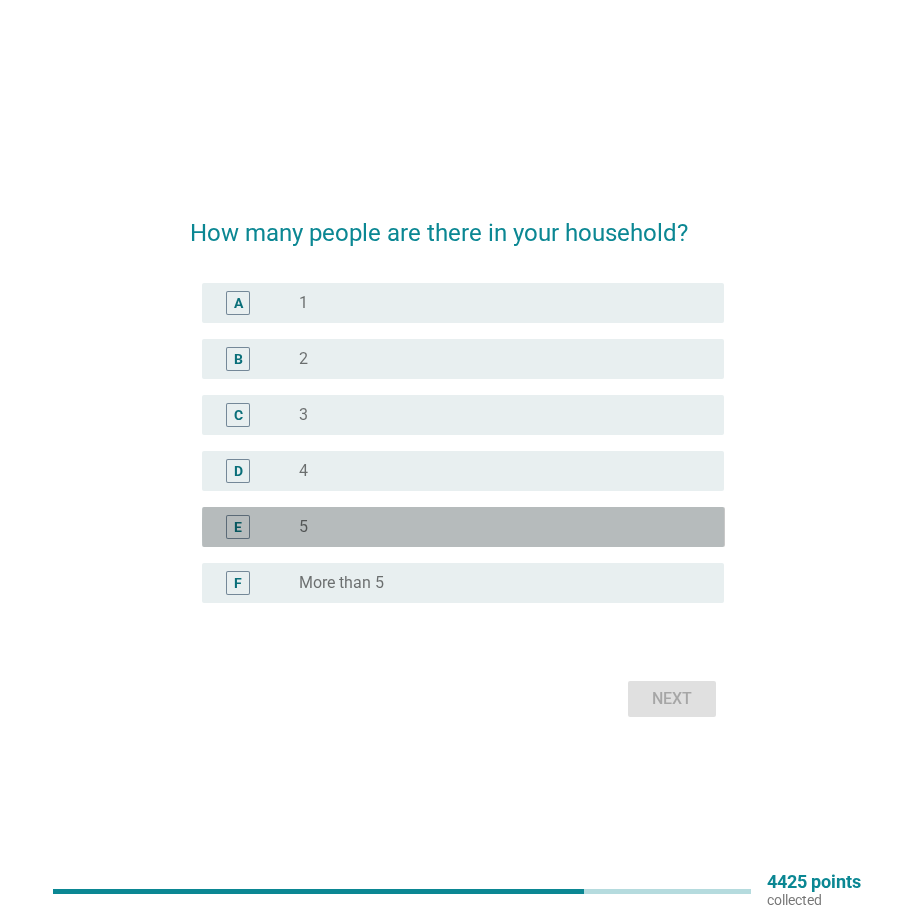 click on "radio_button_unchecked 5" at bounding box center [495, 527] 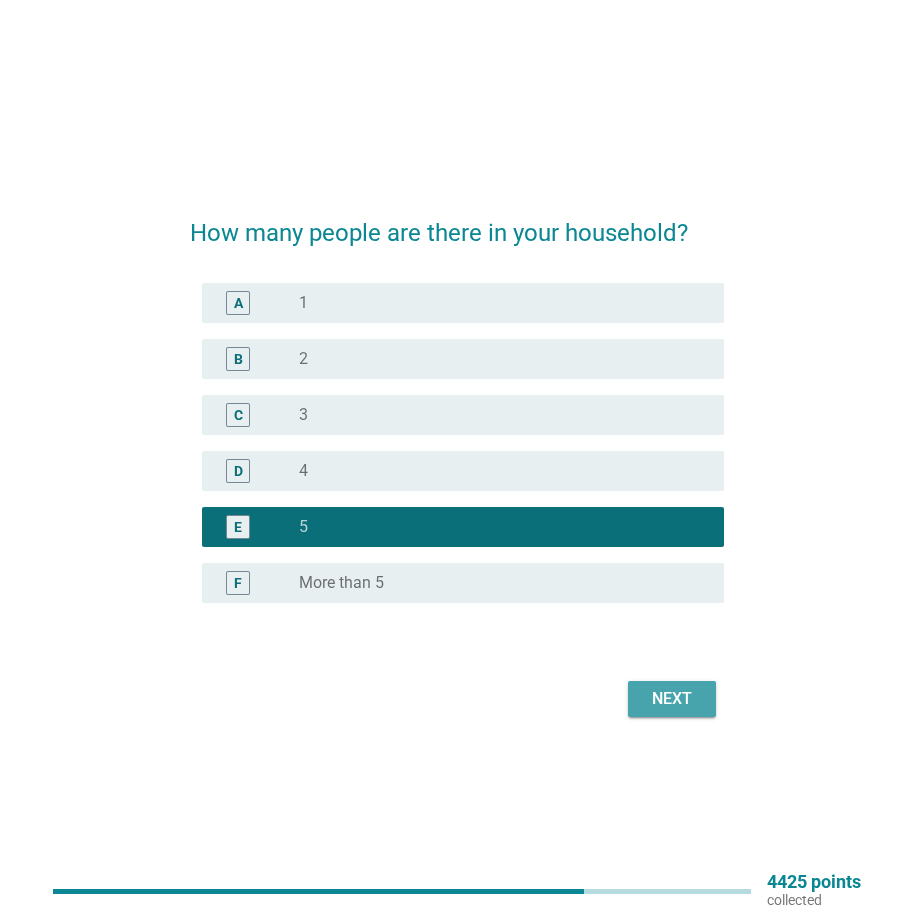 click on "Next" at bounding box center [672, 699] 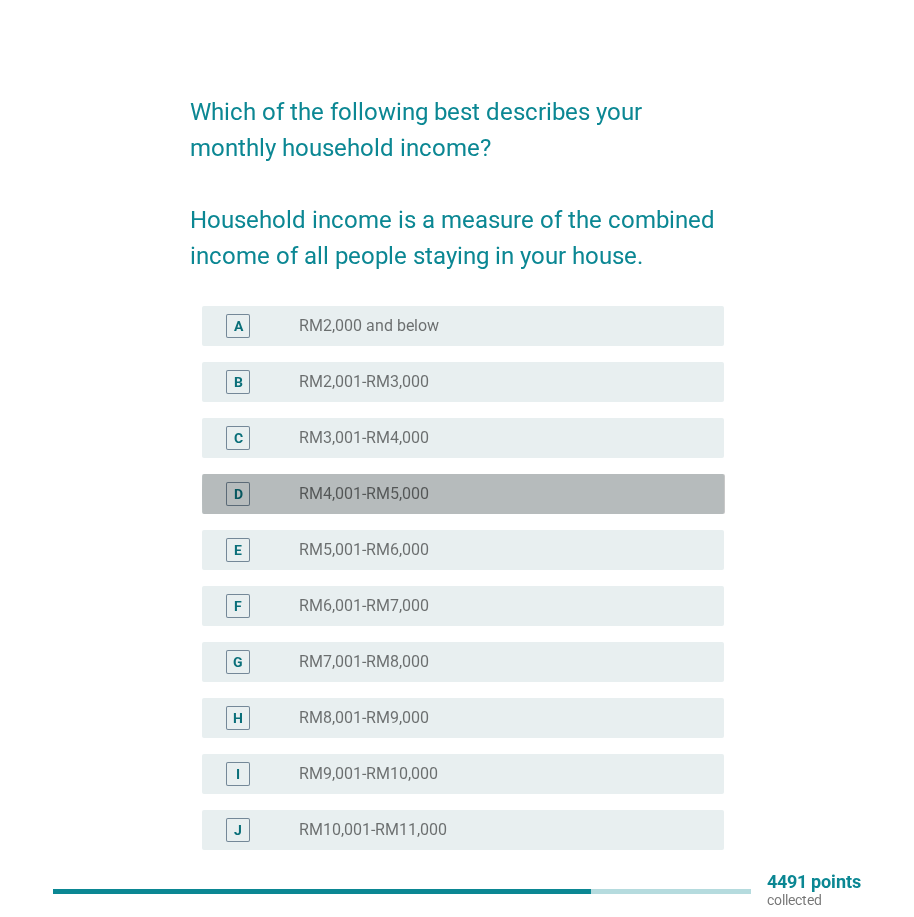 click on "radio_button_unchecked RM4,001-RM5,000" at bounding box center [495, 494] 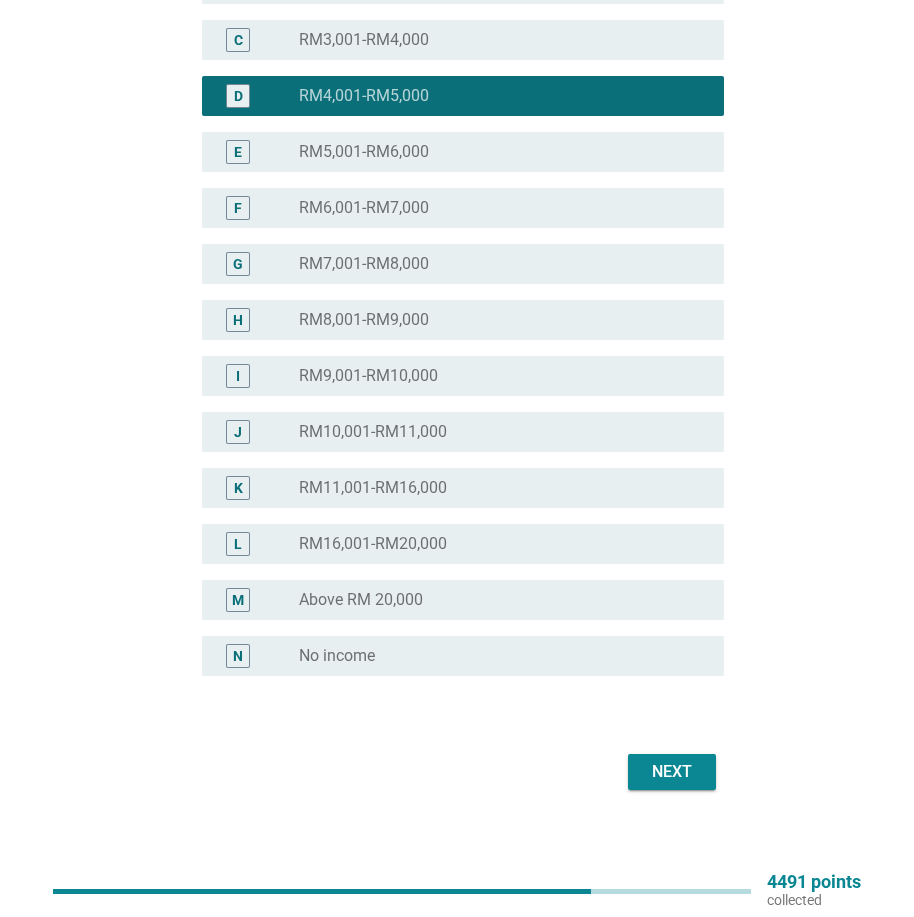 scroll, scrollTop: 403, scrollLeft: 0, axis: vertical 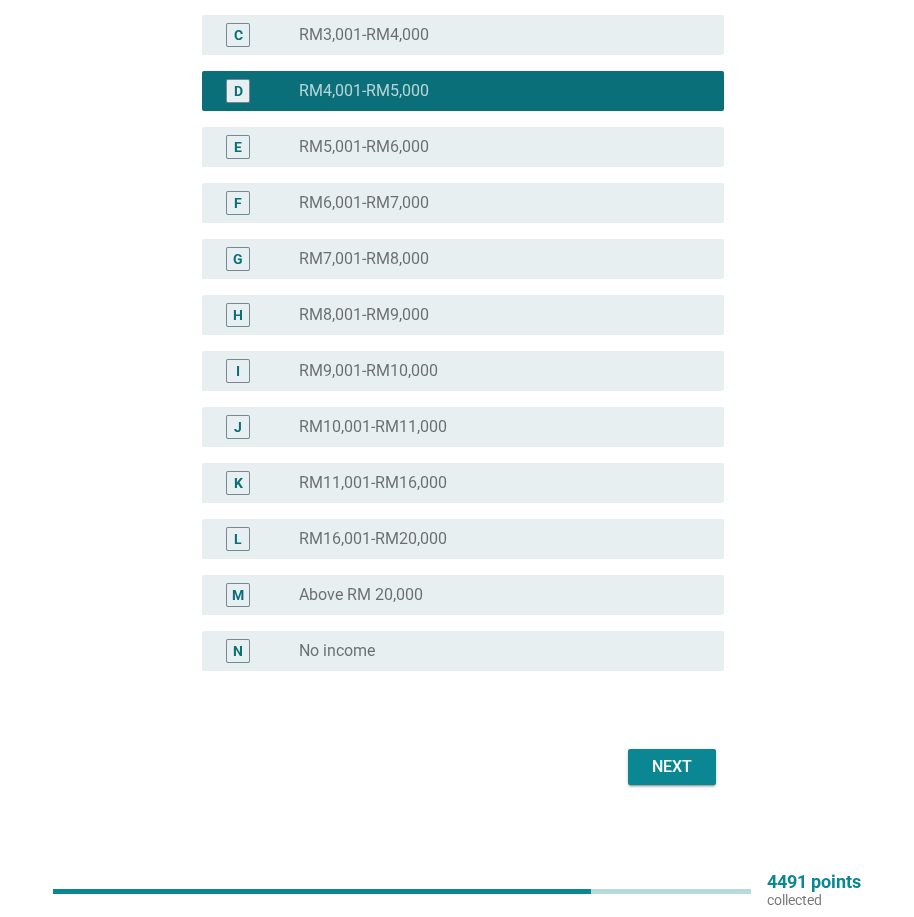click on "Next" at bounding box center (672, 767) 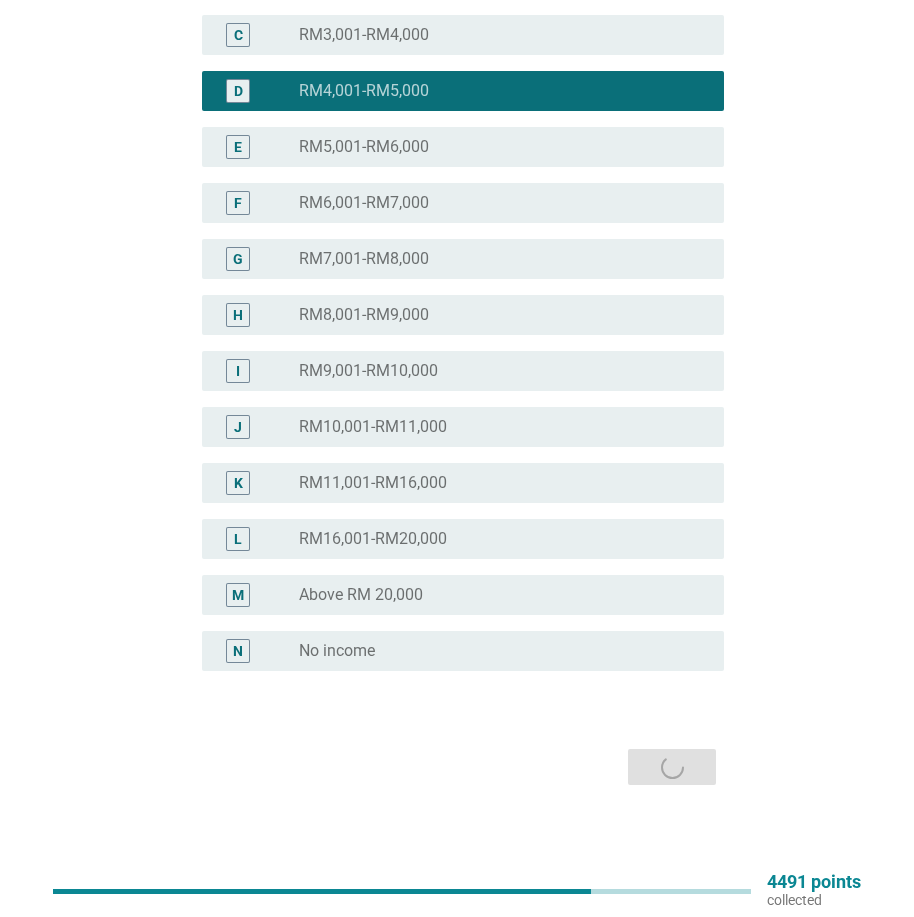 scroll, scrollTop: 0, scrollLeft: 0, axis: both 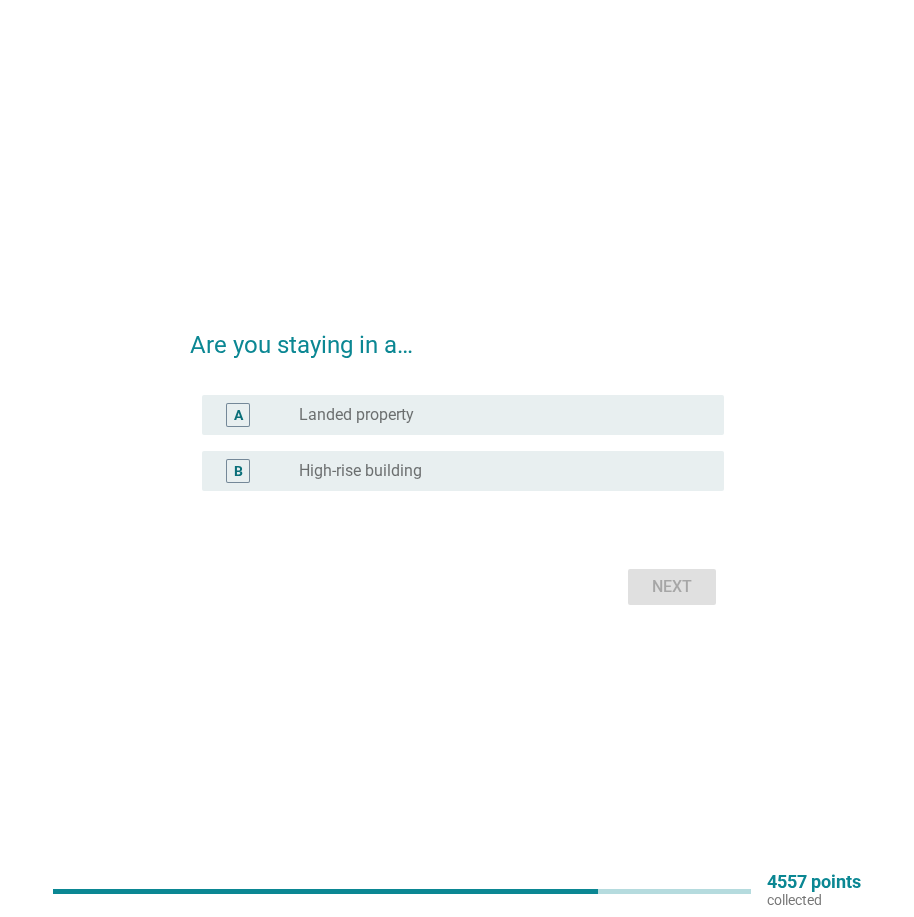 click on "radio_button_unchecked Landed property" at bounding box center [495, 415] 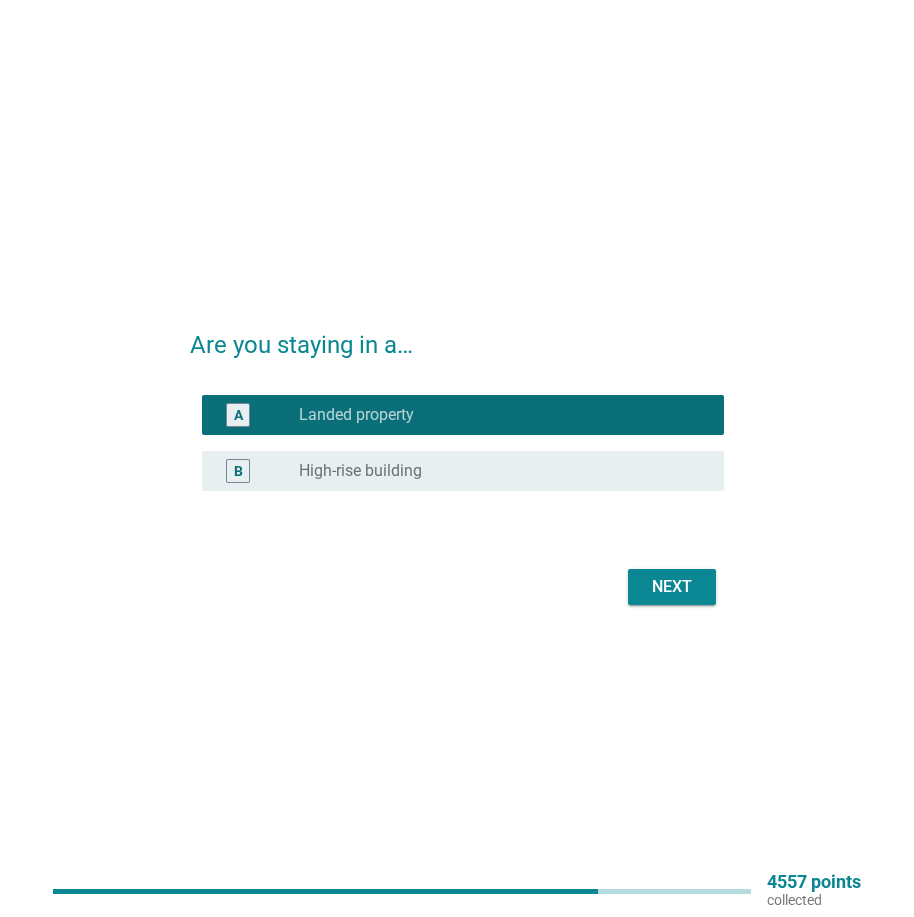 click on "Next" at bounding box center [672, 587] 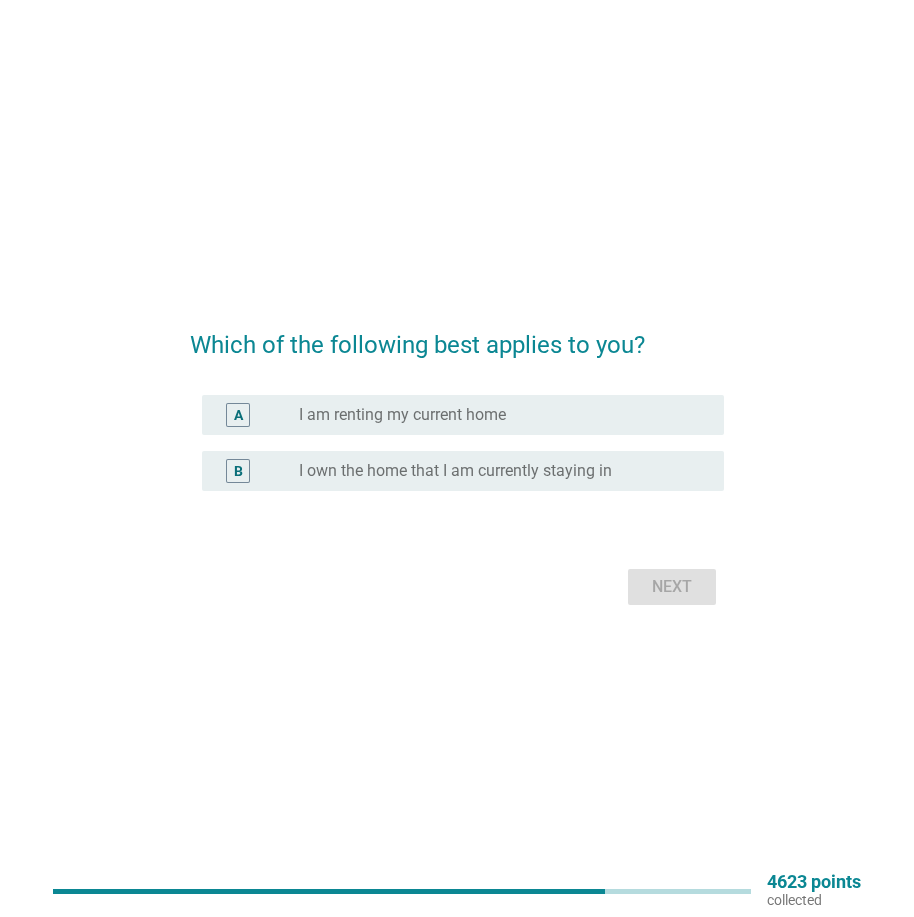 click on "A     radio_button_unchecked I am renting my current home" at bounding box center (463, 415) 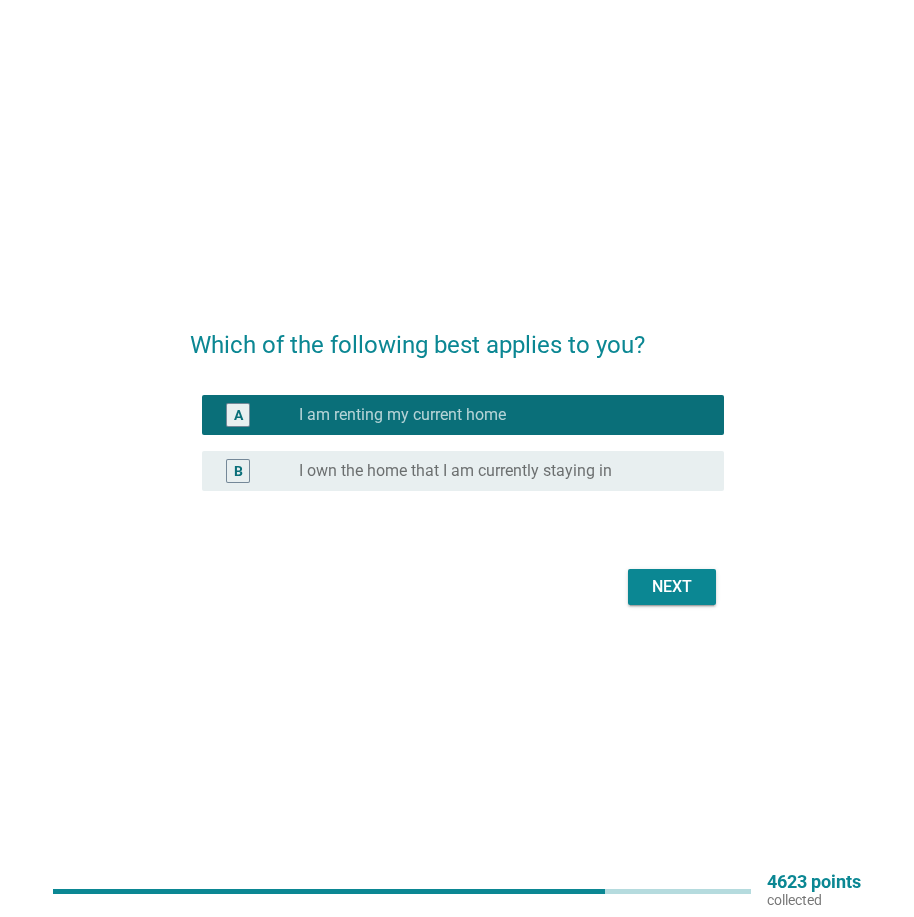 click on "Next" at bounding box center [672, 587] 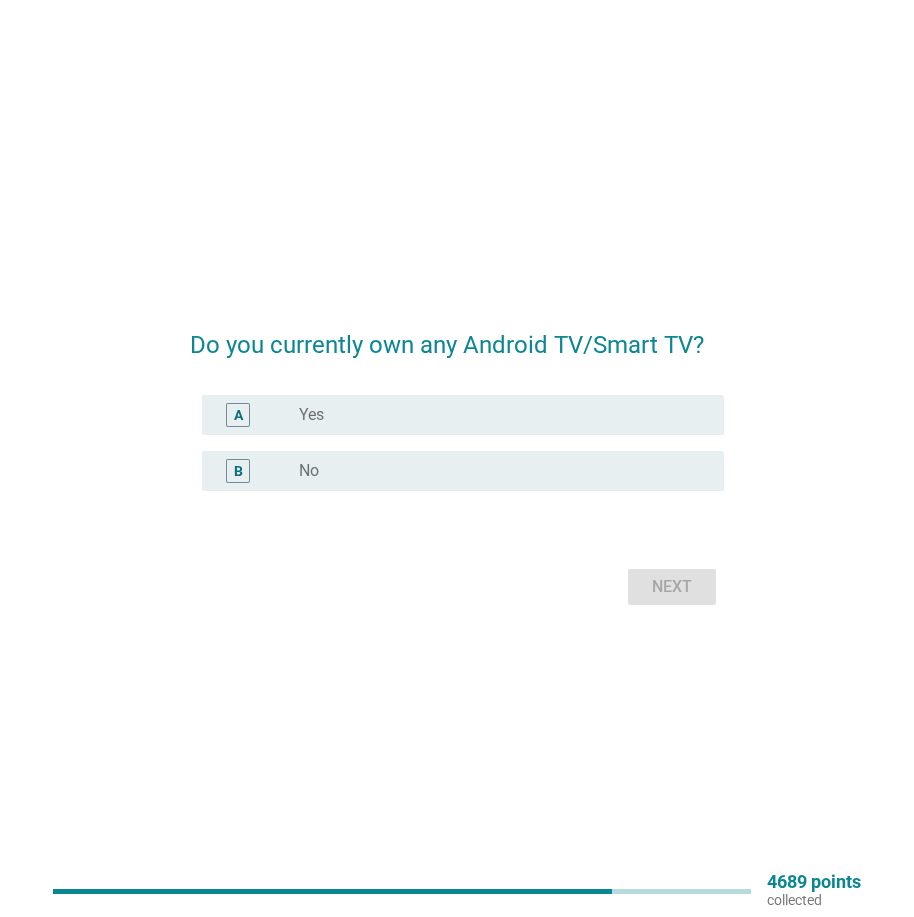 click on "radio_button_unchecked Yes" at bounding box center [503, 415] 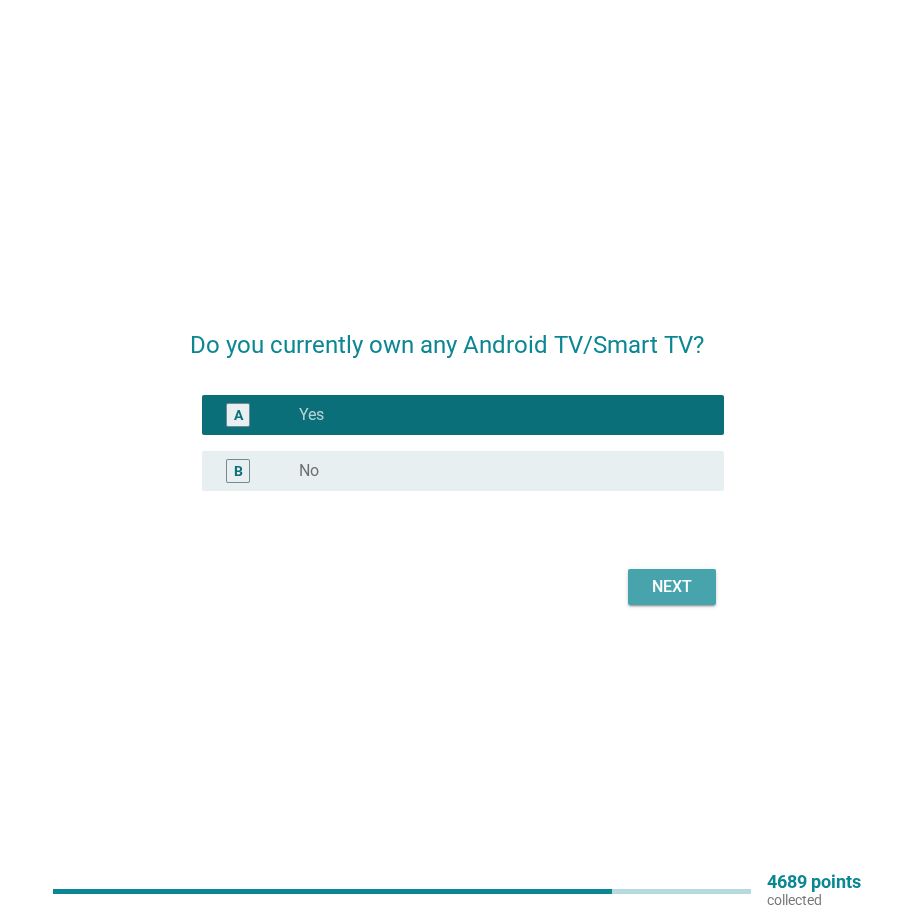 click on "Next" at bounding box center [672, 587] 